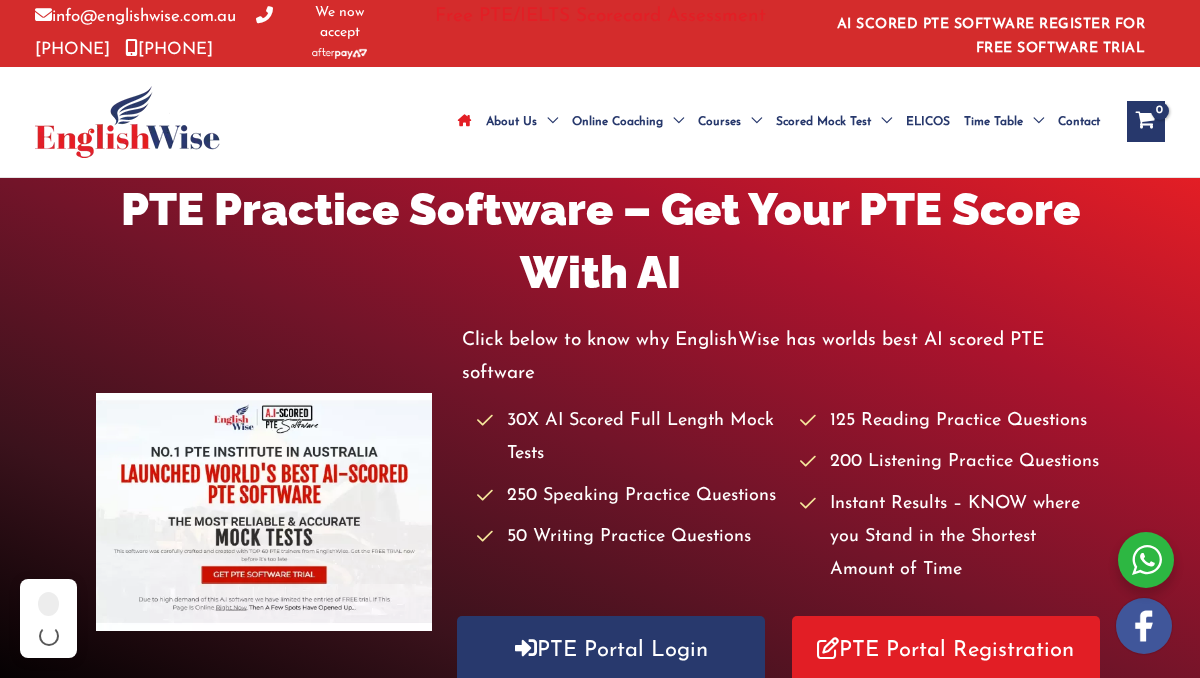 scroll, scrollTop: 0, scrollLeft: 0, axis: both 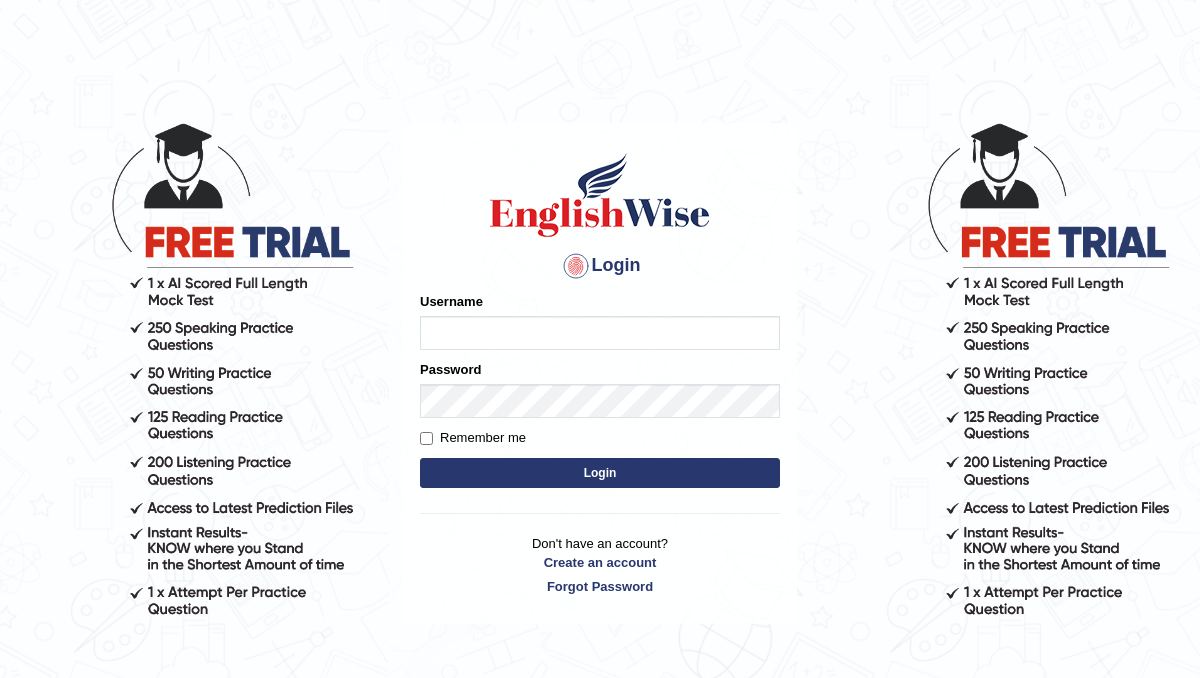 type on "[FIRST]" 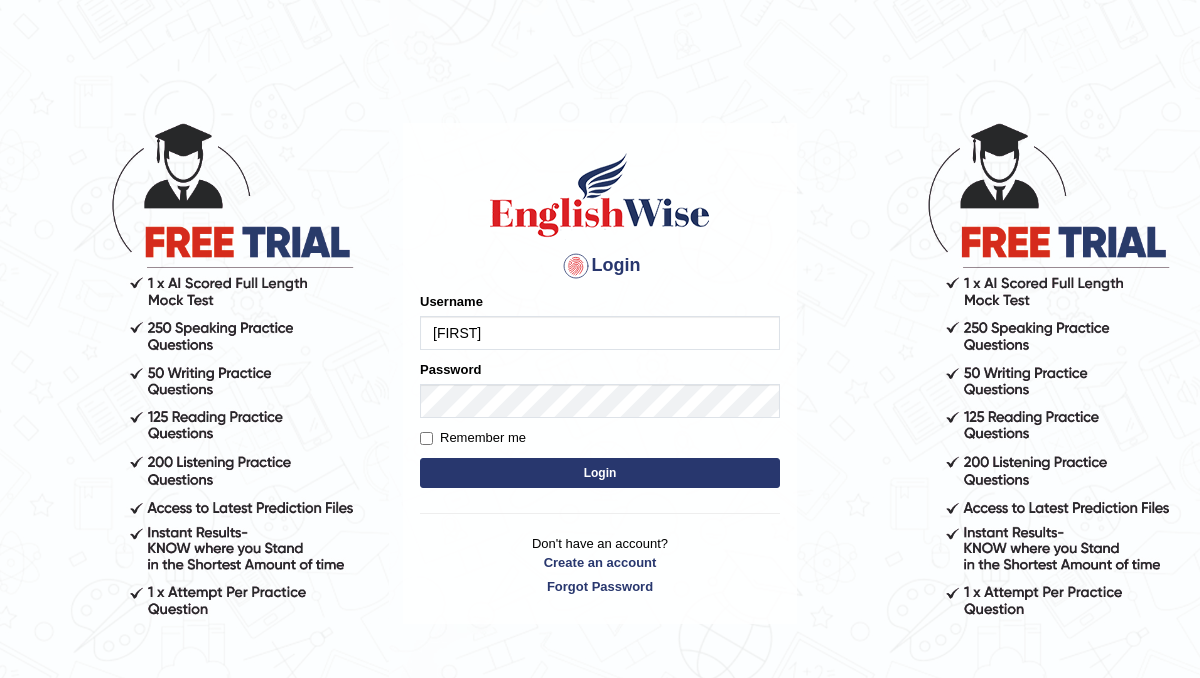 click on "Login" at bounding box center (600, 473) 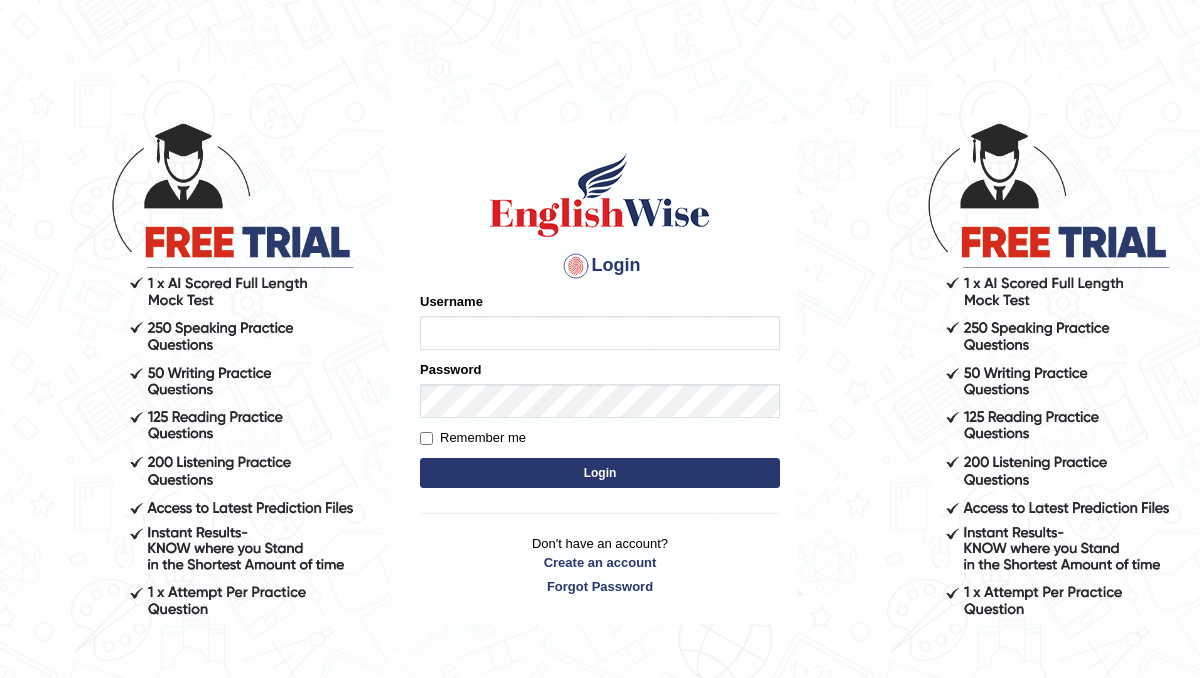 scroll, scrollTop: 0, scrollLeft: 0, axis: both 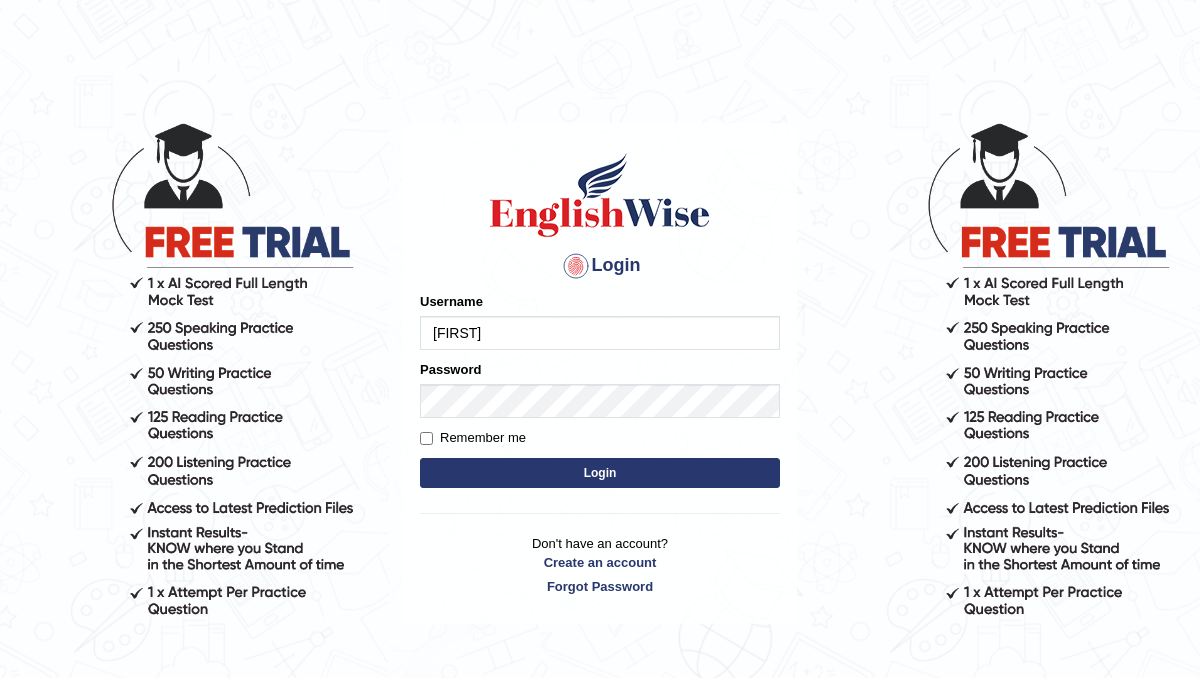 click on "Login" at bounding box center [600, 473] 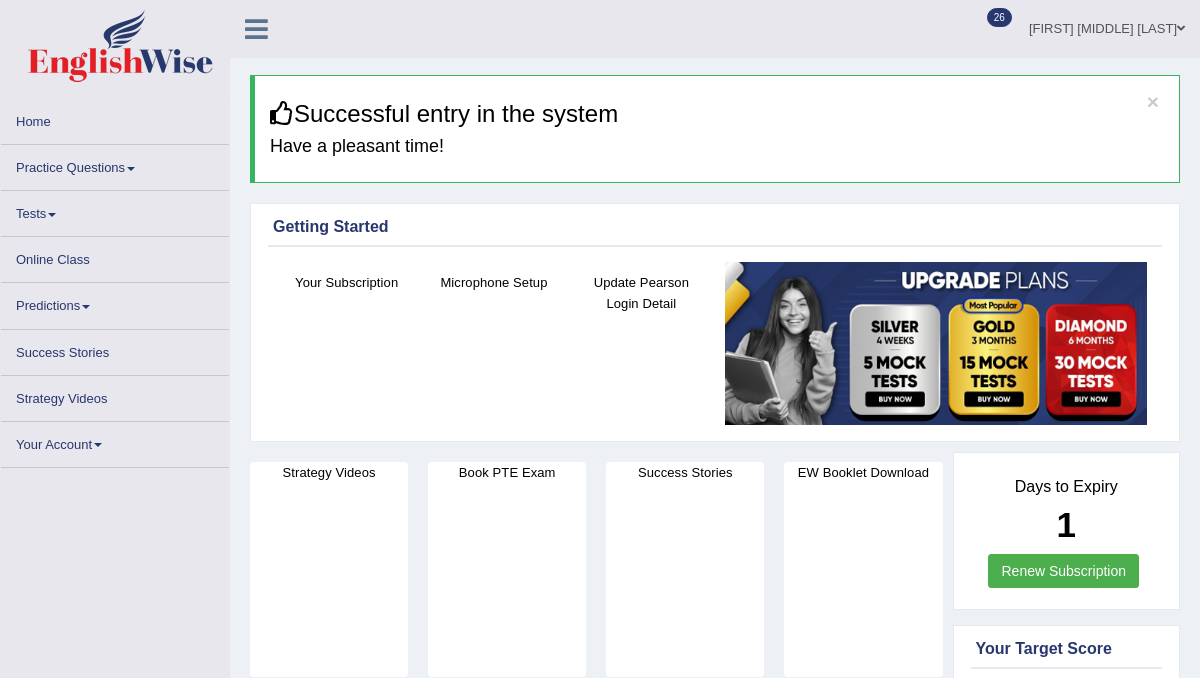 scroll, scrollTop: 0, scrollLeft: 0, axis: both 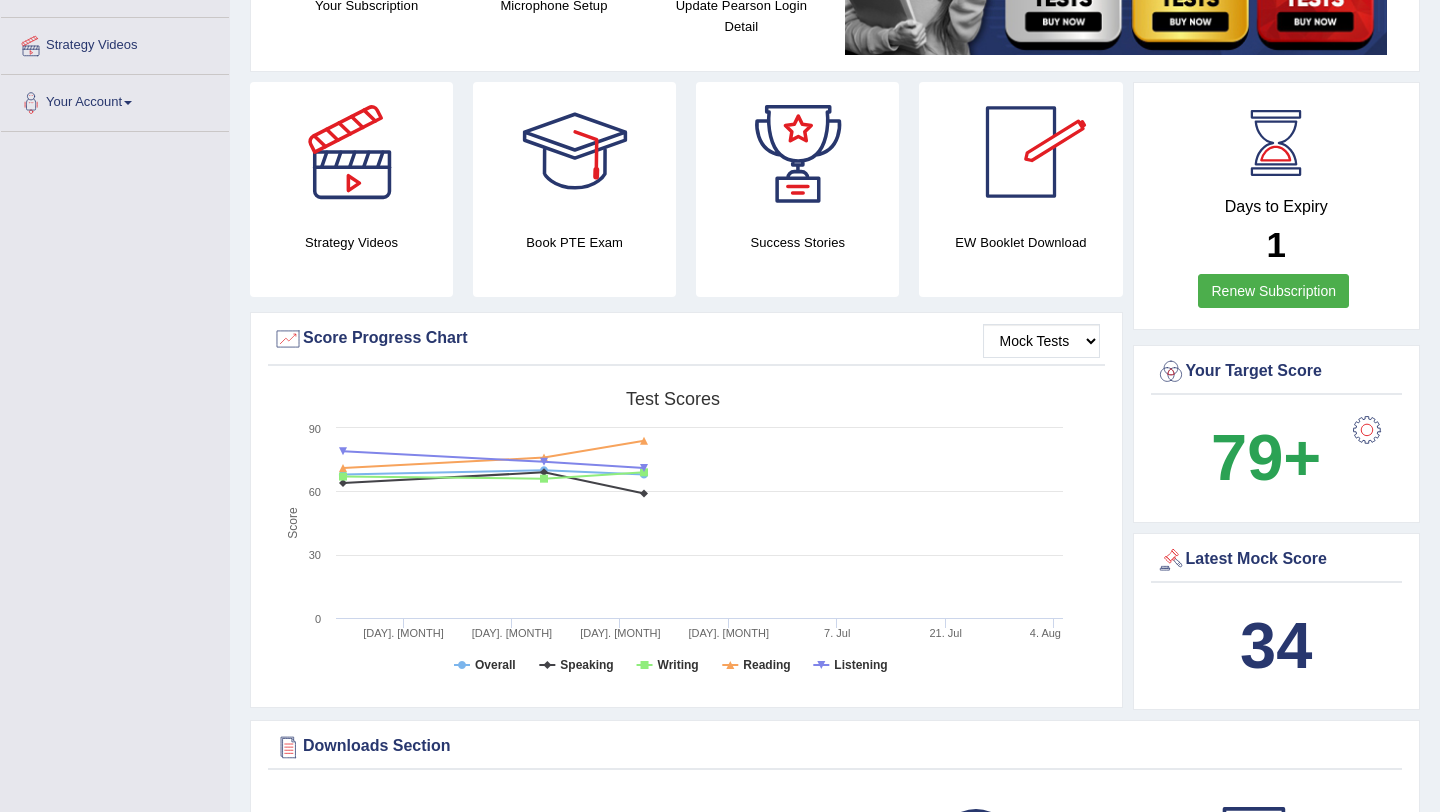 drag, startPoint x: 1264, startPoint y: 228, endPoint x: 1295, endPoint y: 237, distance: 32.280025 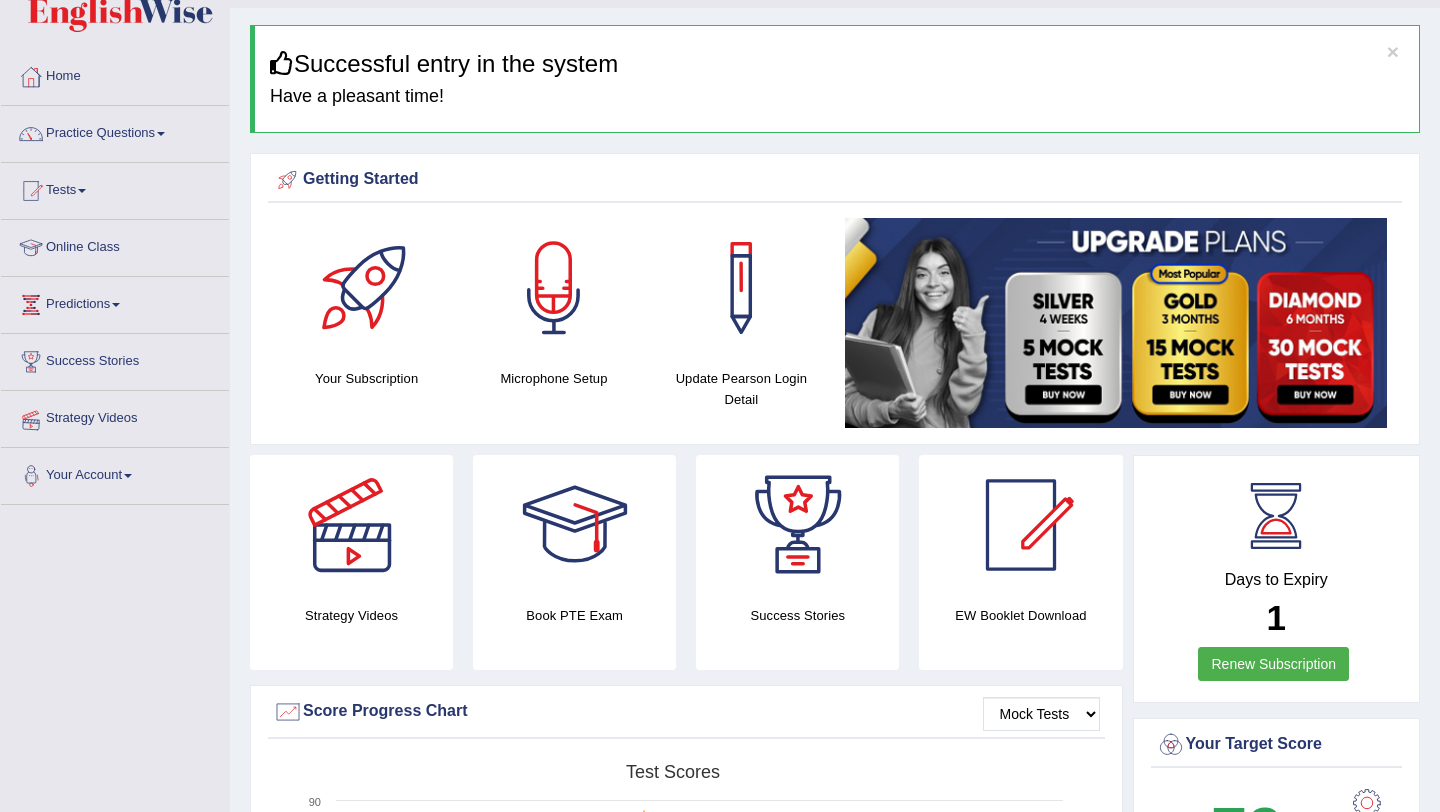 scroll, scrollTop: 48, scrollLeft: 0, axis: vertical 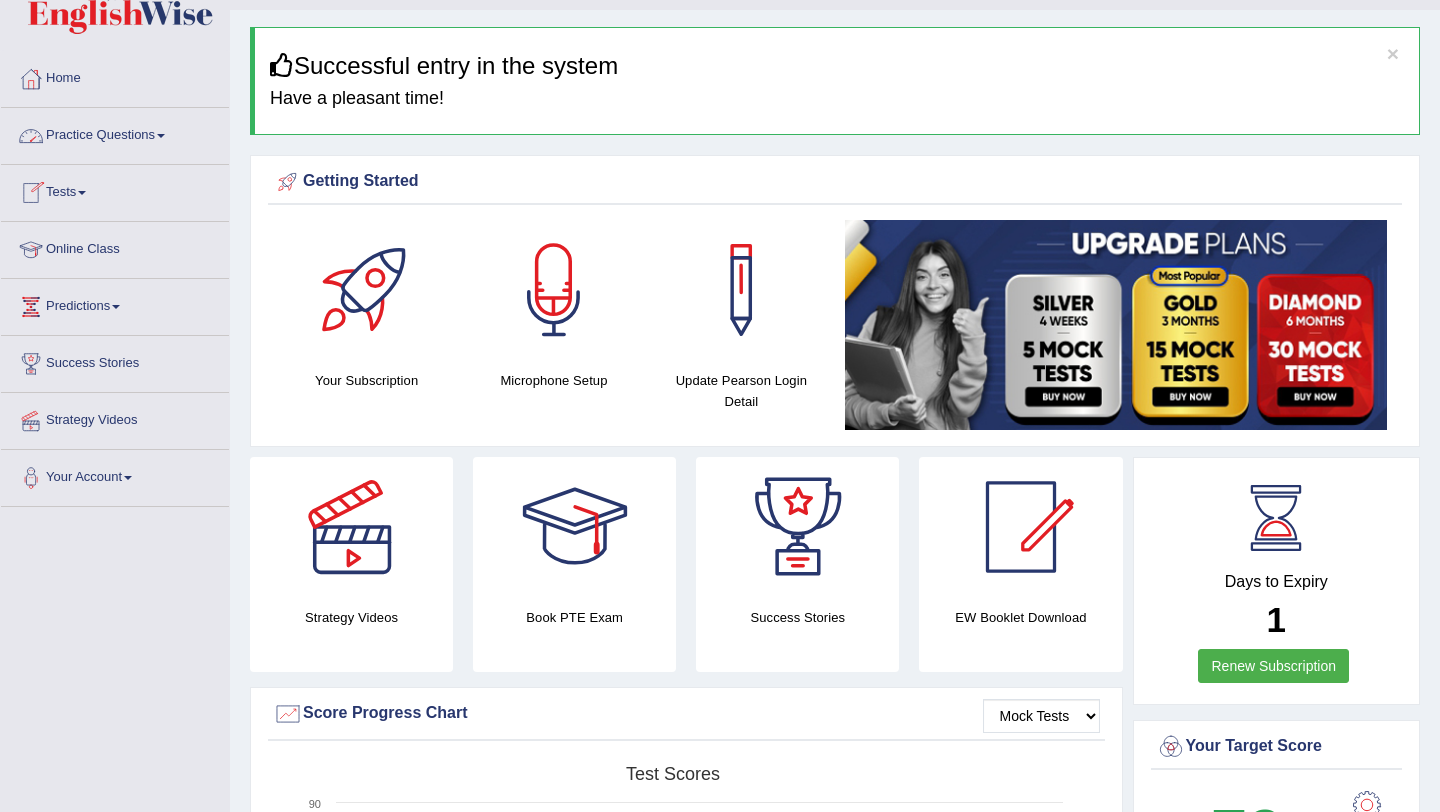 click on "Tests" at bounding box center [115, 190] 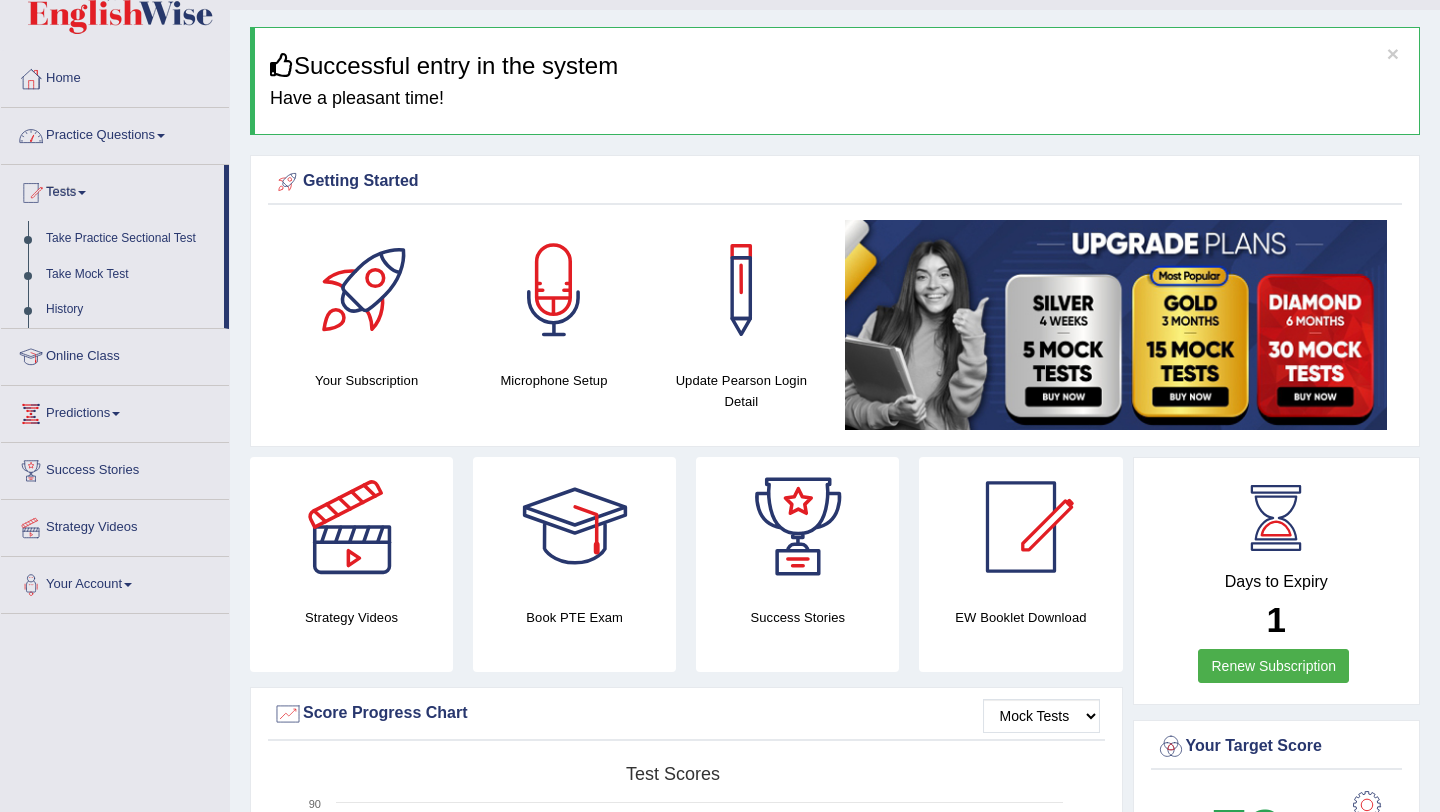 click on "Practice Questions" at bounding box center (115, 133) 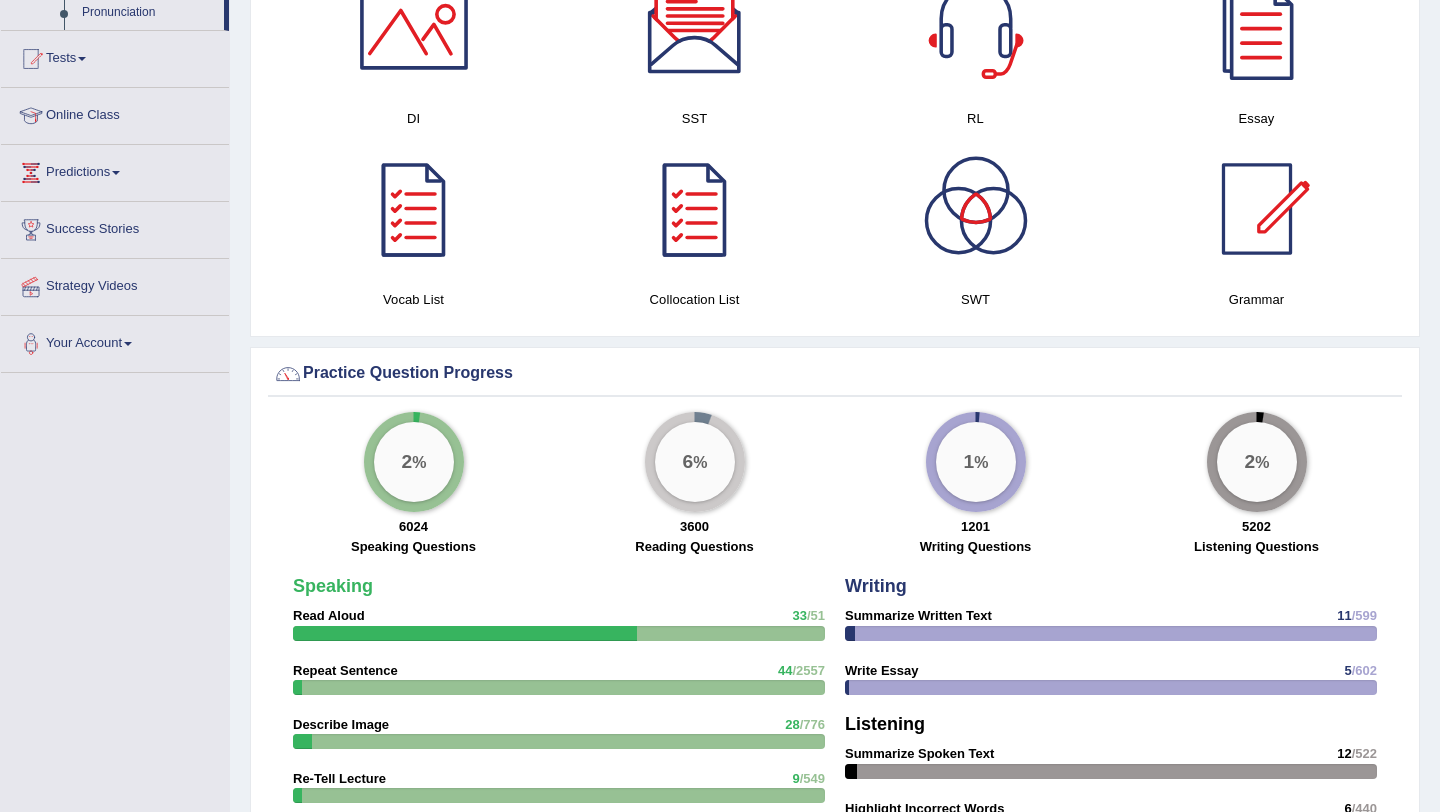 scroll, scrollTop: 1259, scrollLeft: 0, axis: vertical 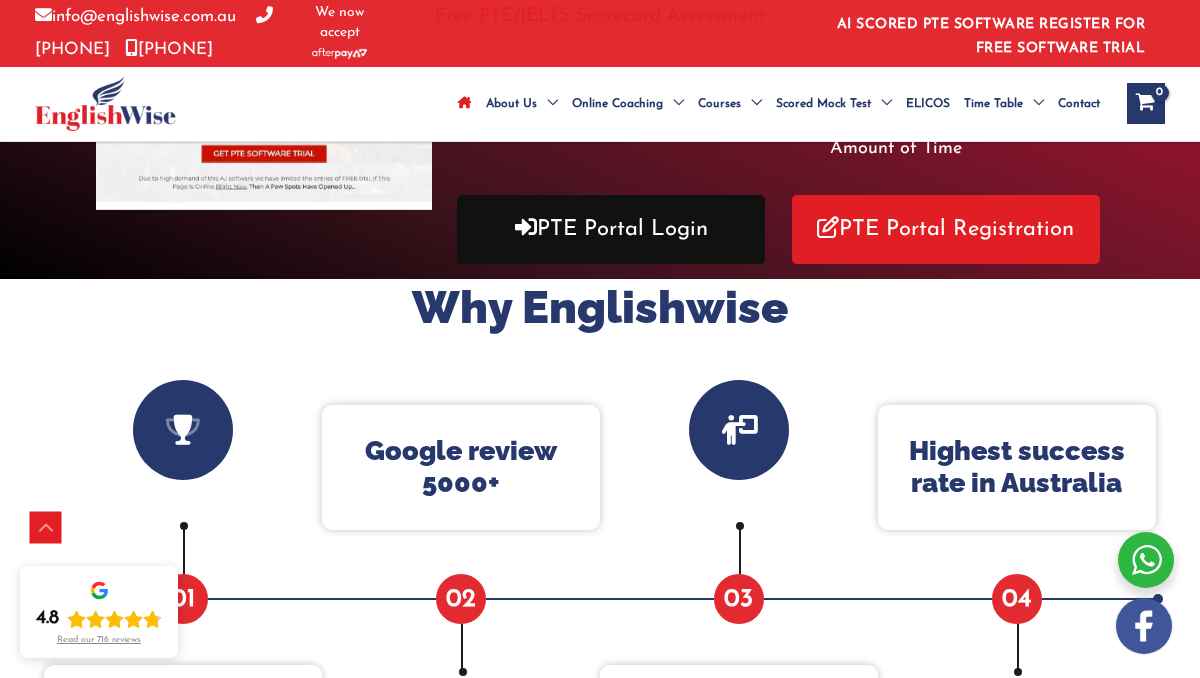 click on "PTE Portal Login" at bounding box center (611, 229) 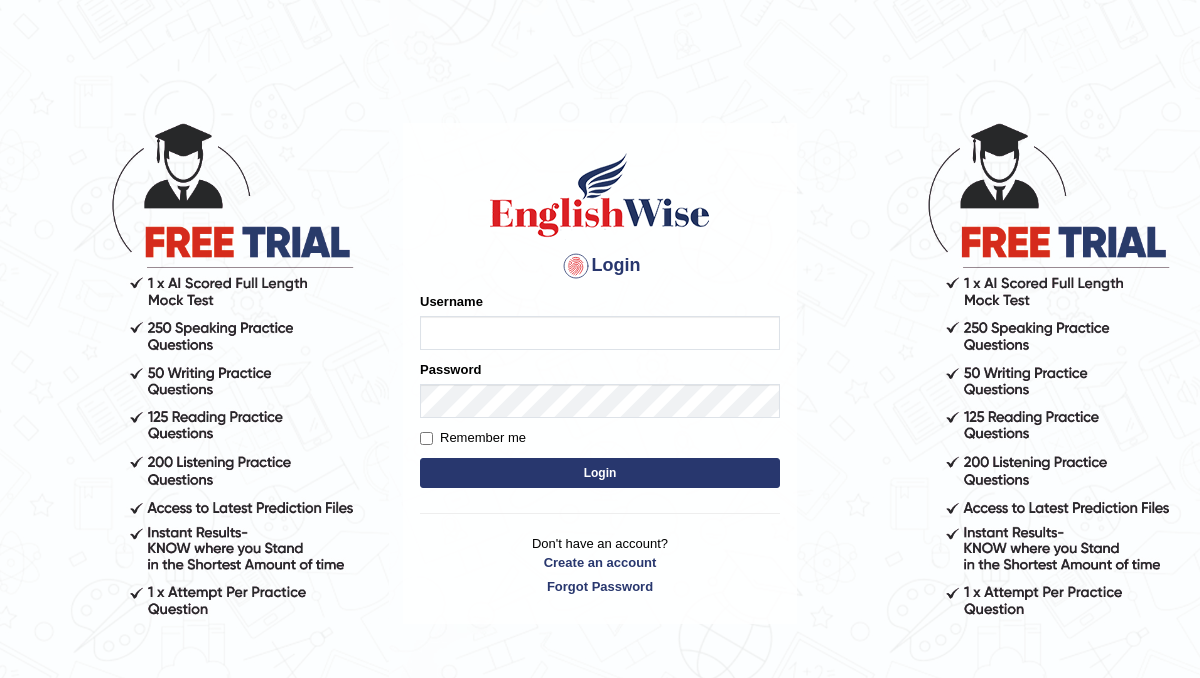 scroll, scrollTop: 0, scrollLeft: 0, axis: both 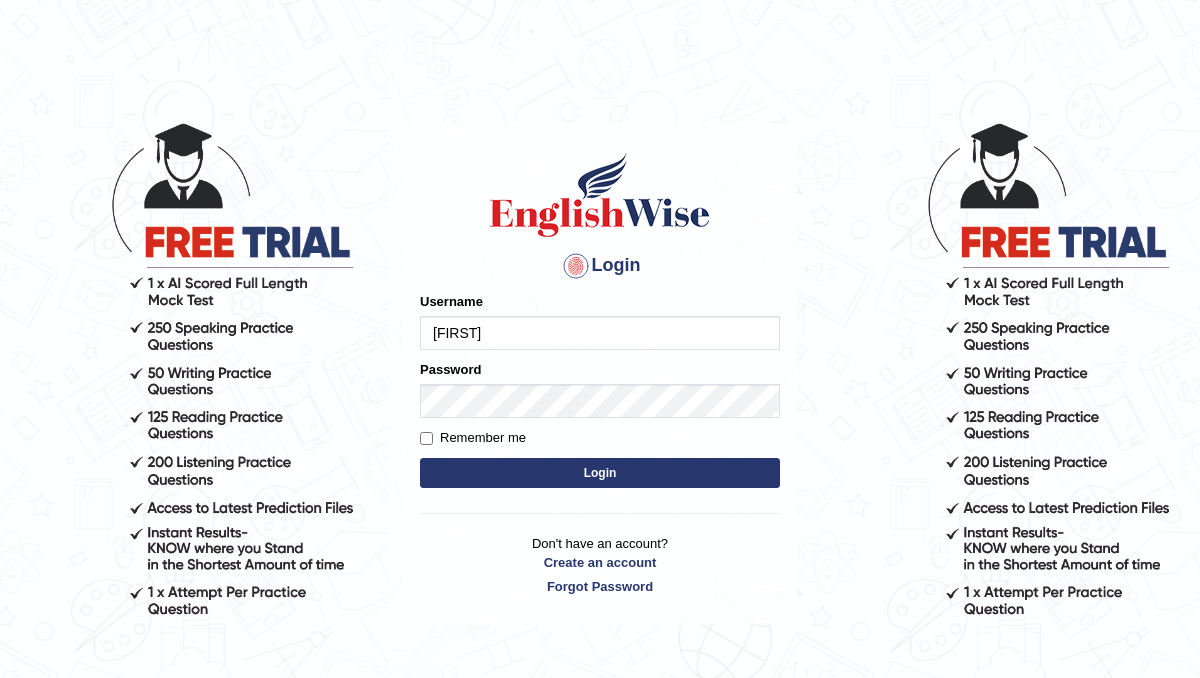click on "Login" at bounding box center (600, 473) 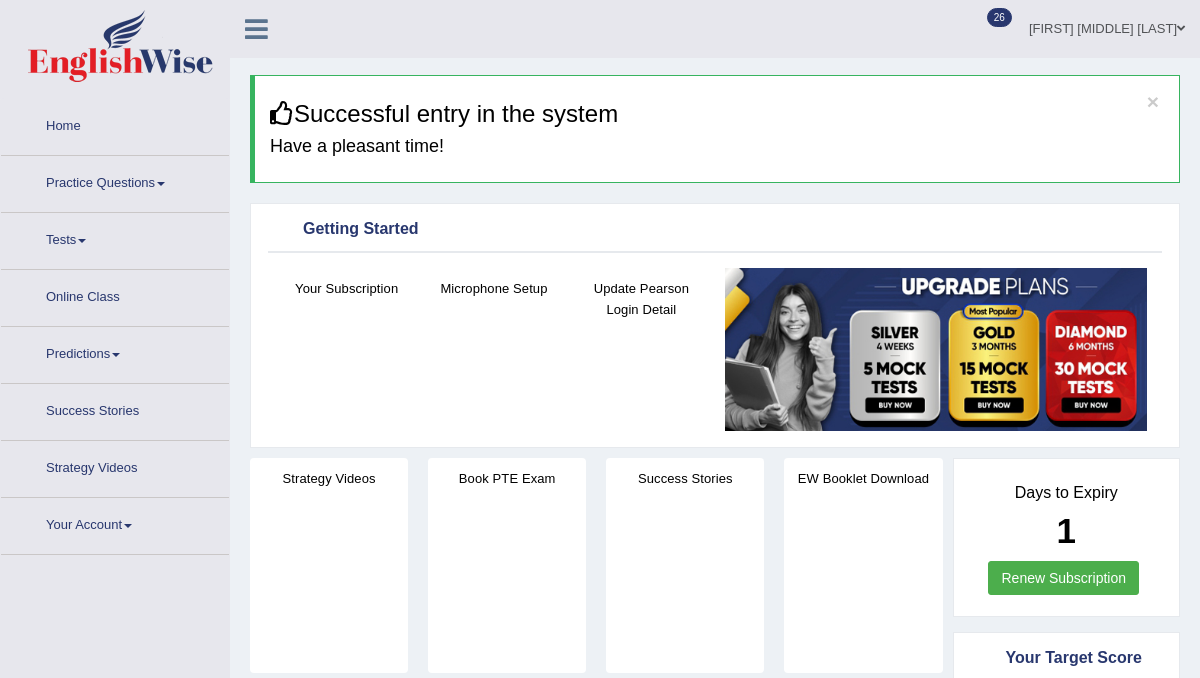 scroll, scrollTop: 0, scrollLeft: 0, axis: both 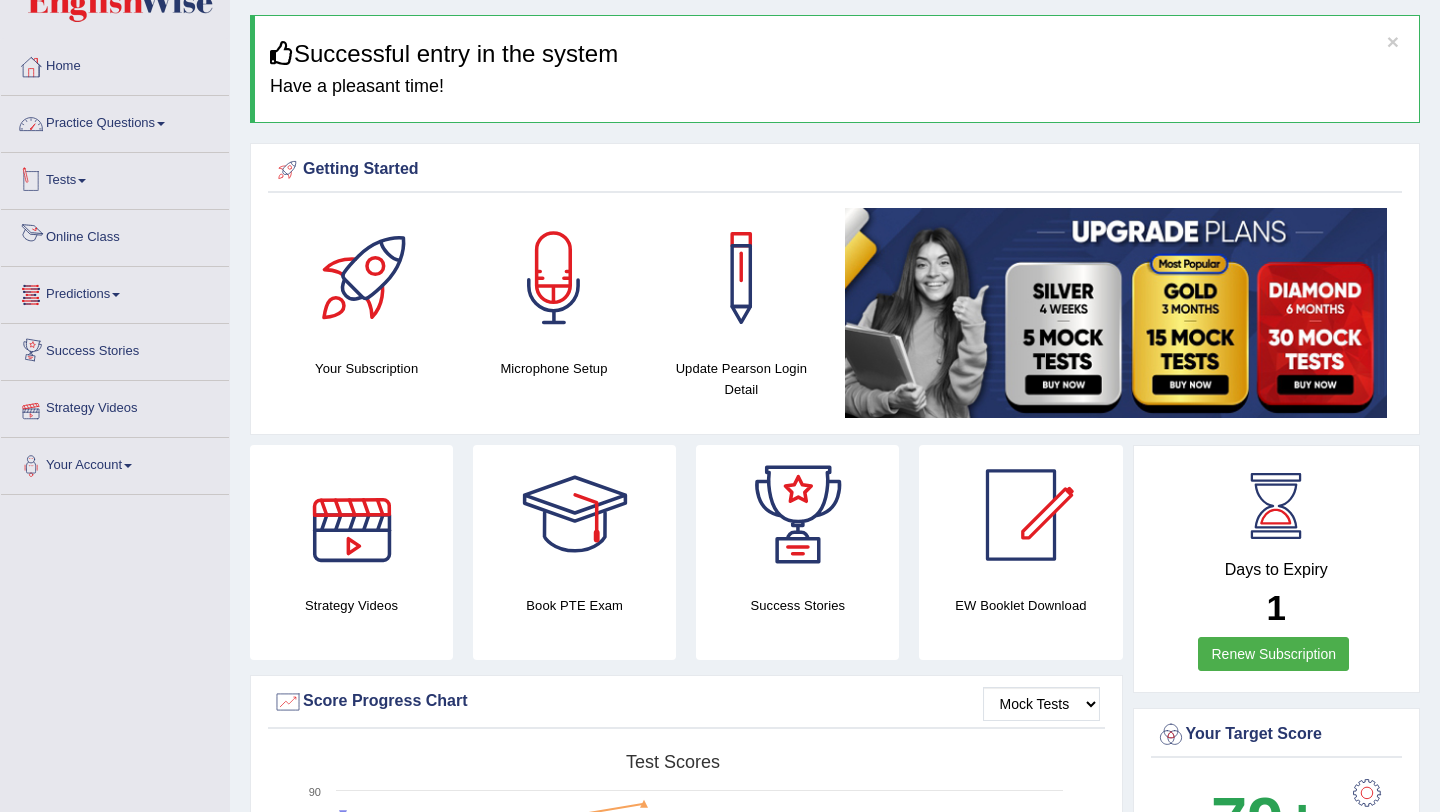 click on "Practice Questions" at bounding box center (115, 121) 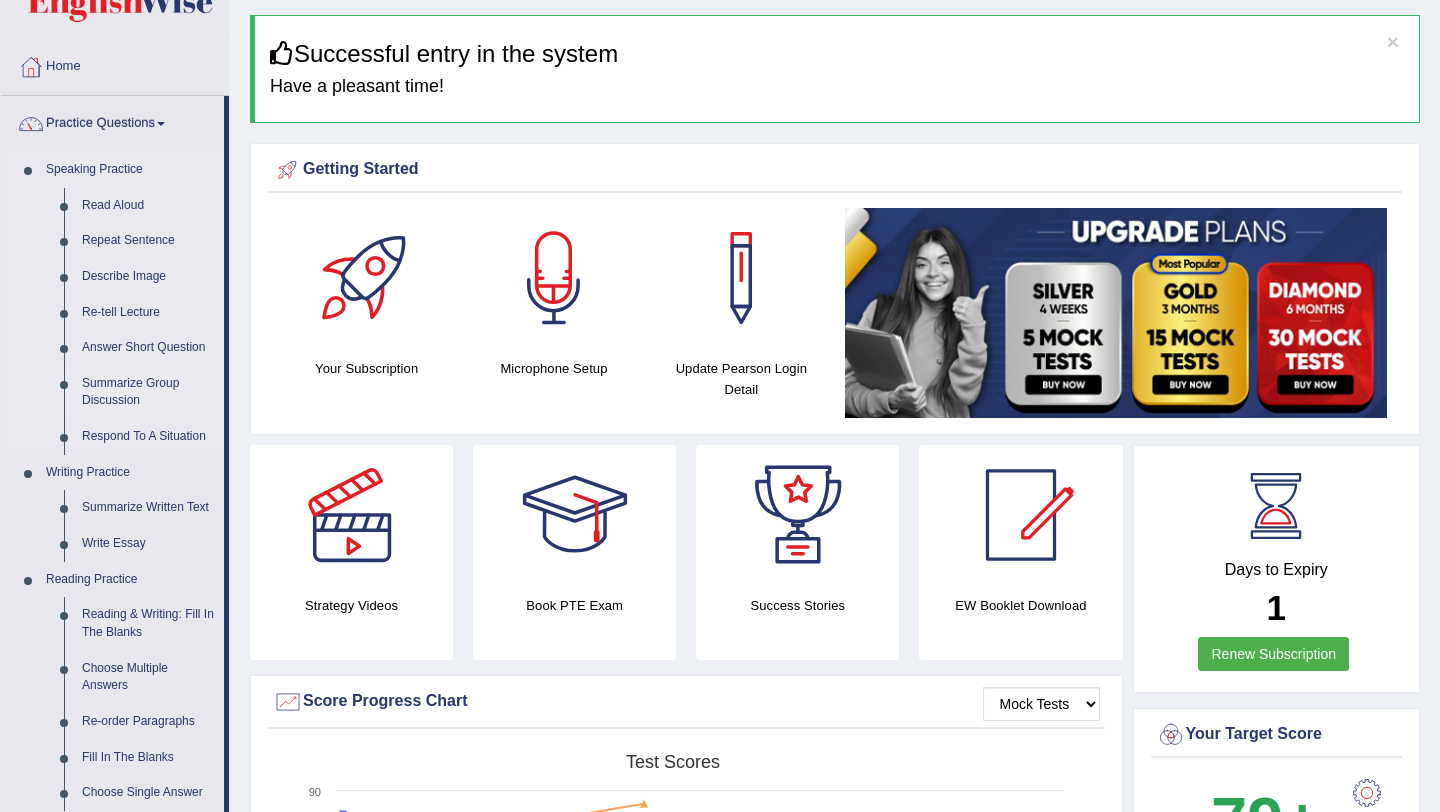 click on "Summarize Group Discussion" at bounding box center [148, 392] 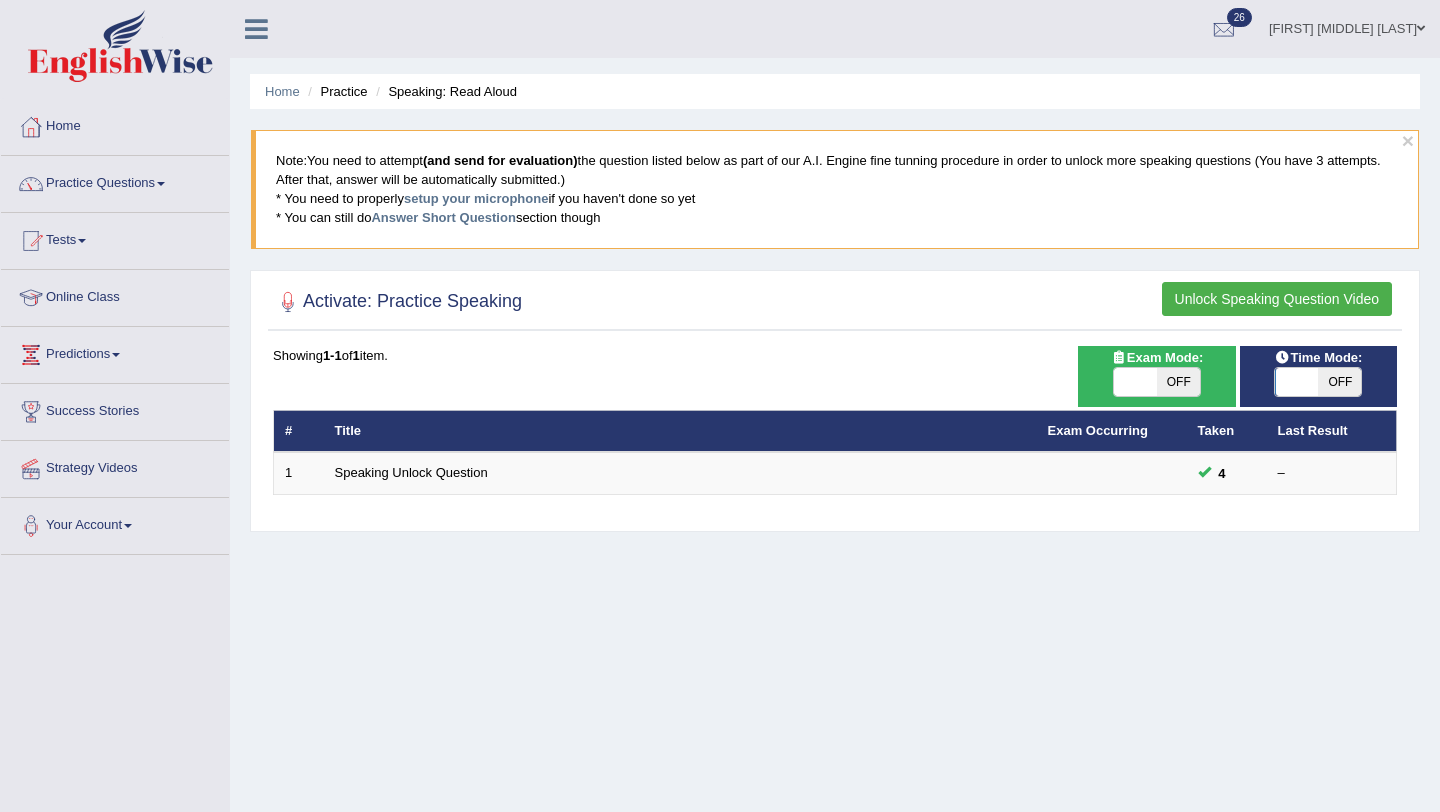 scroll, scrollTop: 0, scrollLeft: 0, axis: both 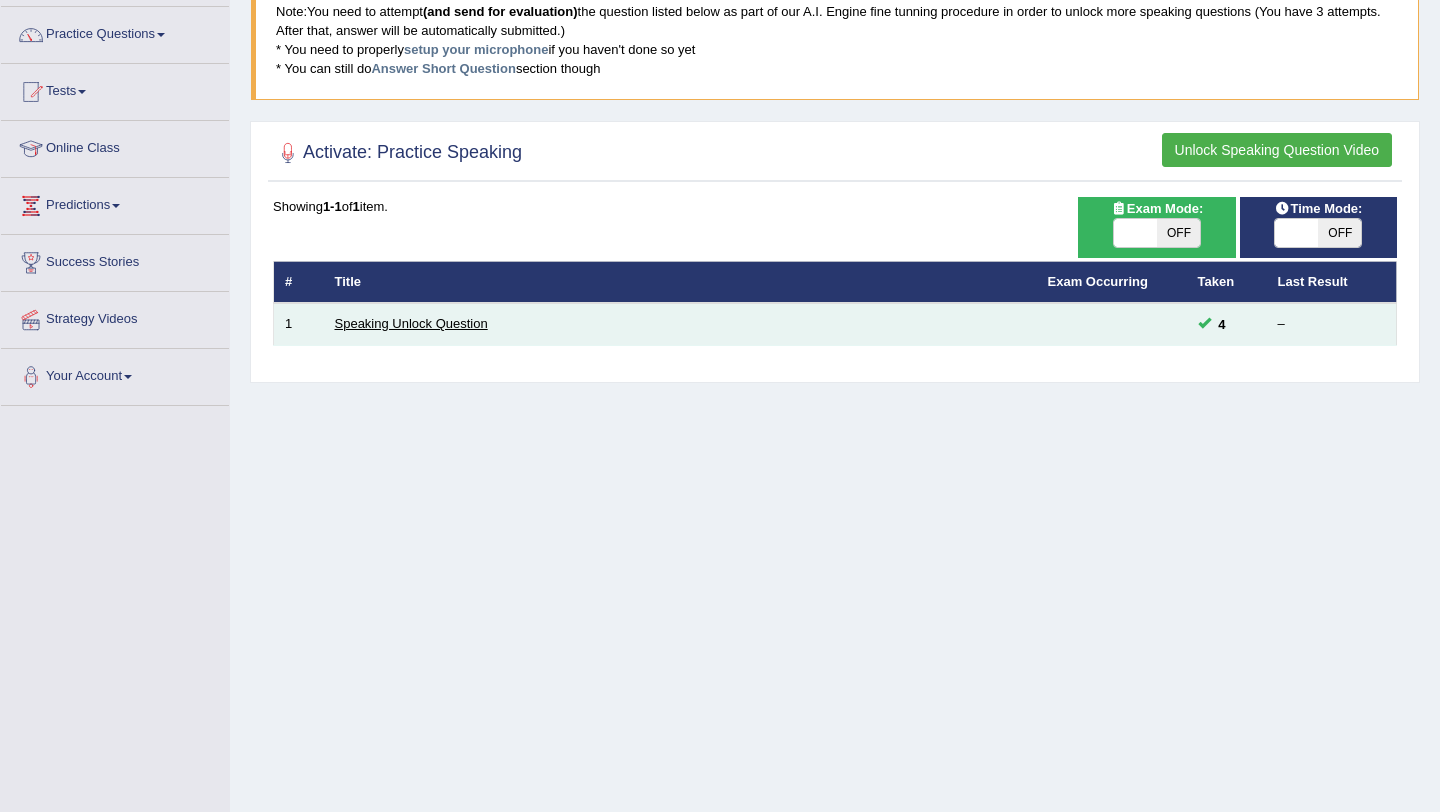click on "Speaking Unlock Question" at bounding box center (411, 323) 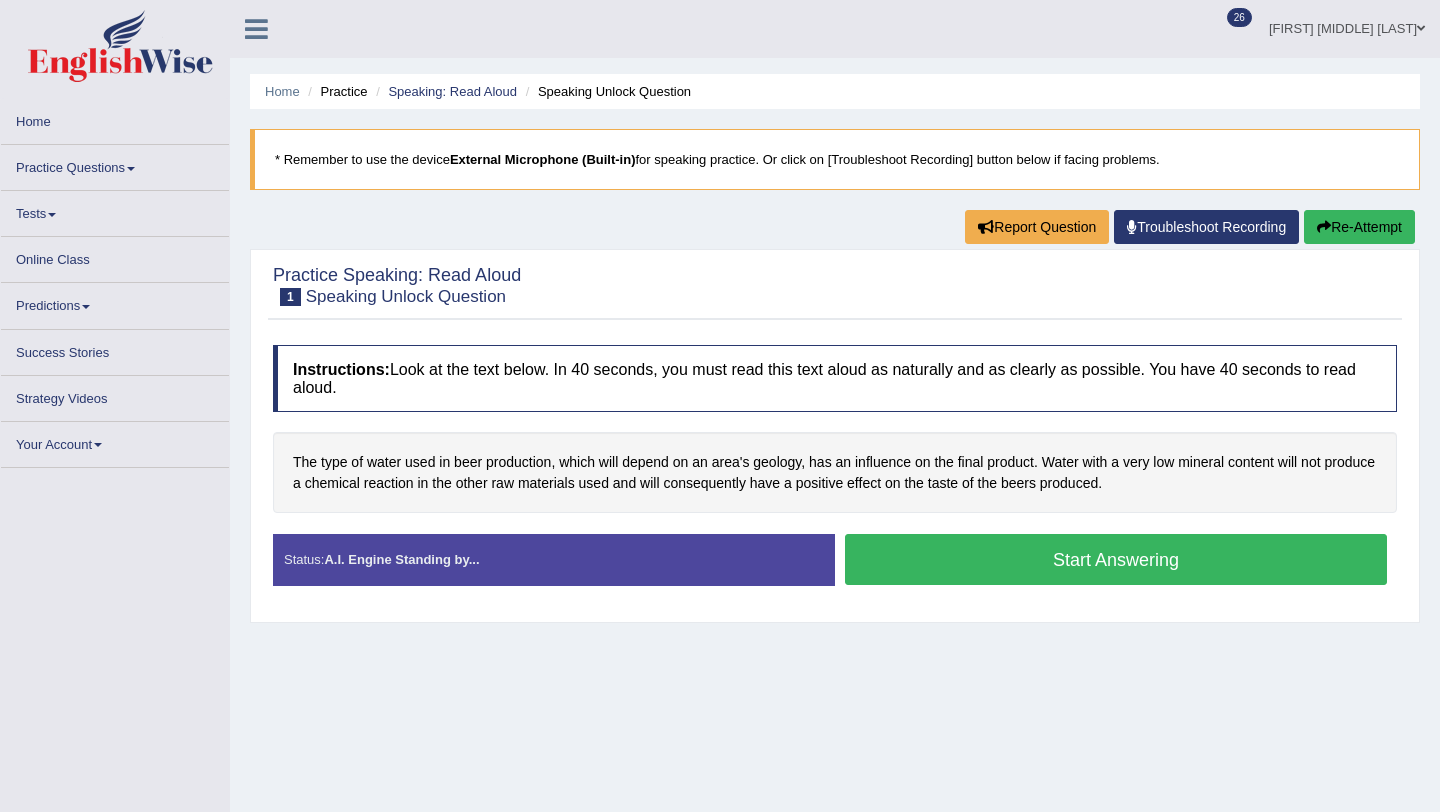 scroll, scrollTop: 0, scrollLeft: 0, axis: both 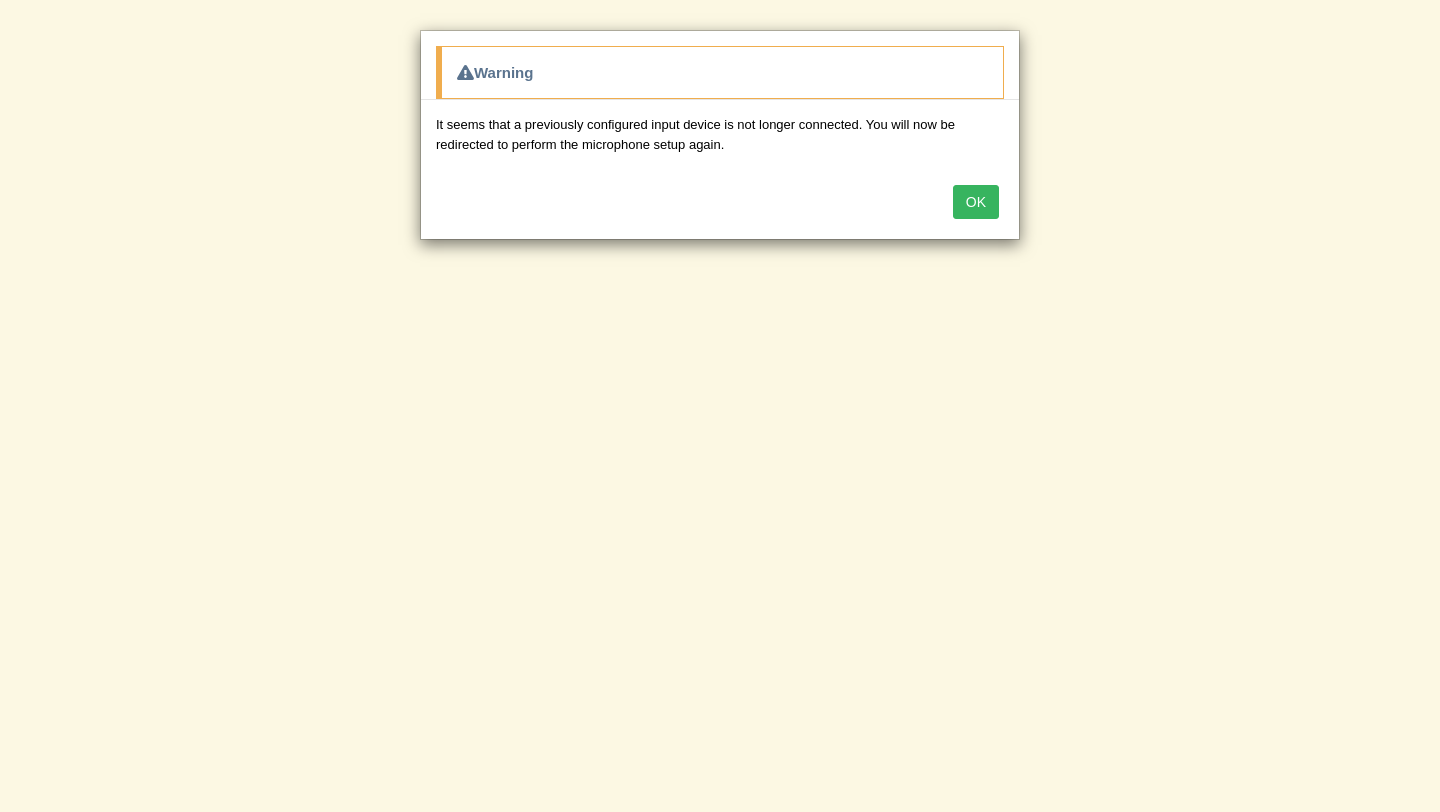 click on "OK" at bounding box center [976, 202] 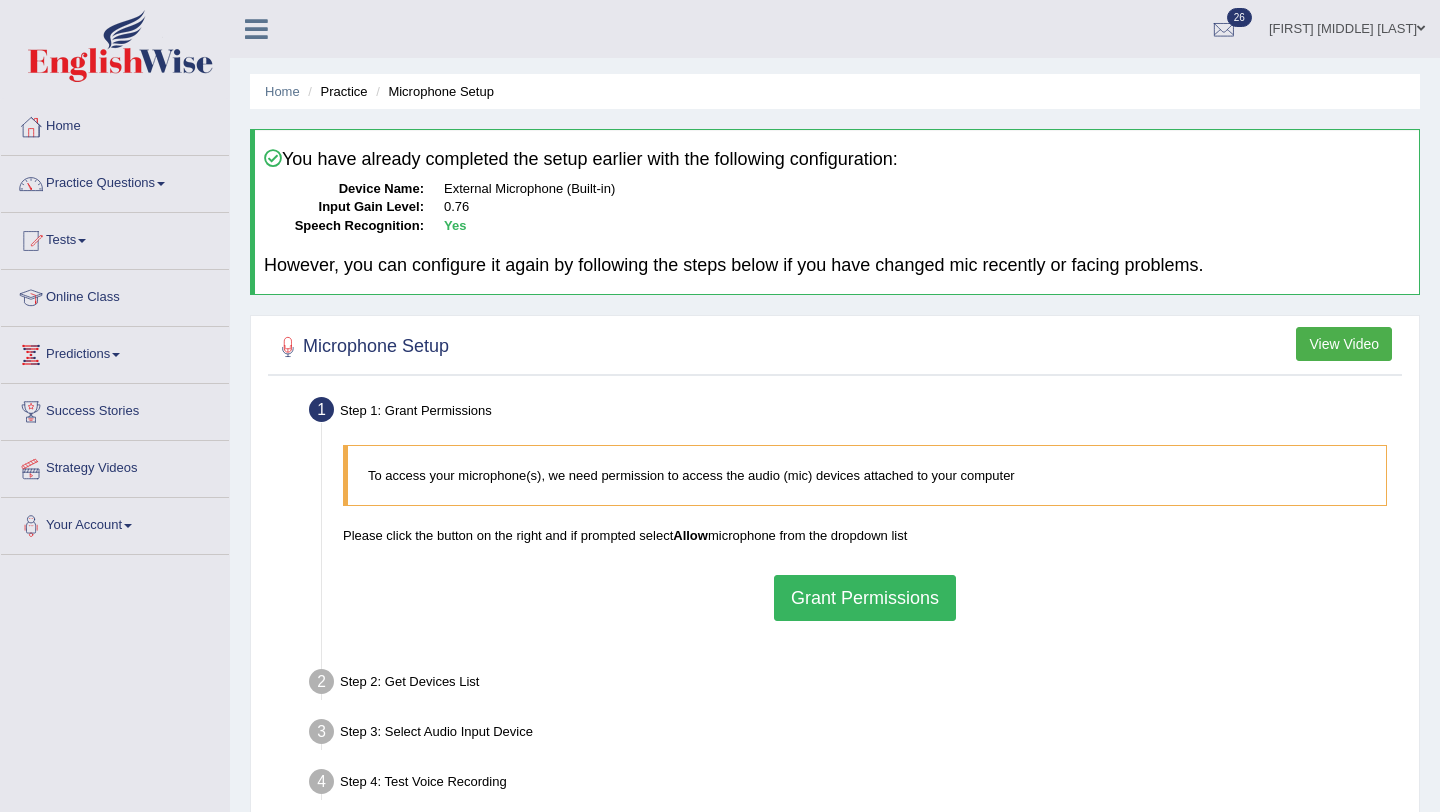 scroll, scrollTop: 0, scrollLeft: 0, axis: both 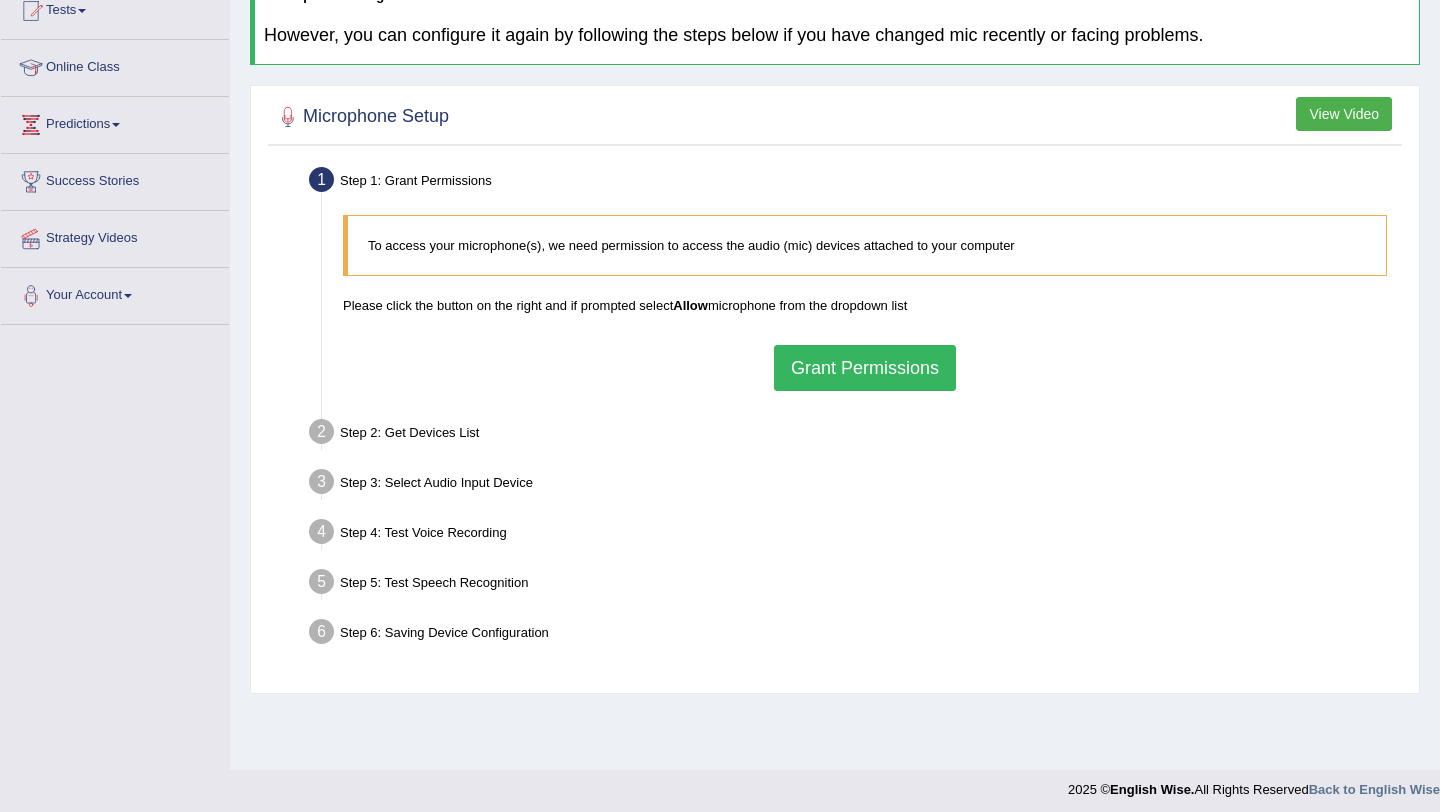 click on "Grant Permissions" at bounding box center (865, 368) 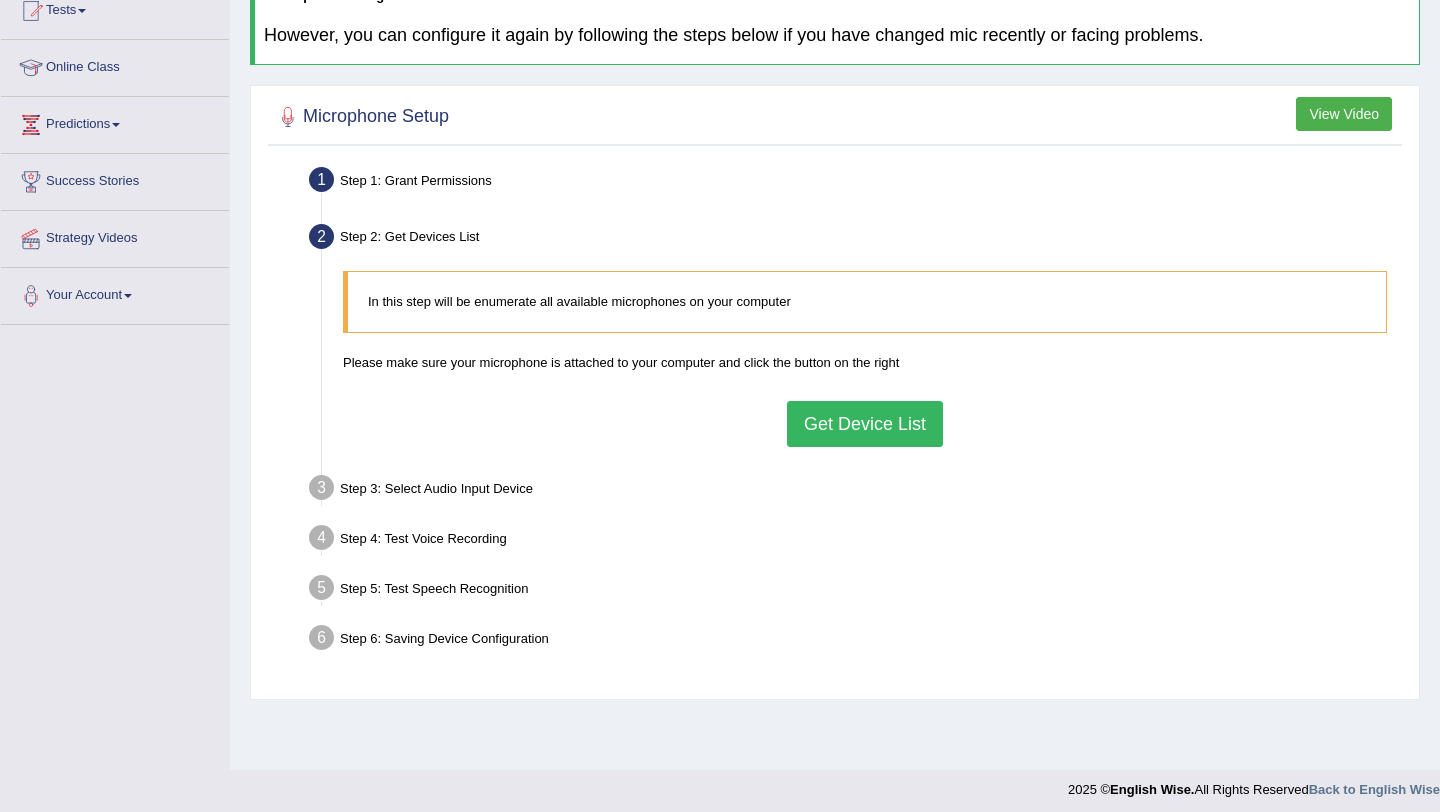 click on "Get Device List" at bounding box center (865, 424) 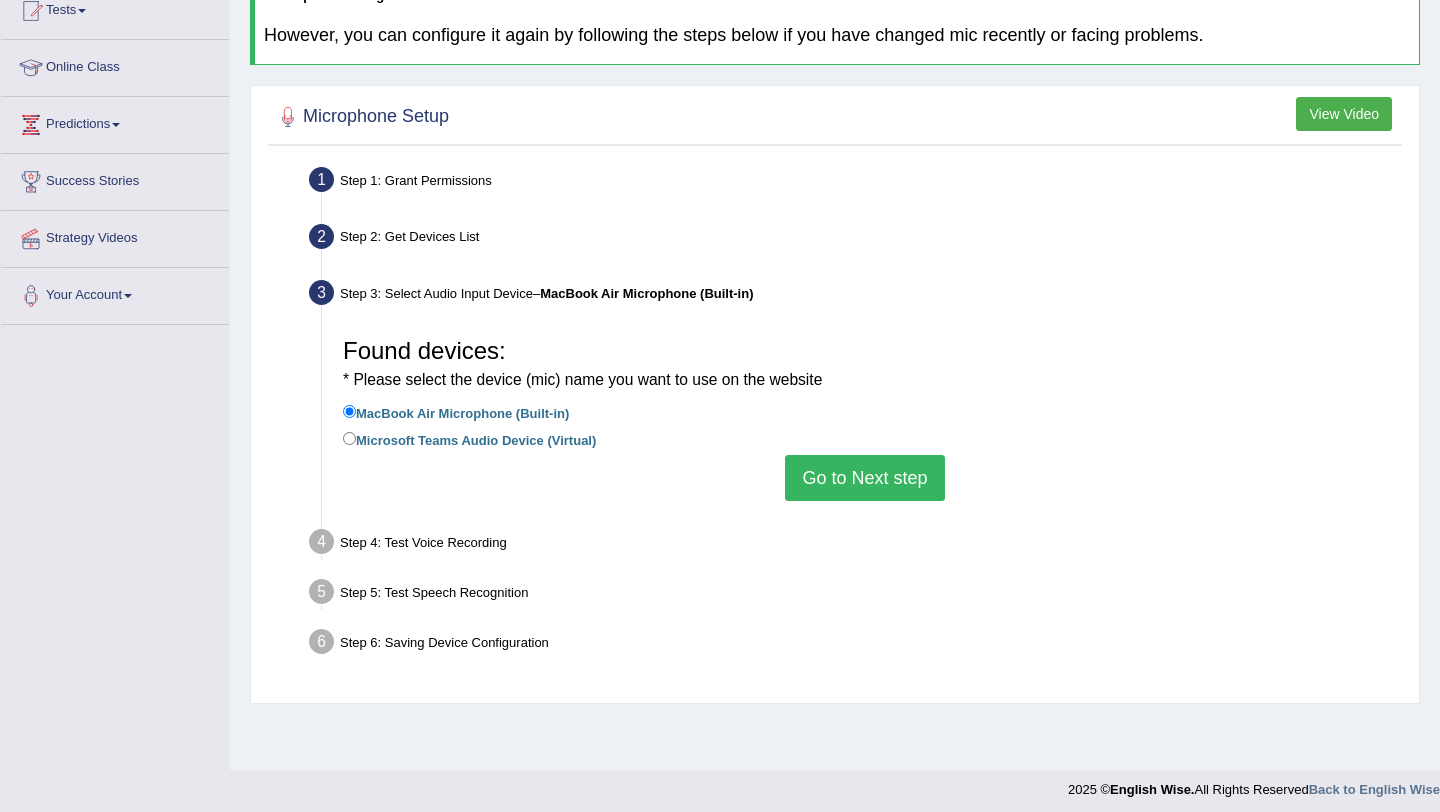 scroll, scrollTop: 238, scrollLeft: 0, axis: vertical 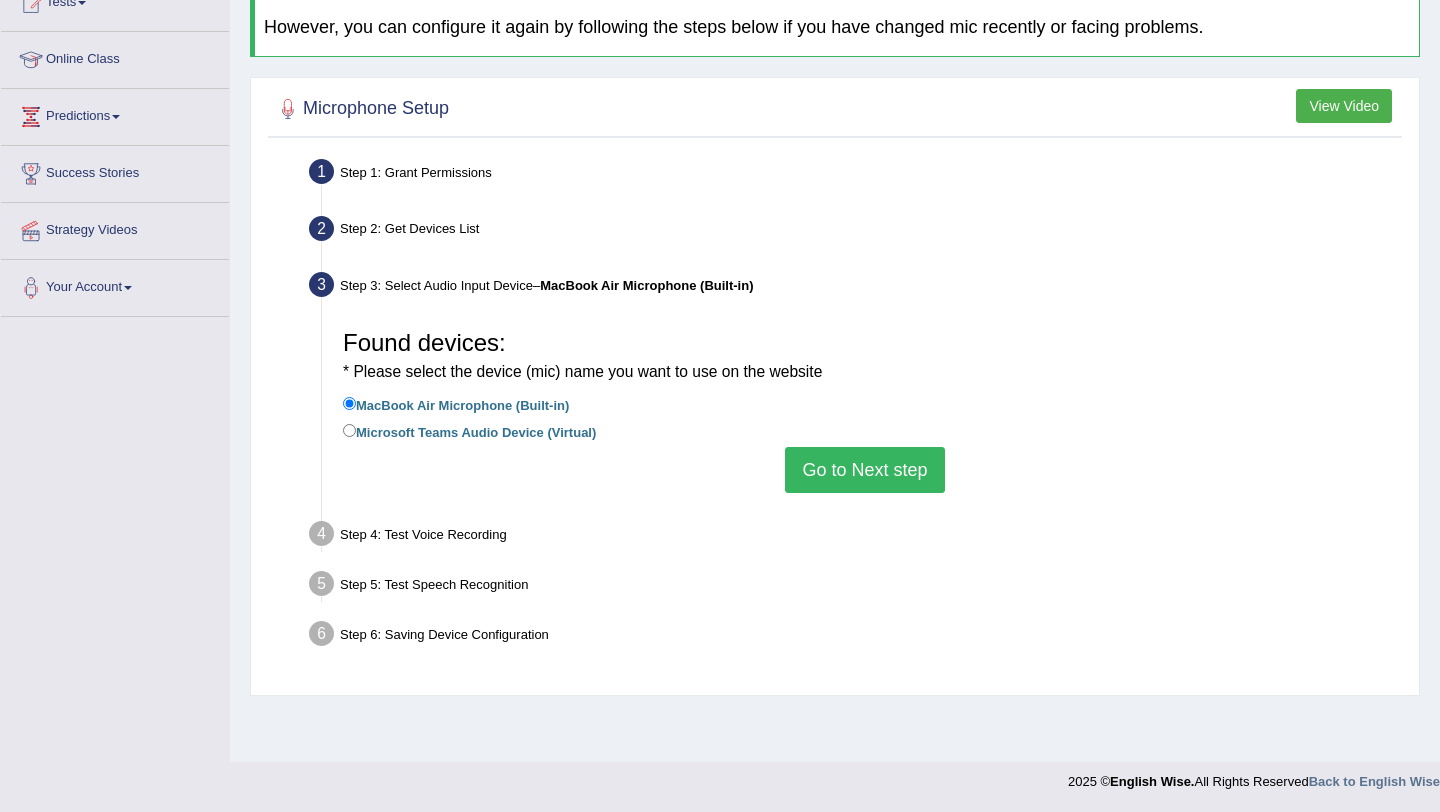 click on "Microsoft Teams Audio Device (Virtual)" at bounding box center [469, 431] 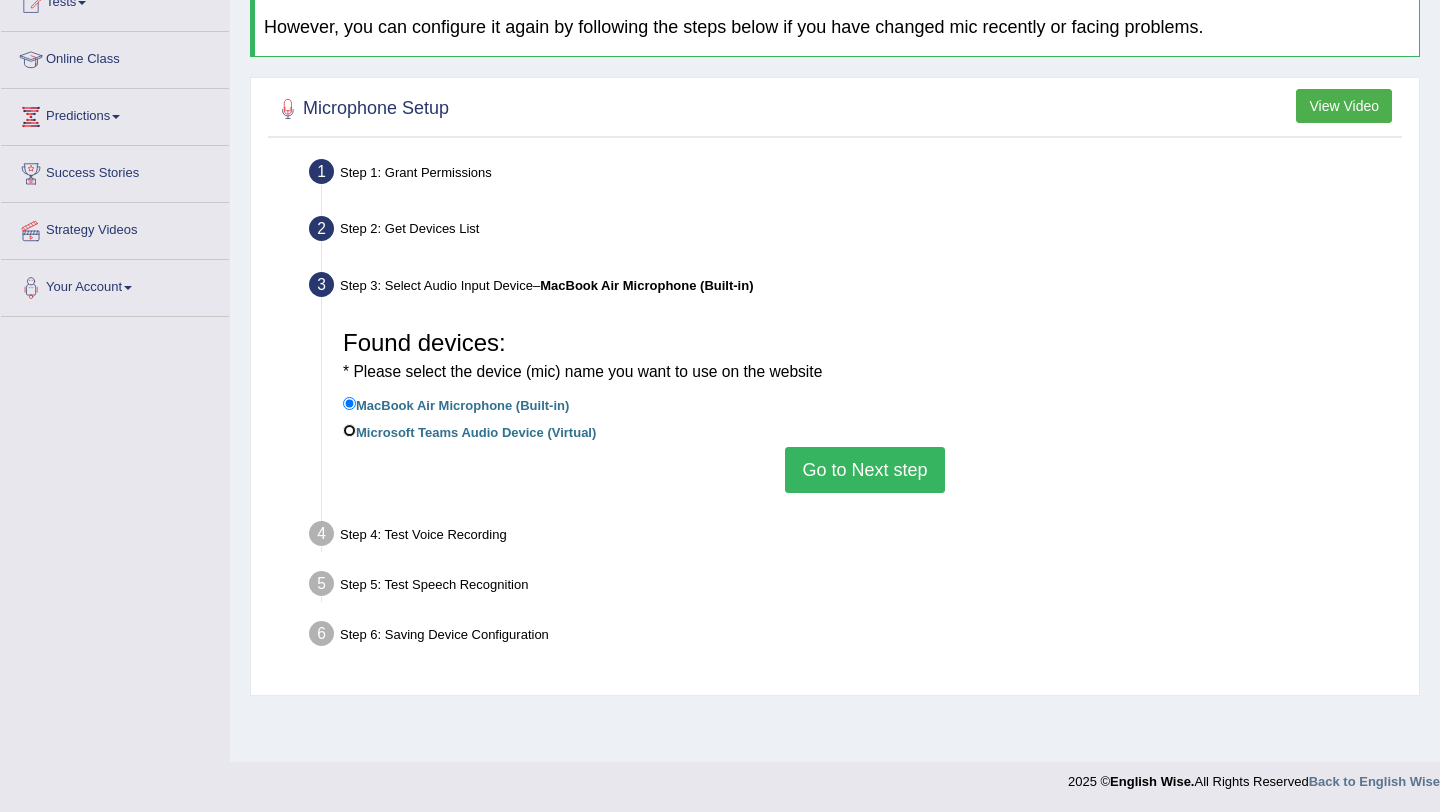 click on "Microsoft Teams Audio Device (Virtual)" at bounding box center [349, 430] 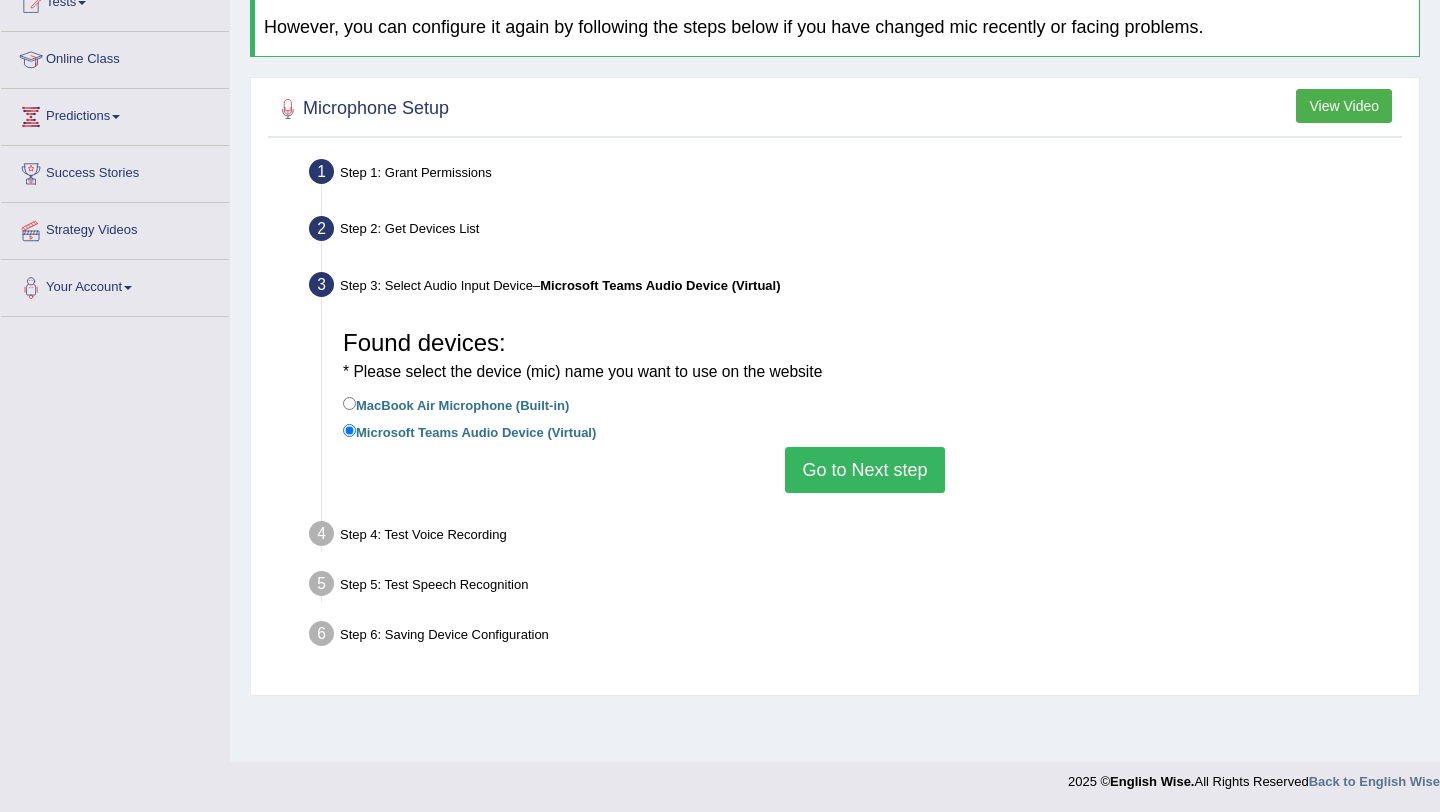 click on "MacBook Air Microphone (Built-in)" at bounding box center (456, 404) 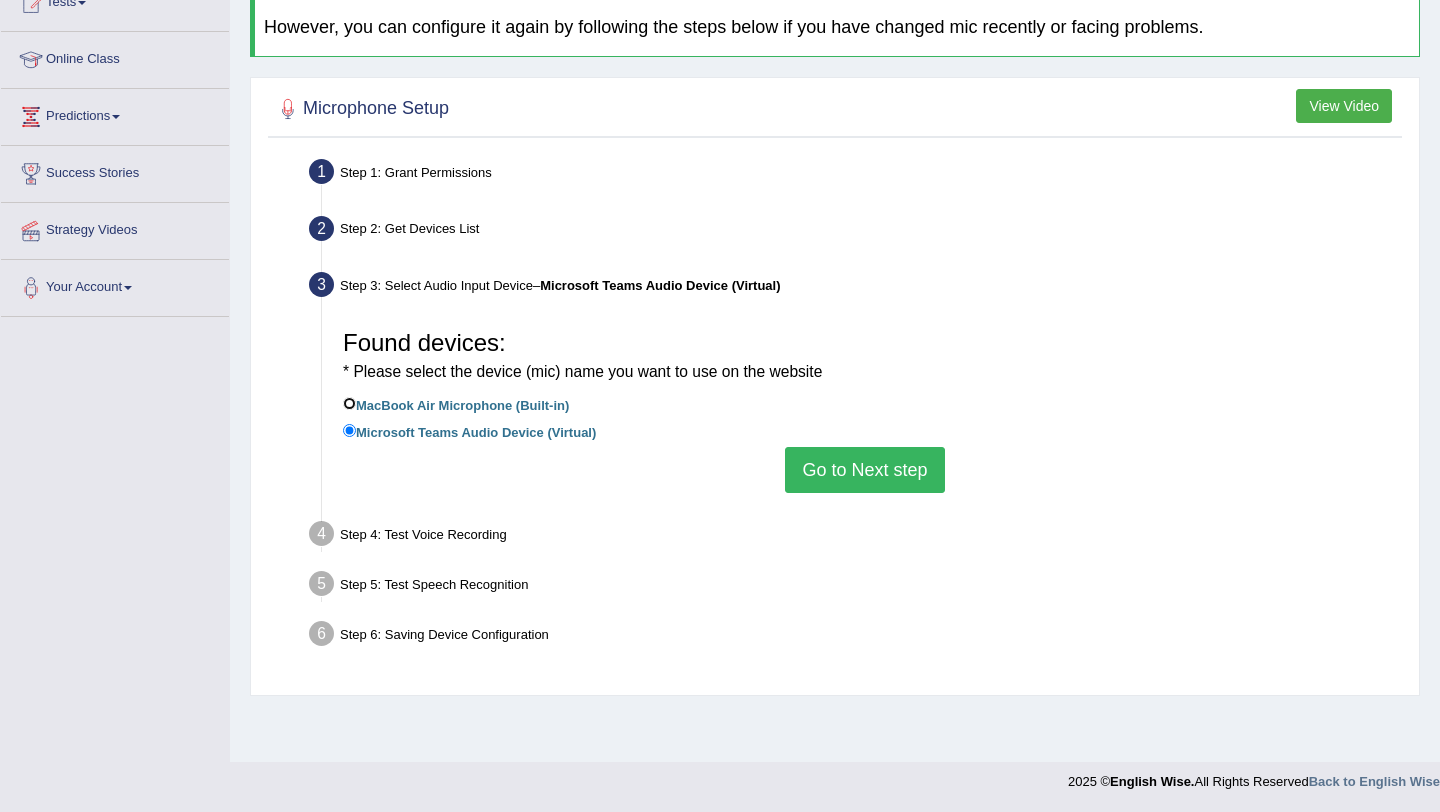 click on "MacBook Air Microphone (Built-in)" at bounding box center [349, 403] 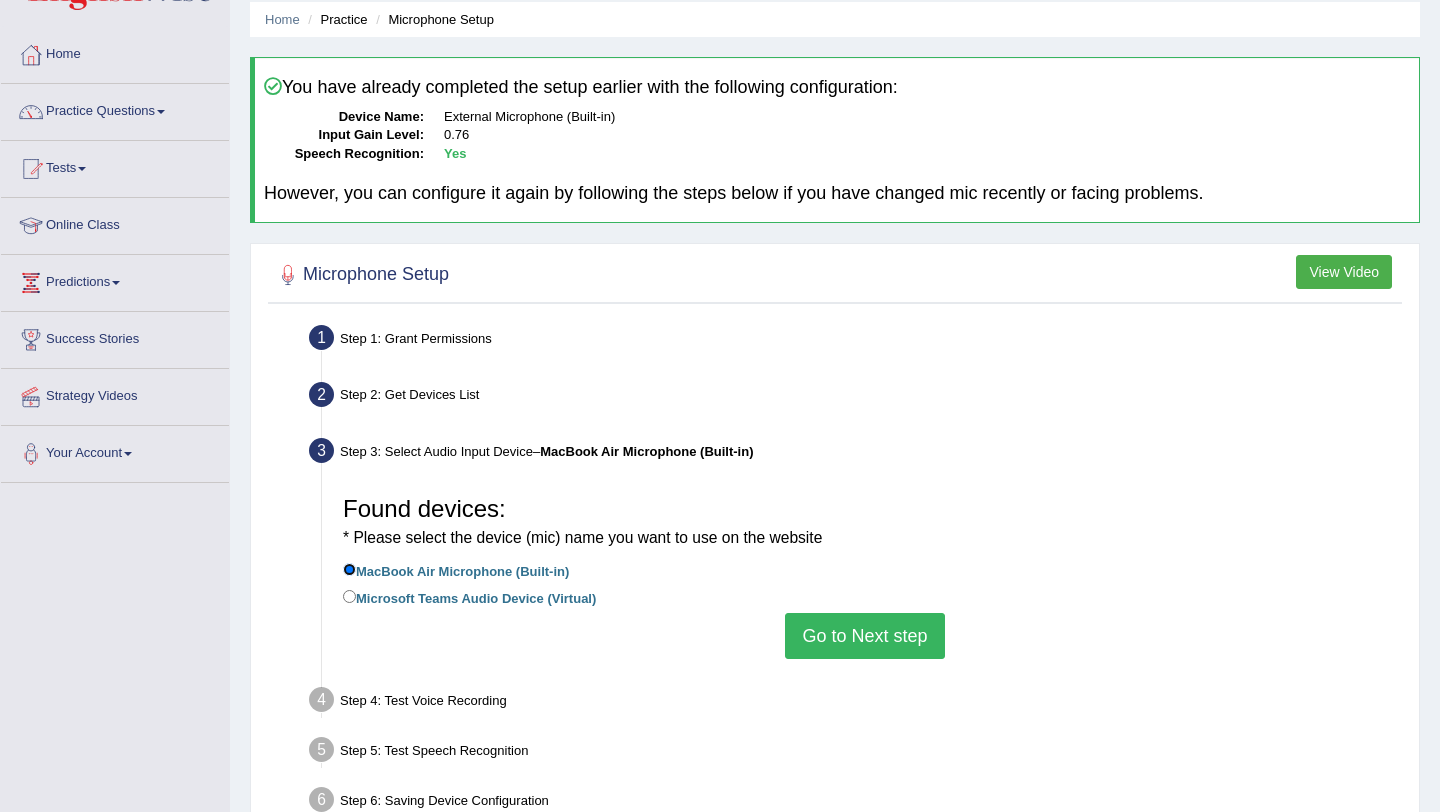 scroll, scrollTop: 0, scrollLeft: 0, axis: both 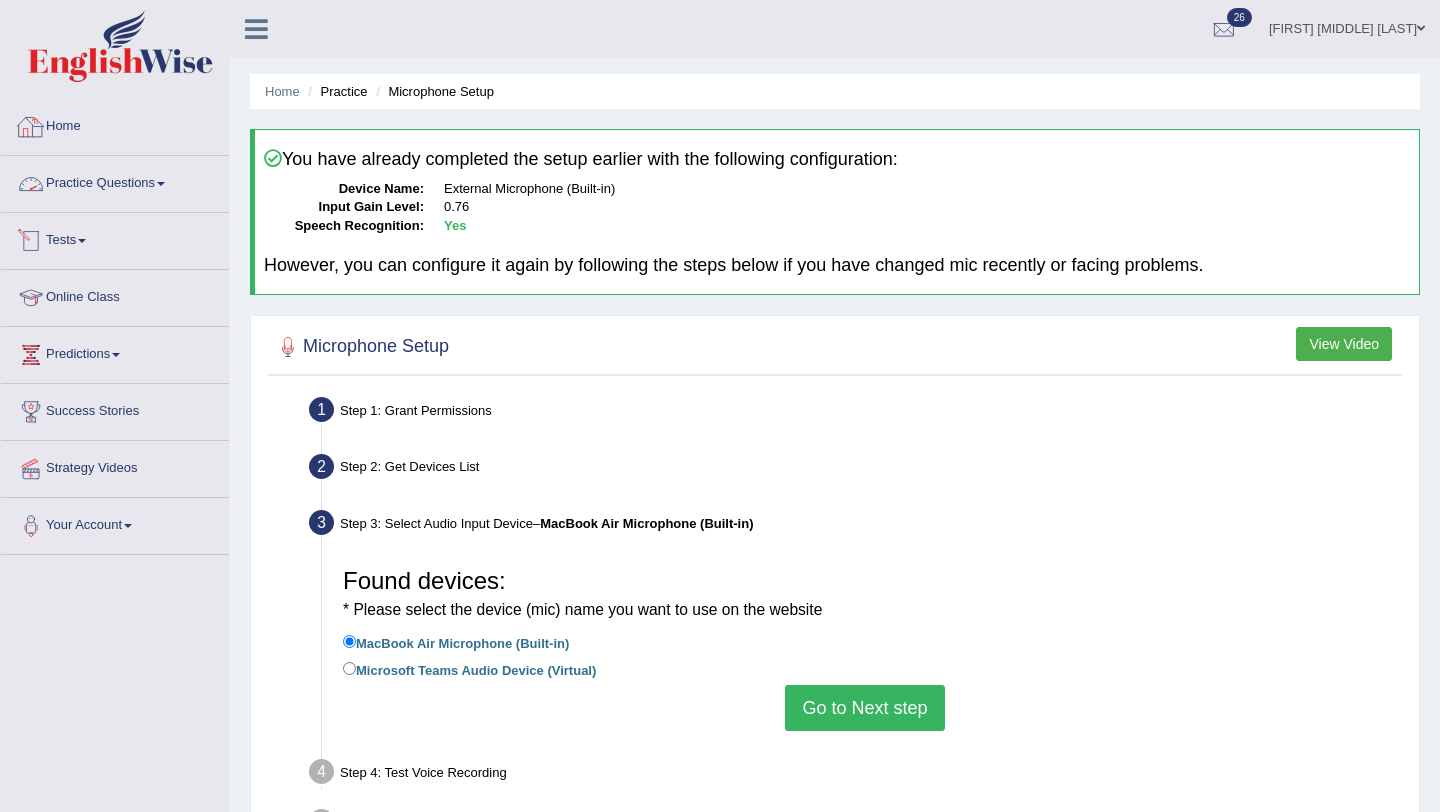 click on "Home" at bounding box center [115, 124] 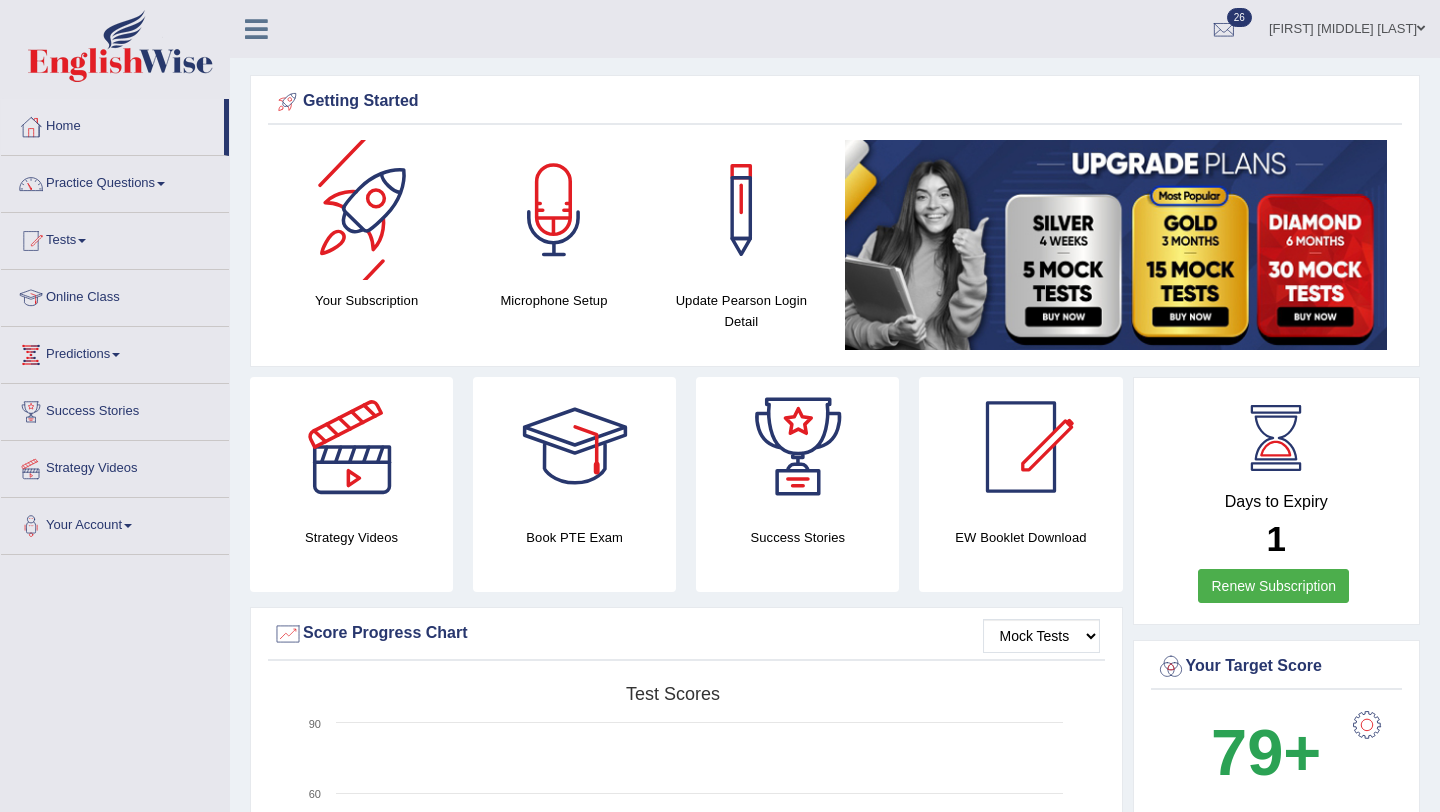 scroll, scrollTop: 0, scrollLeft: 0, axis: both 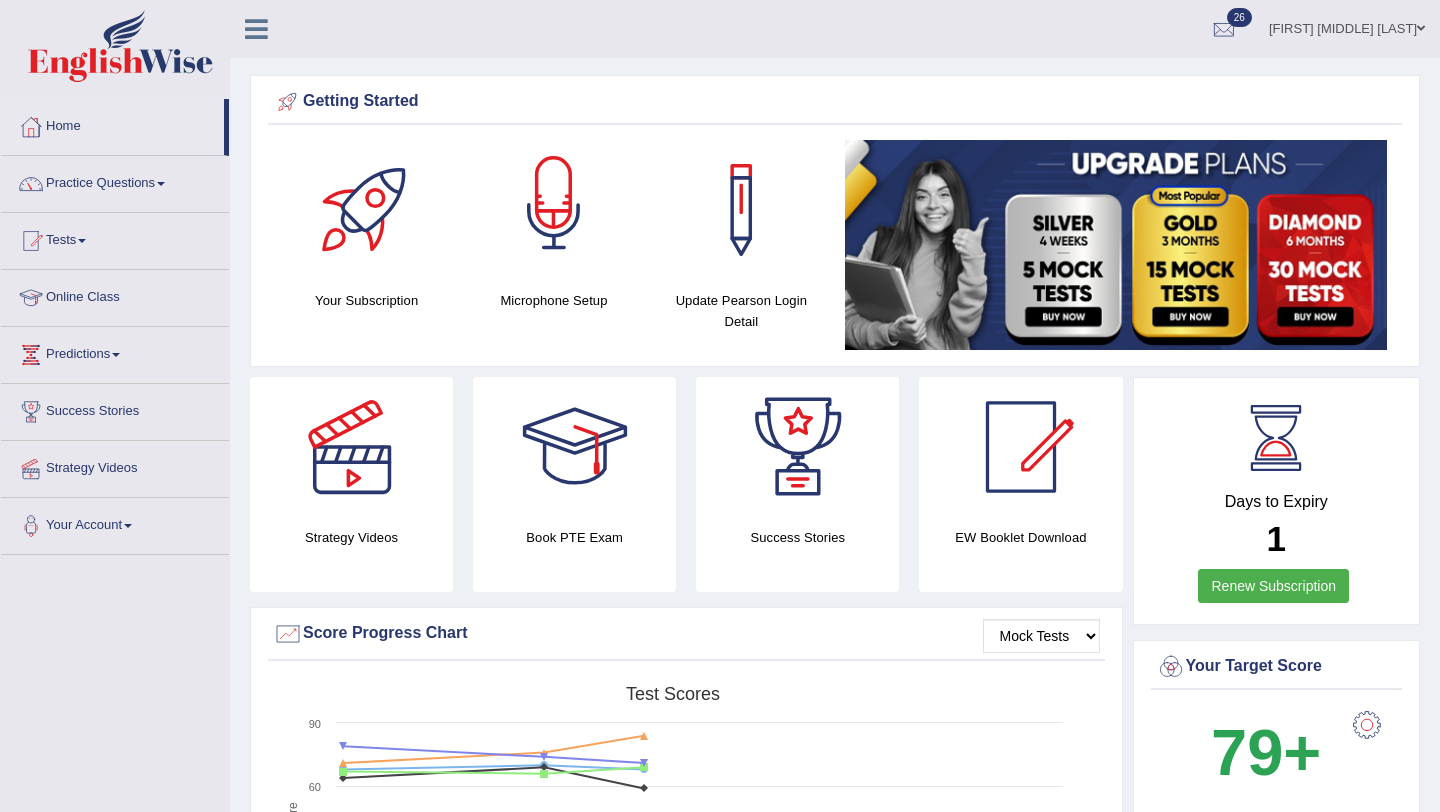 click at bounding box center [554, 210] 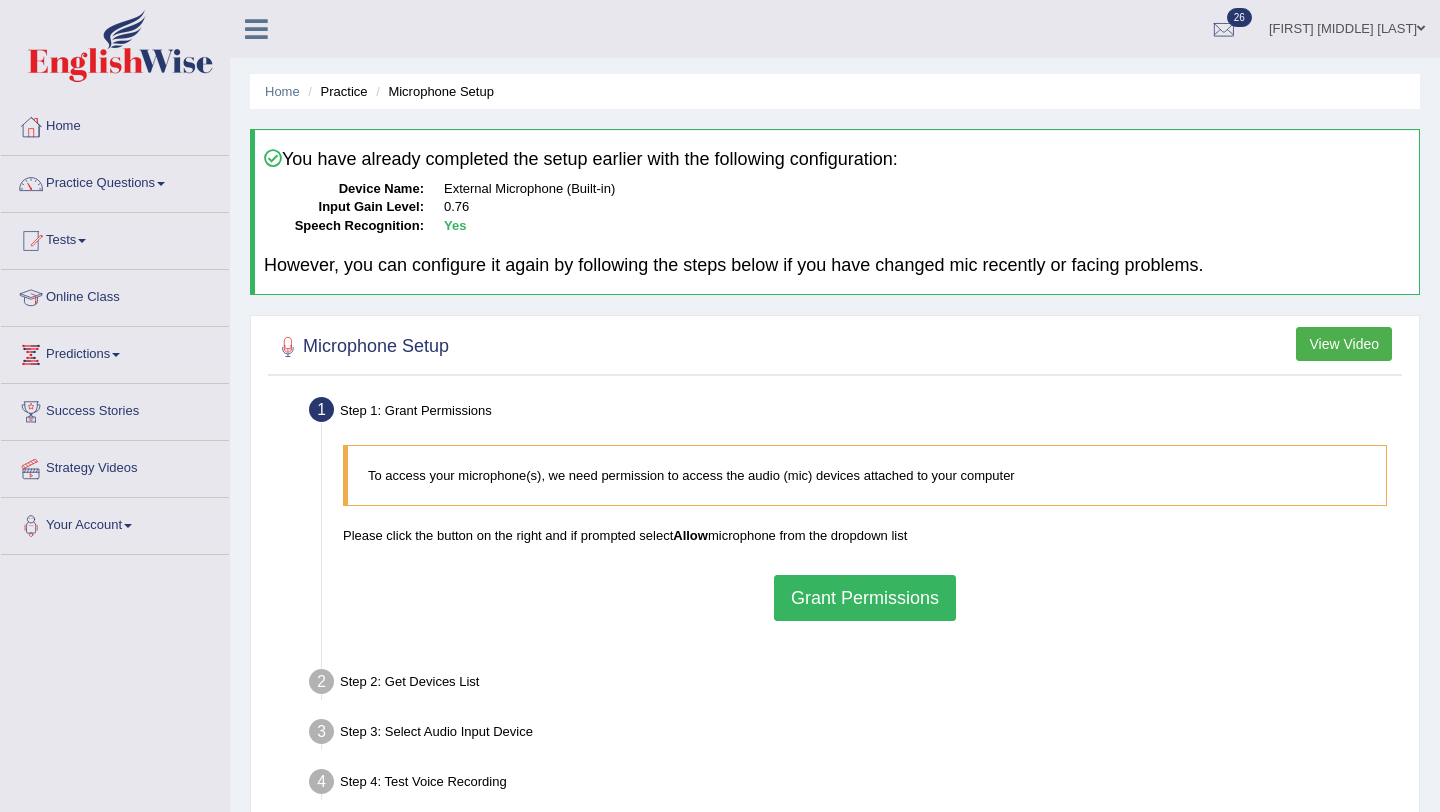 scroll, scrollTop: 0, scrollLeft: 0, axis: both 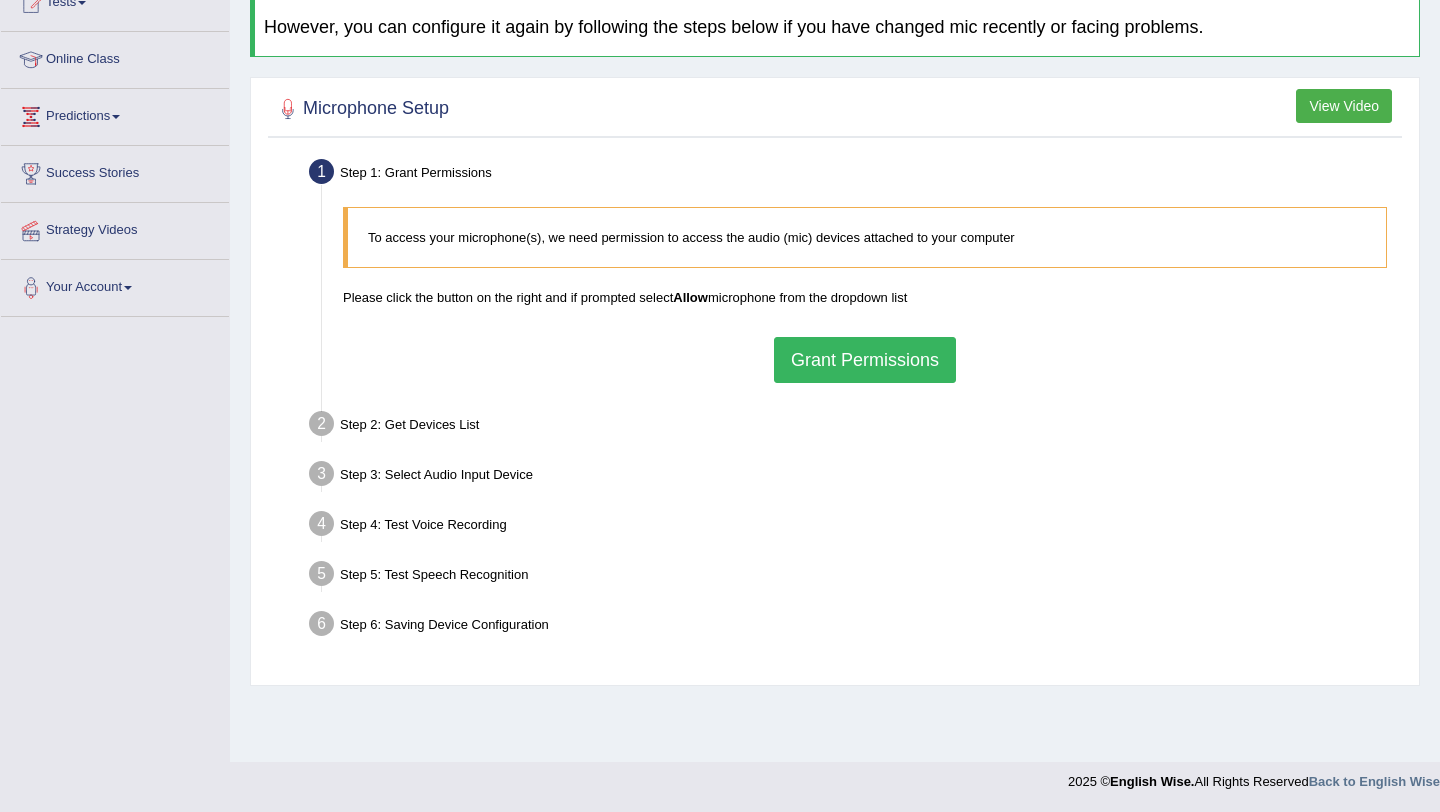 click on "Grant Permissions" at bounding box center [865, 360] 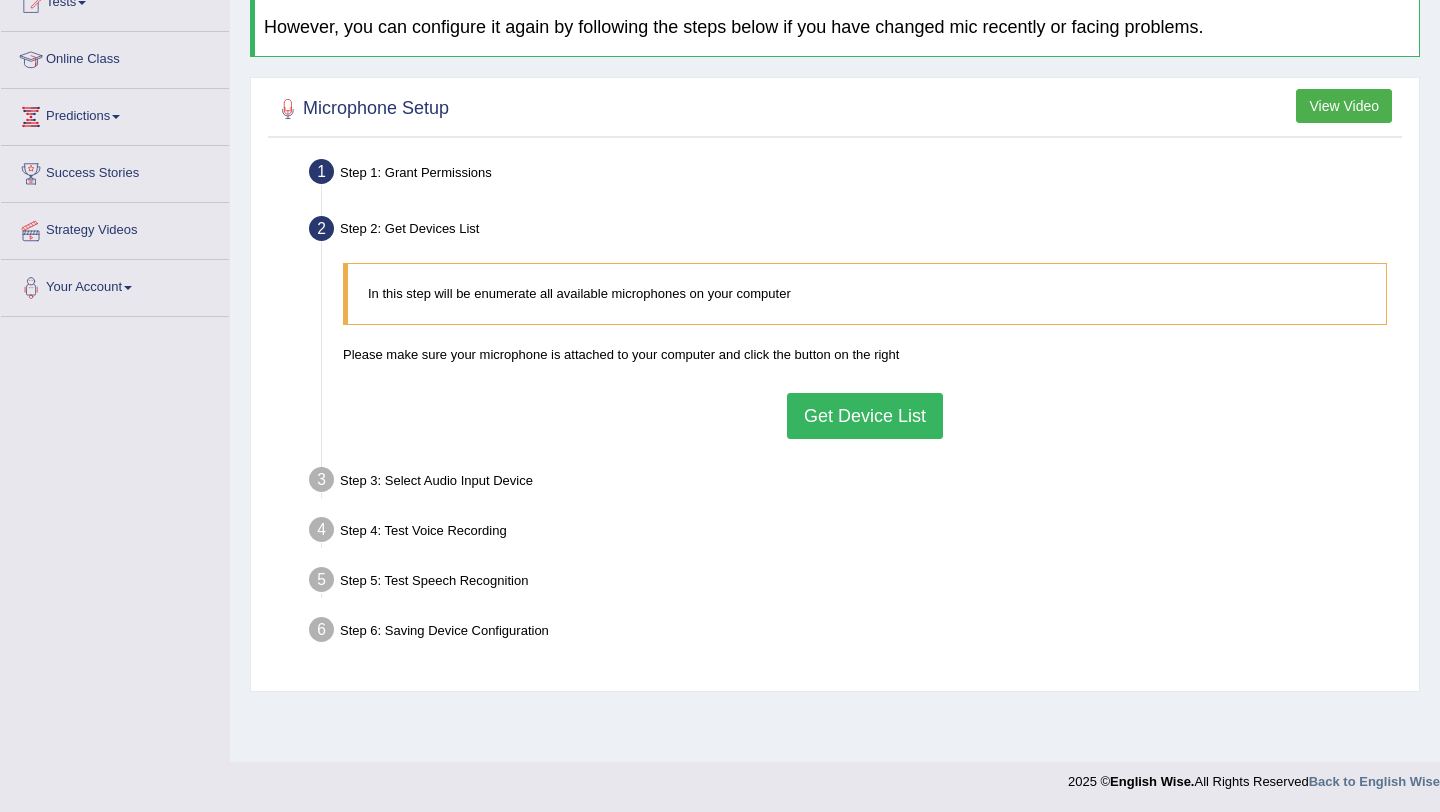 click on "Get Device List" at bounding box center (865, 416) 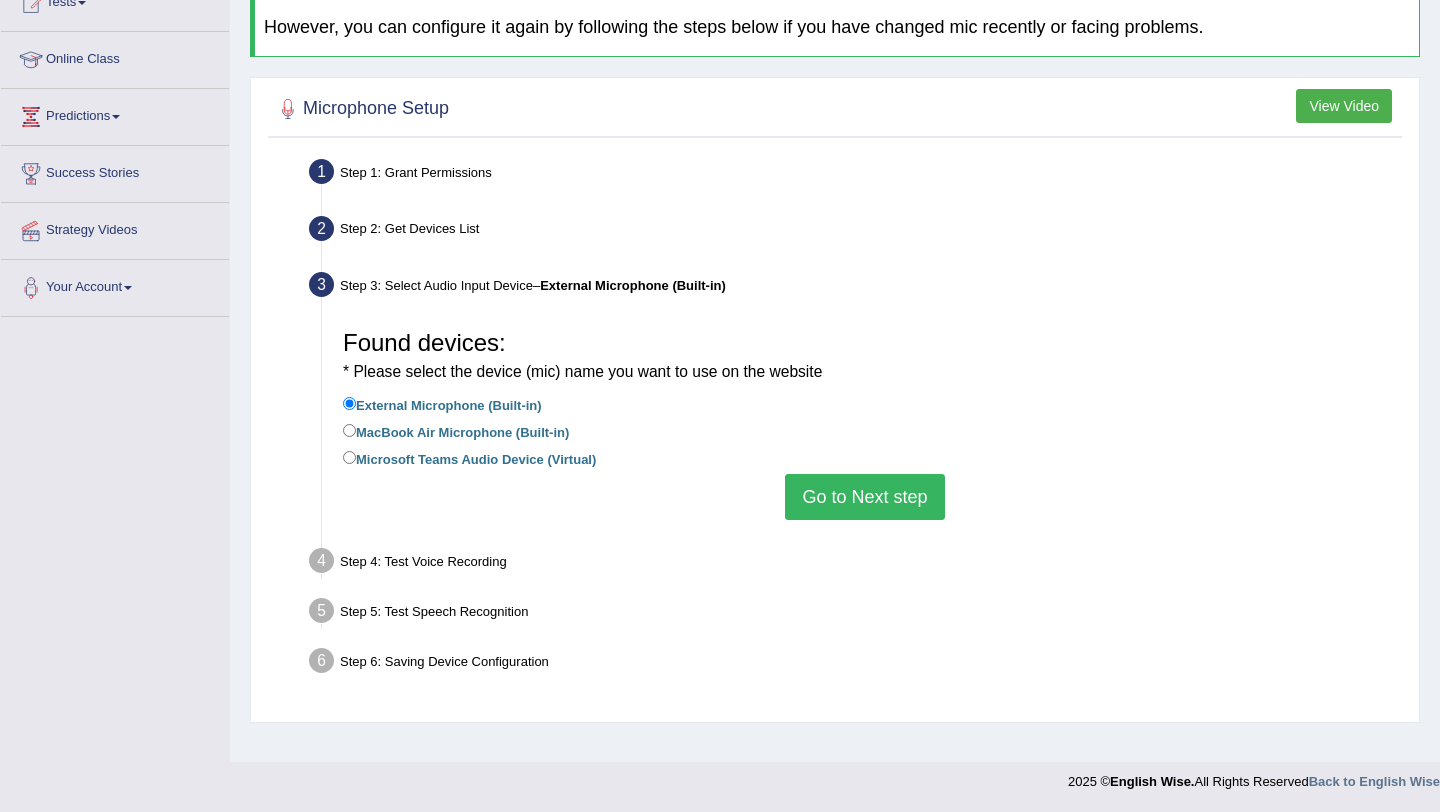 click on "Go to Next step" at bounding box center [864, 497] 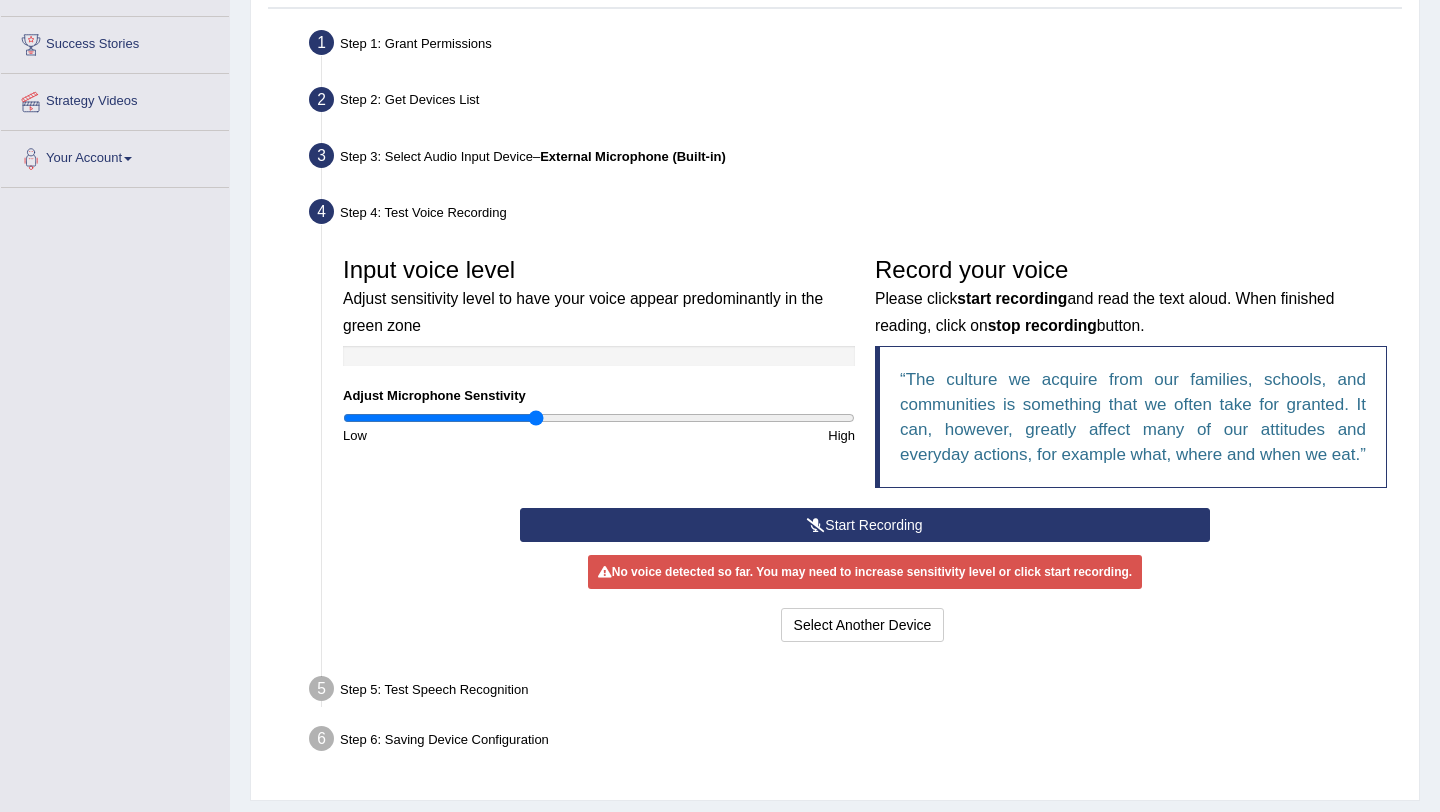scroll, scrollTop: 445, scrollLeft: 0, axis: vertical 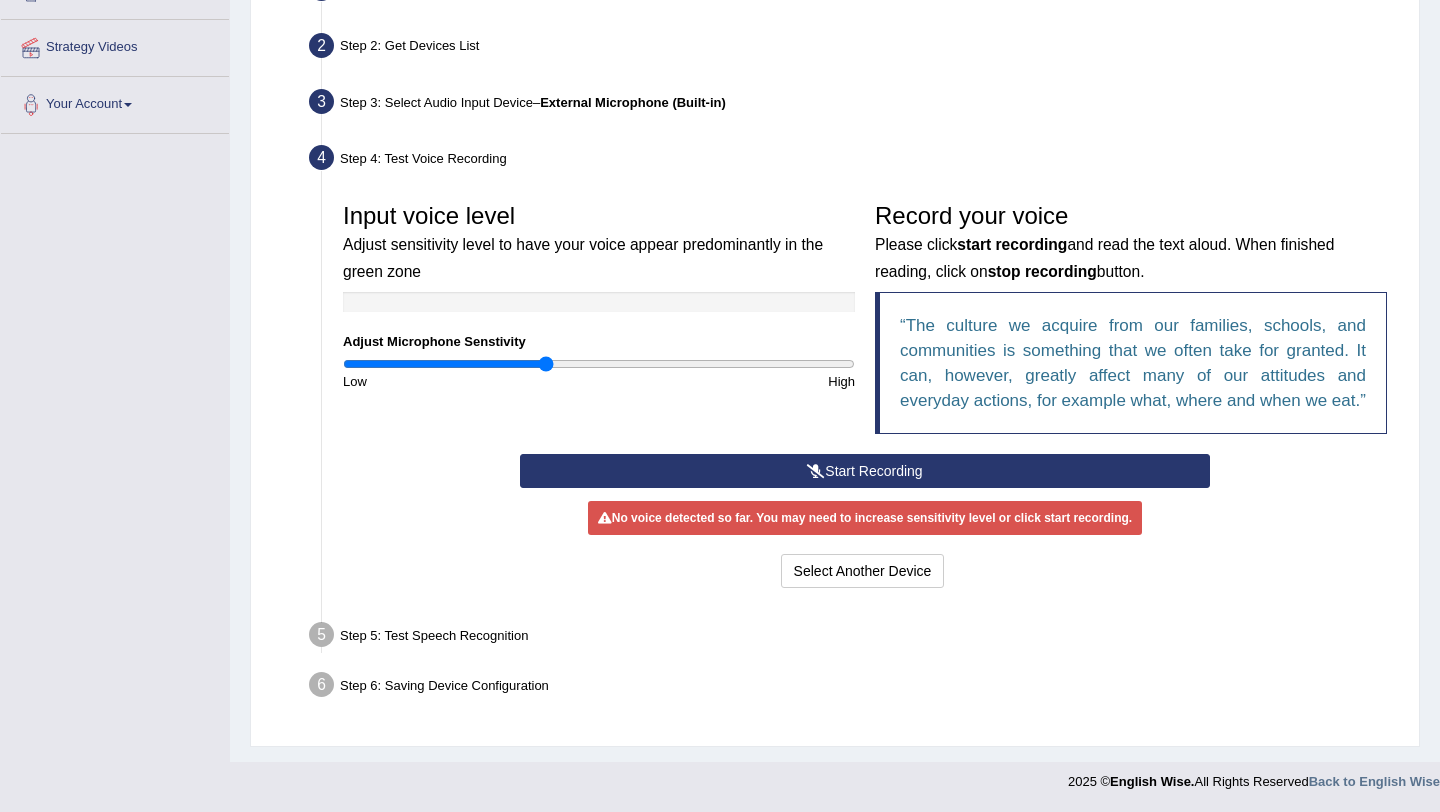 drag, startPoint x: 533, startPoint y: 337, endPoint x: 545, endPoint y: 338, distance: 12.0415945 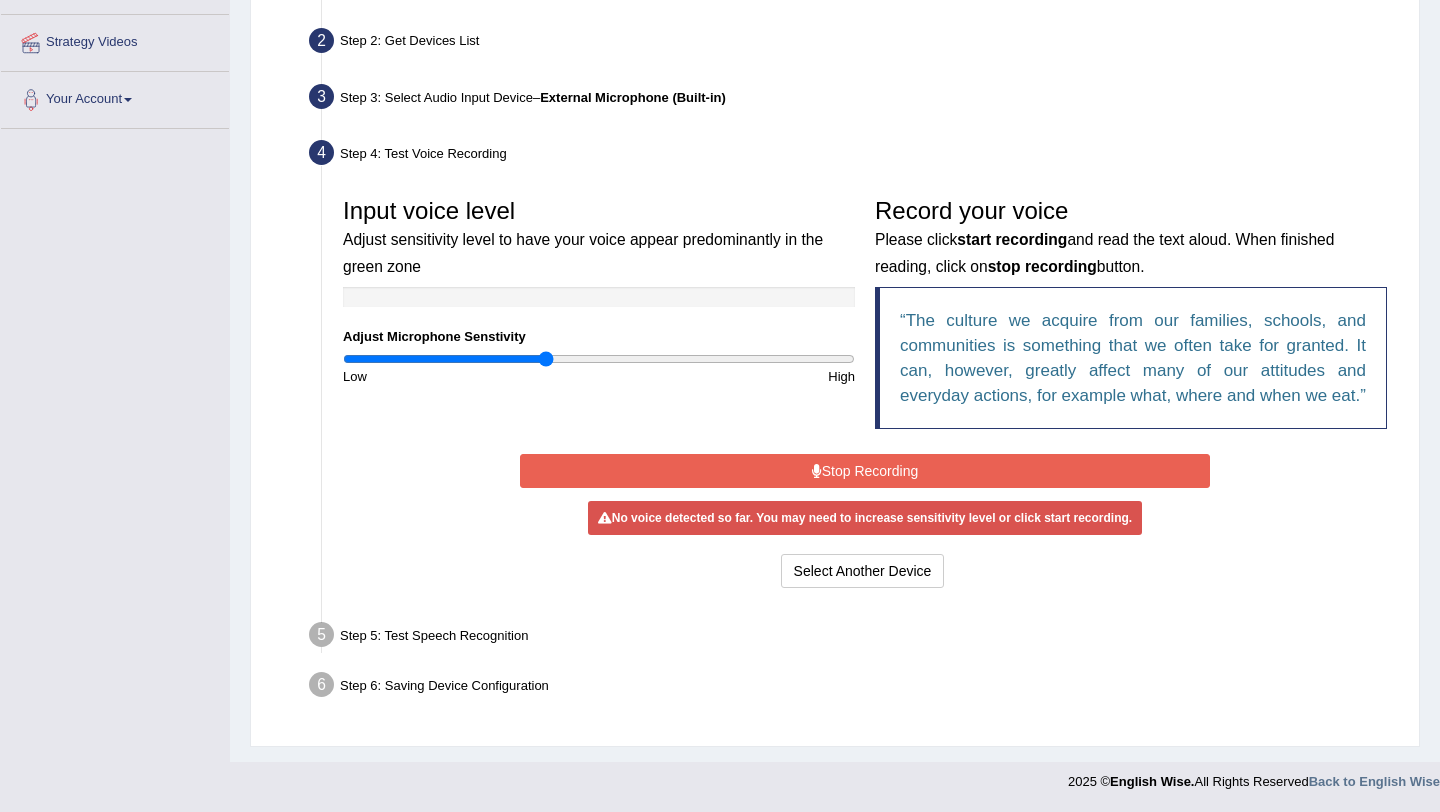 click on "Stop Recording" at bounding box center [864, 471] 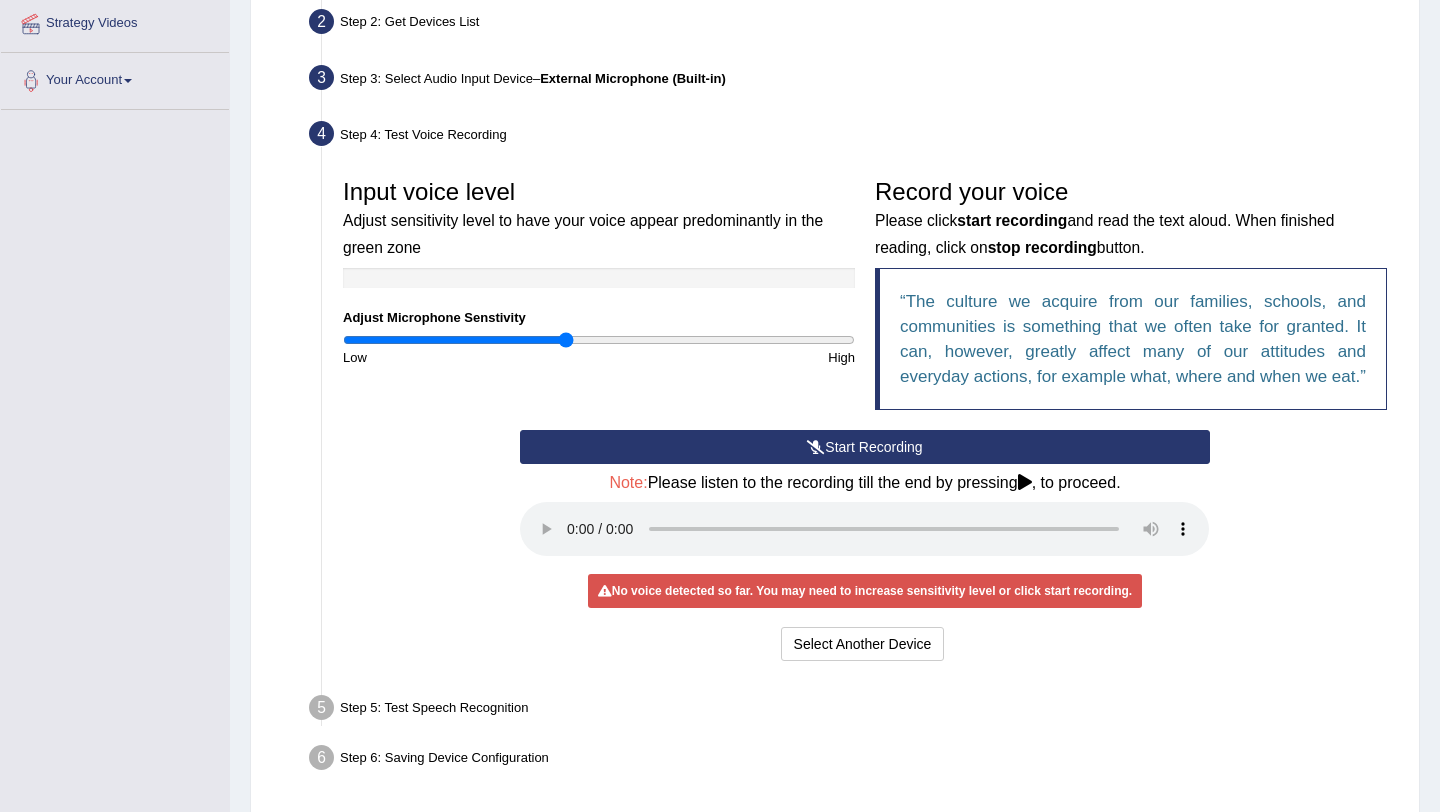drag, startPoint x: 546, startPoint y: 339, endPoint x: 567, endPoint y: 339, distance: 21 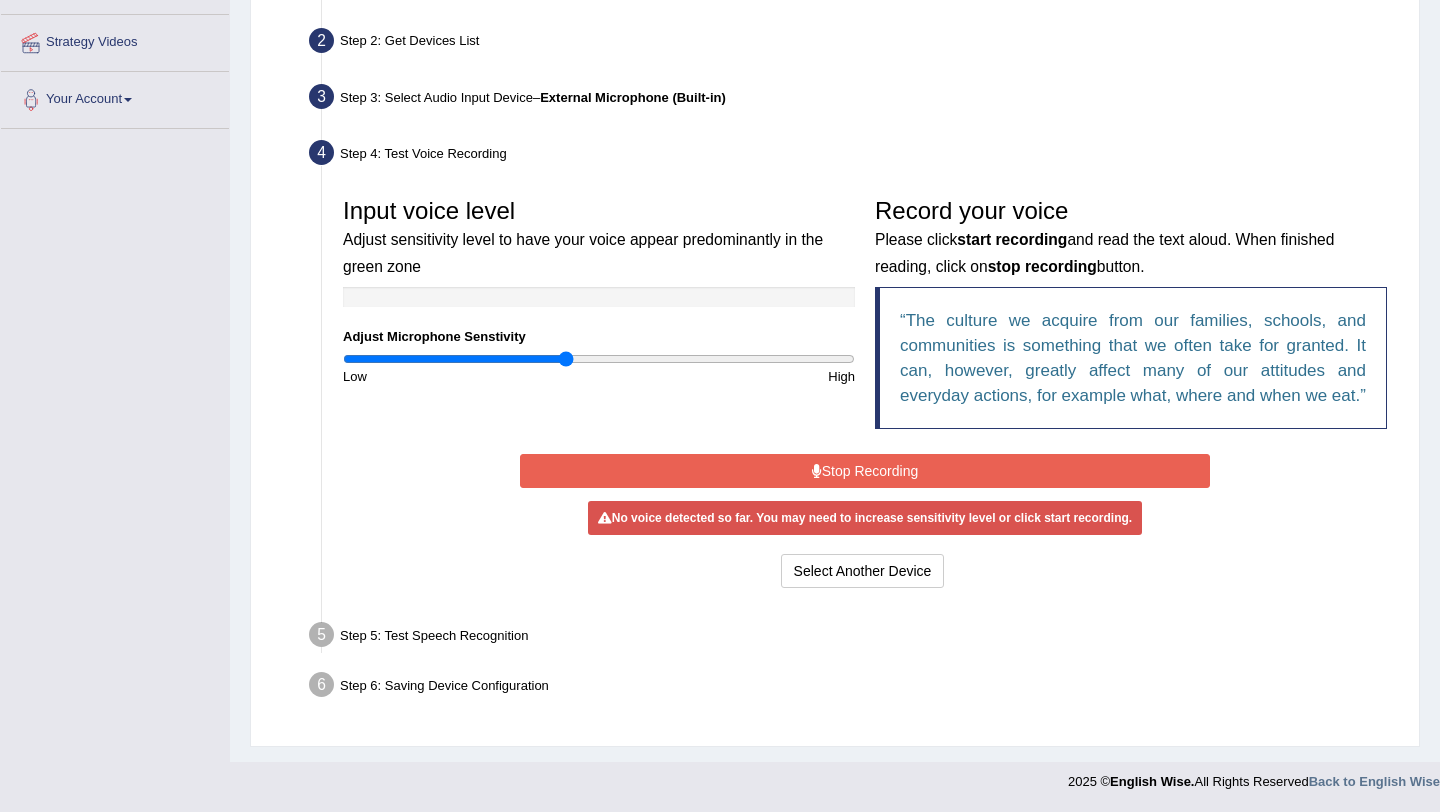 click on "Stop Recording" at bounding box center (864, 471) 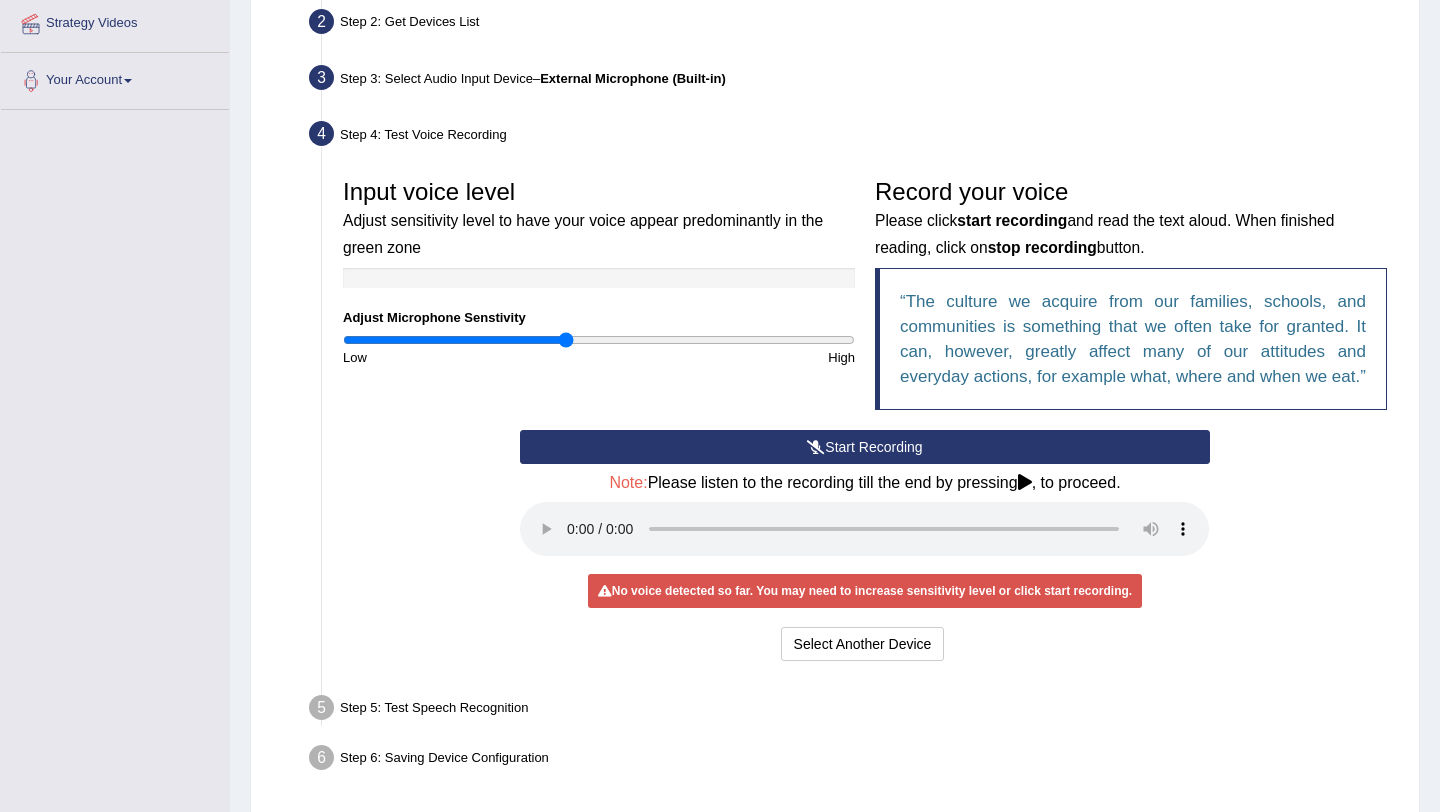 click on "Start Recording" at bounding box center [864, 447] 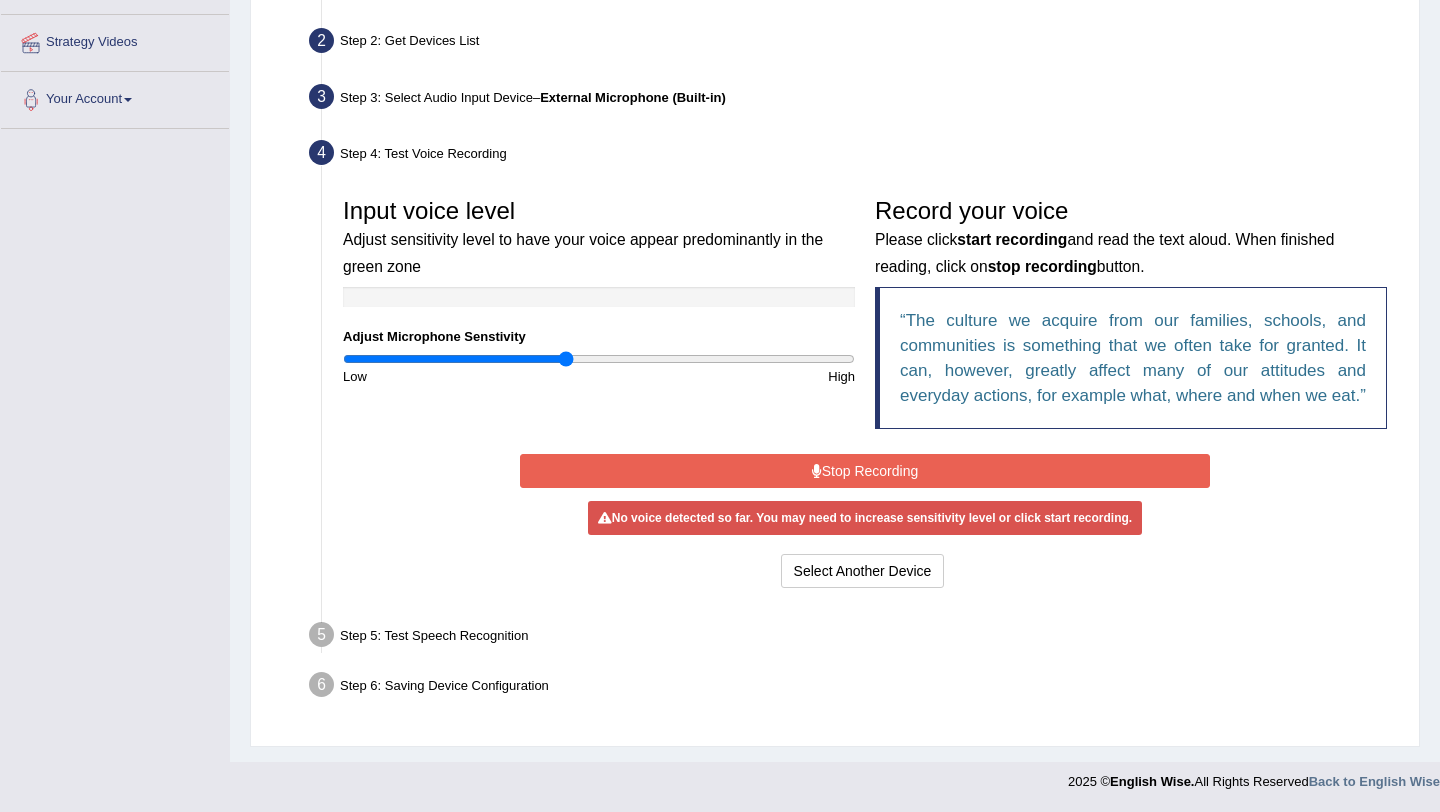 click on "Stop Recording" at bounding box center [864, 471] 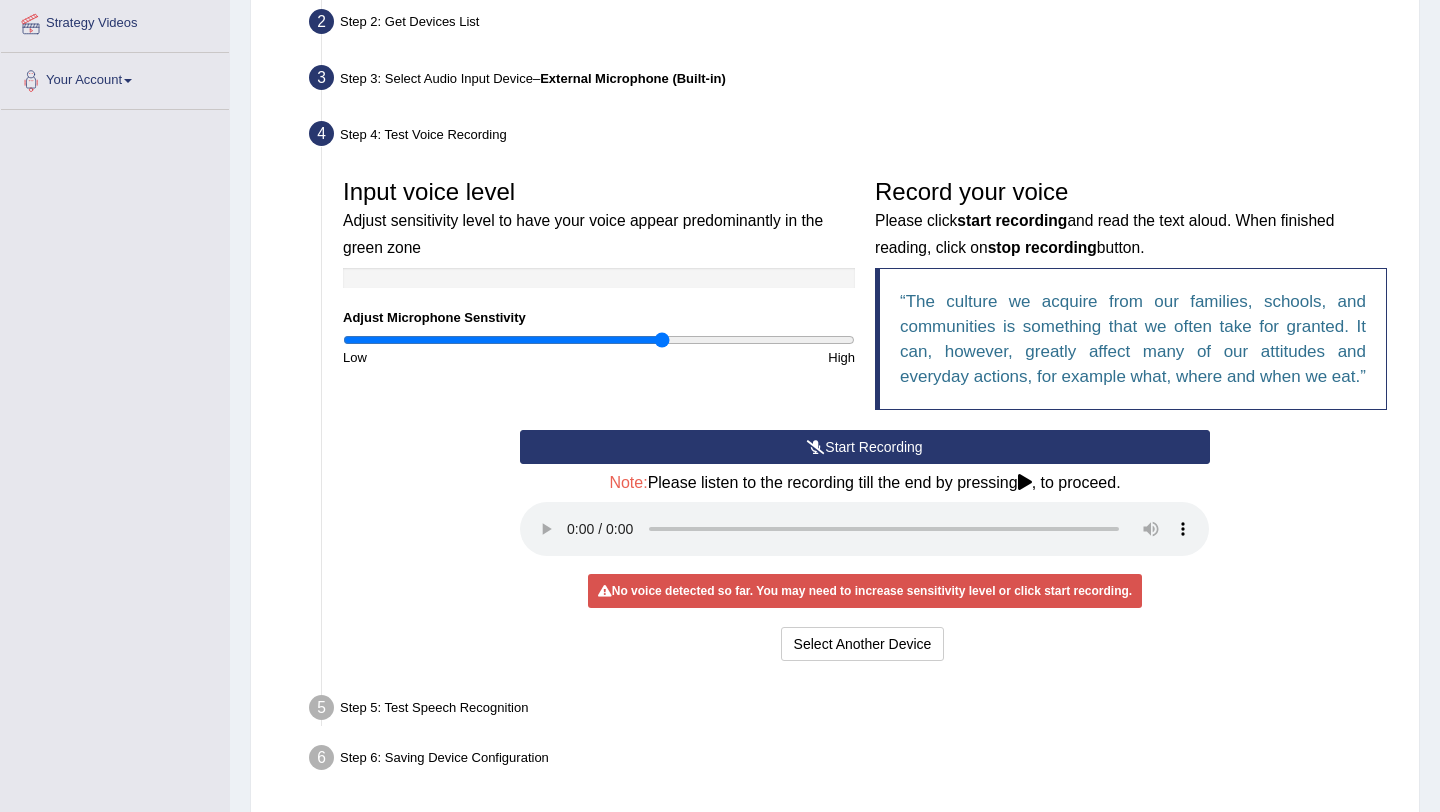 drag, startPoint x: 565, startPoint y: 341, endPoint x: 659, endPoint y: 346, distance: 94.13288 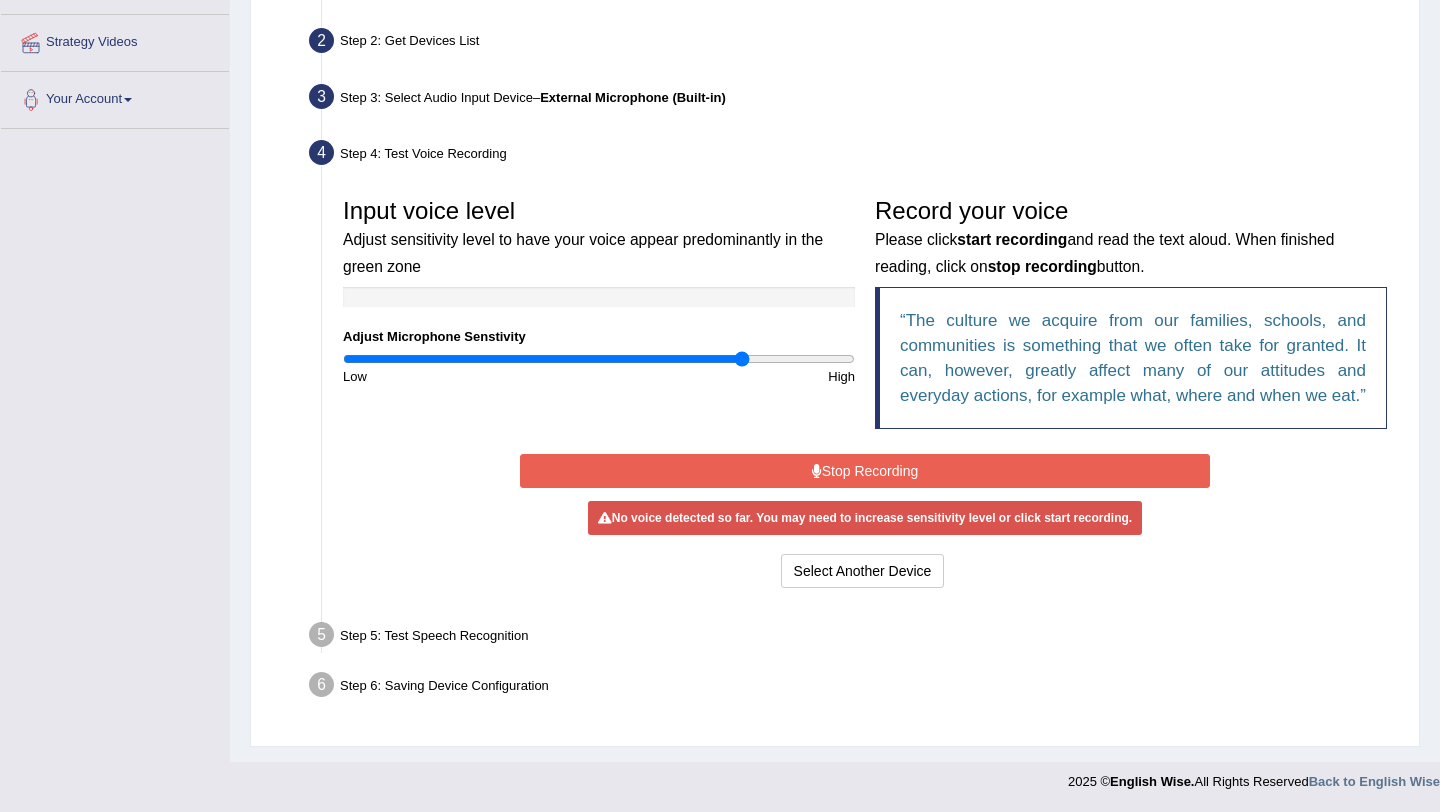 type on "1.58" 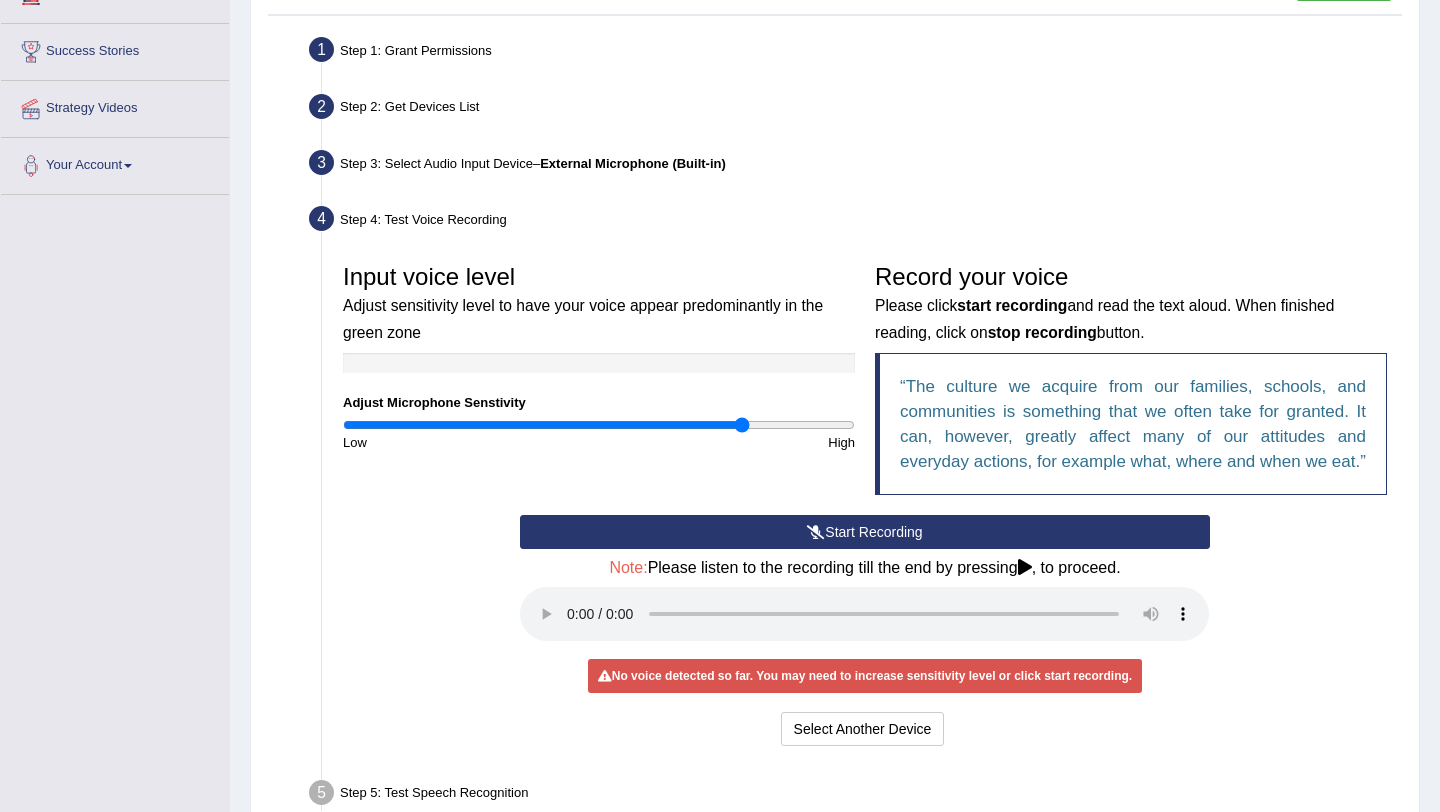 scroll, scrollTop: 357, scrollLeft: 0, axis: vertical 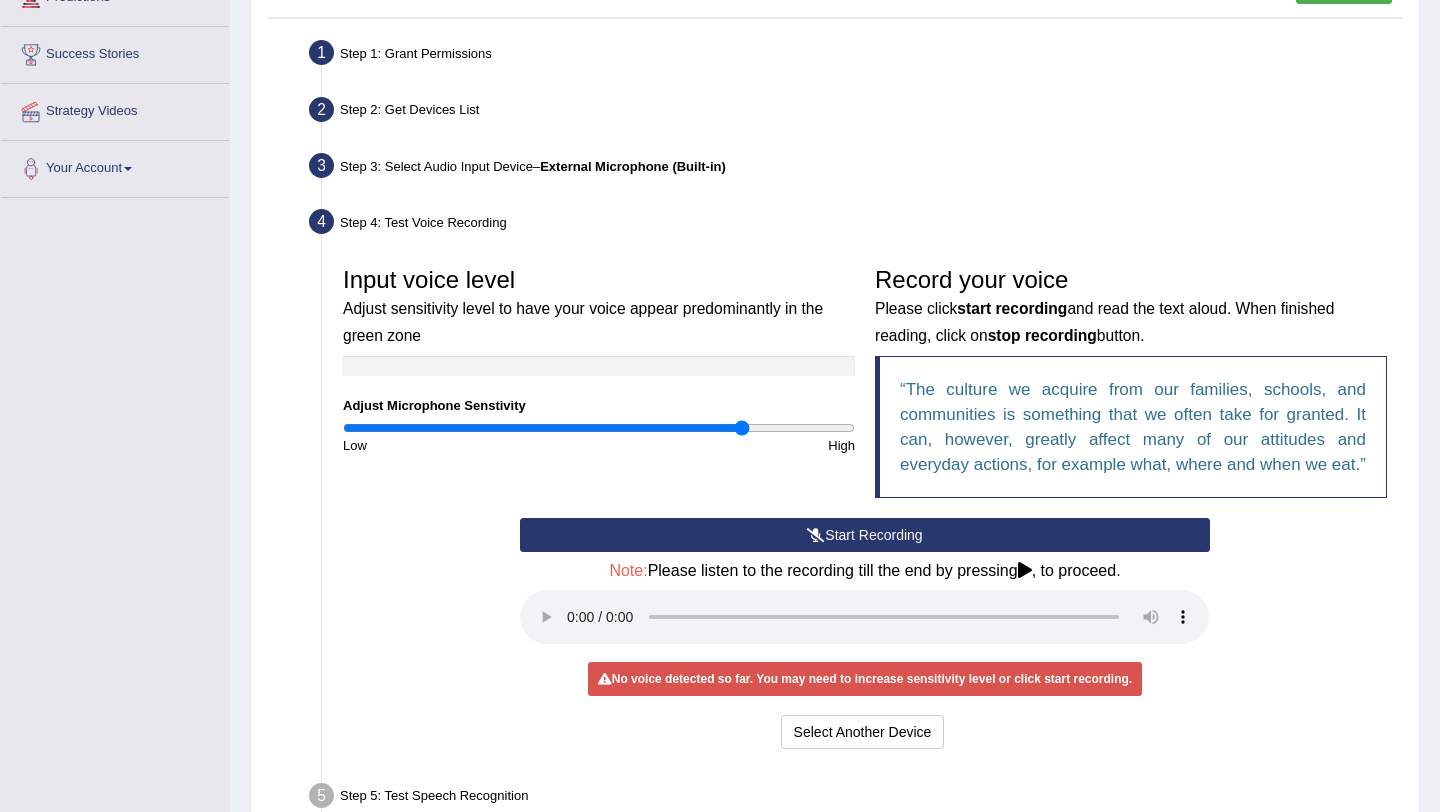 click on "Step 3: Select Audio Input Device  –  External Microphone (Built-in)" at bounding box center (855, 169) 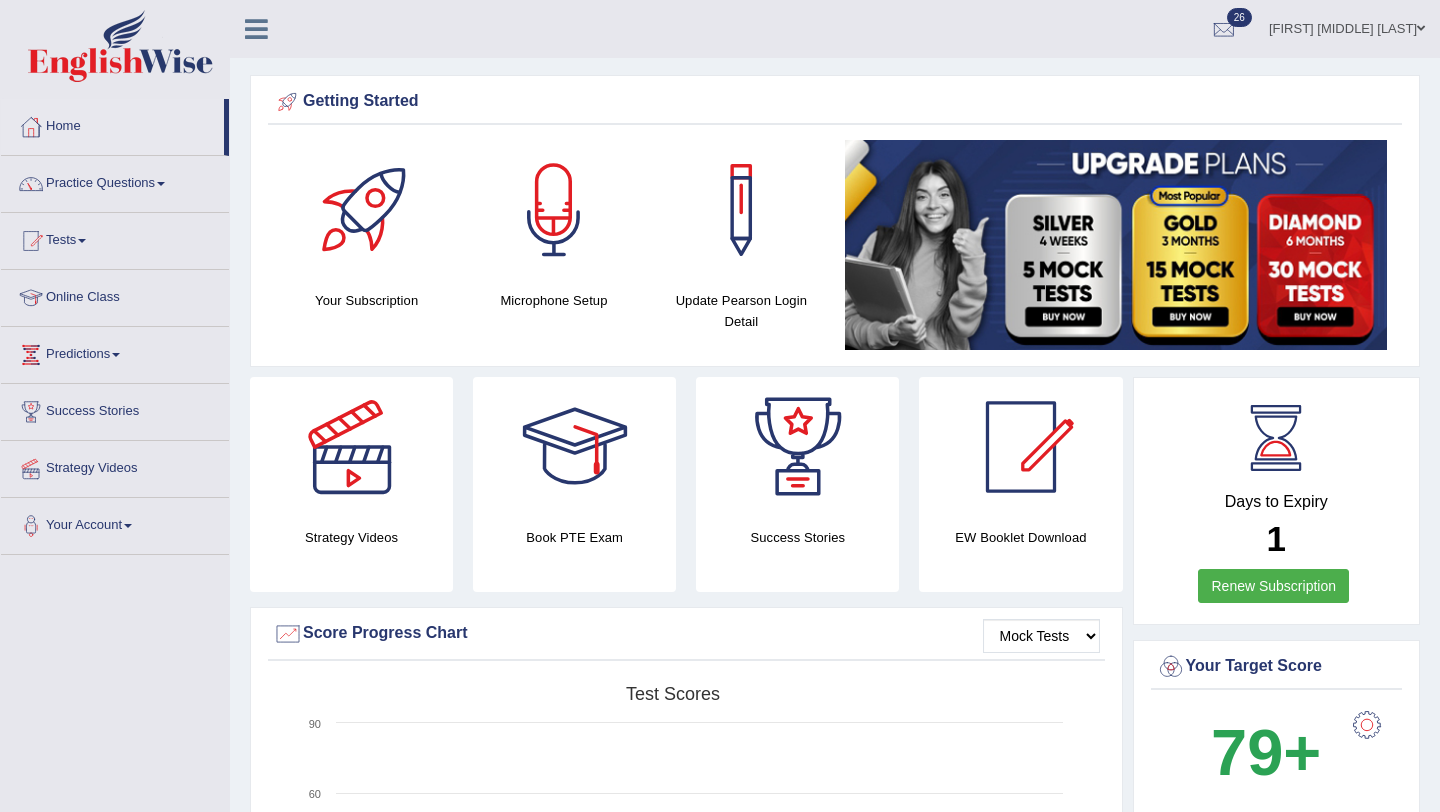 scroll, scrollTop: 0, scrollLeft: 0, axis: both 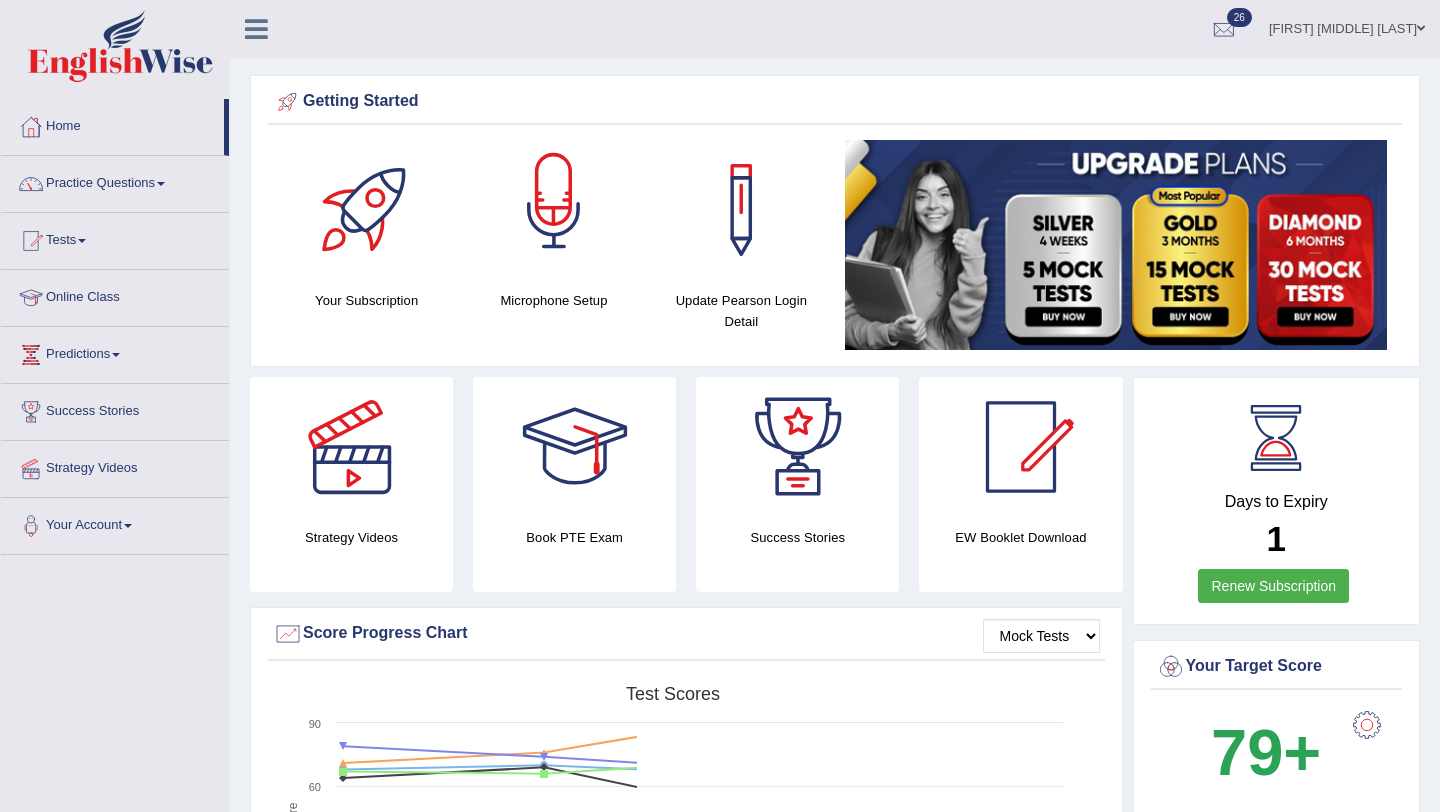 click at bounding box center [554, 210] 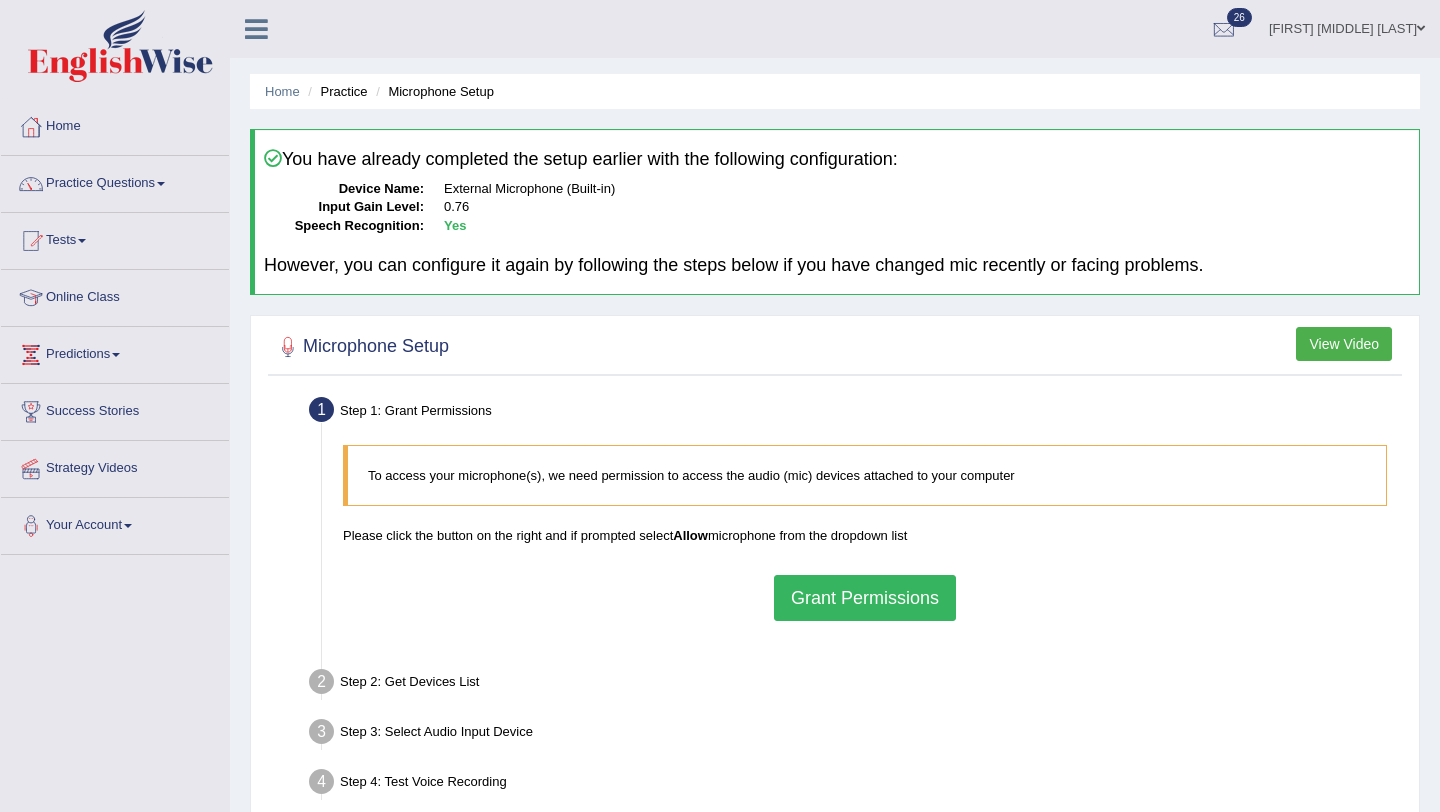 scroll, scrollTop: 0, scrollLeft: 0, axis: both 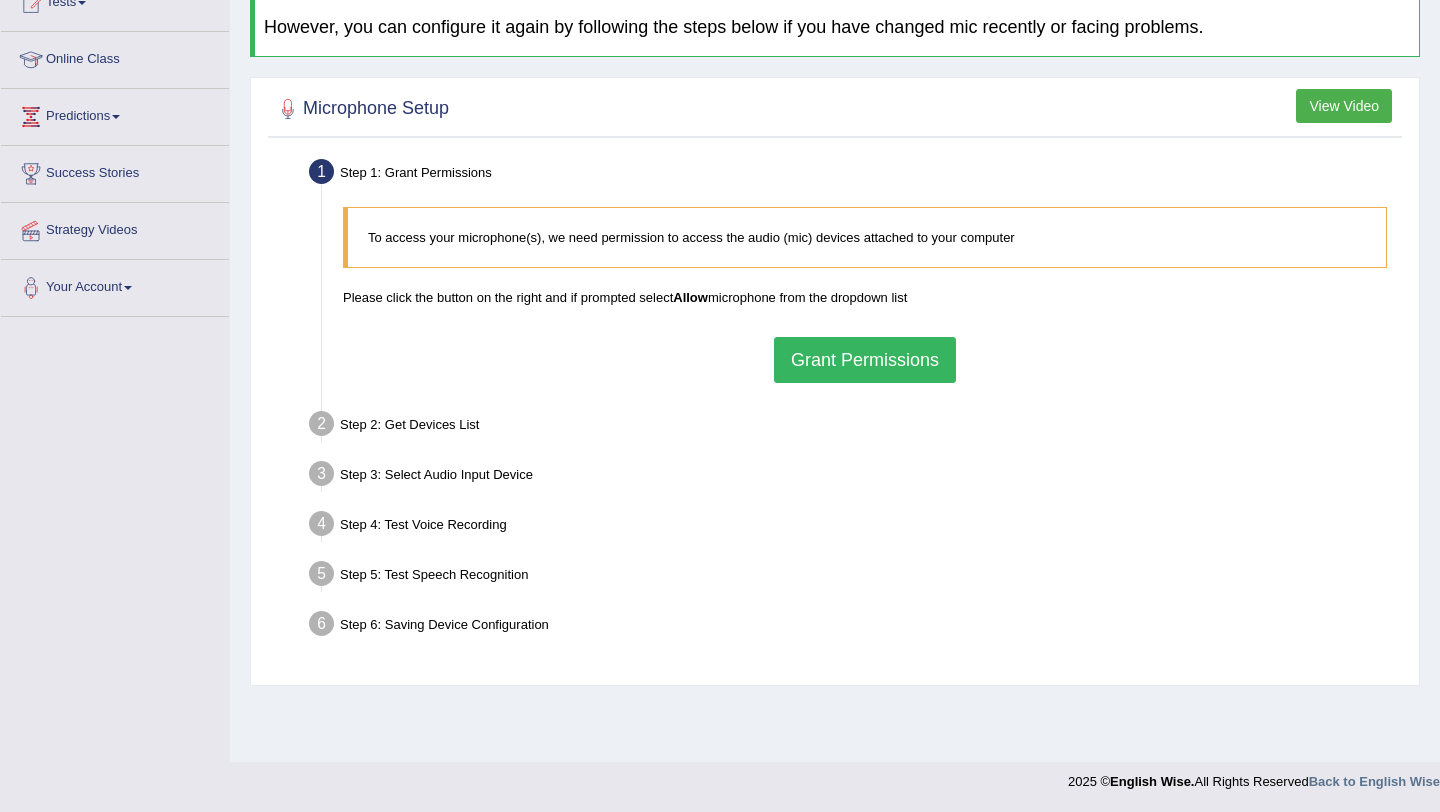click on "Grant Permissions" at bounding box center (865, 360) 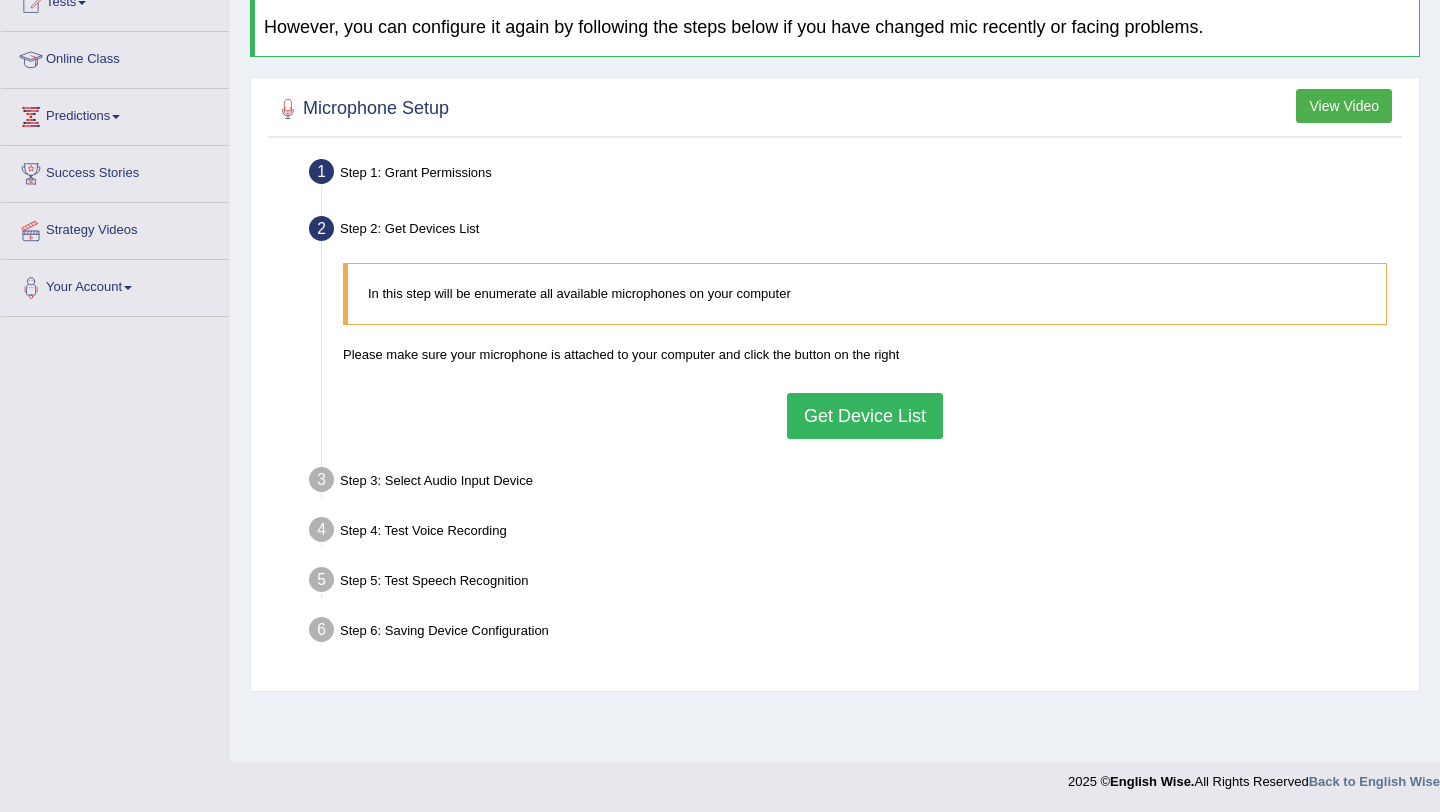 click on "Get Device List" at bounding box center (865, 416) 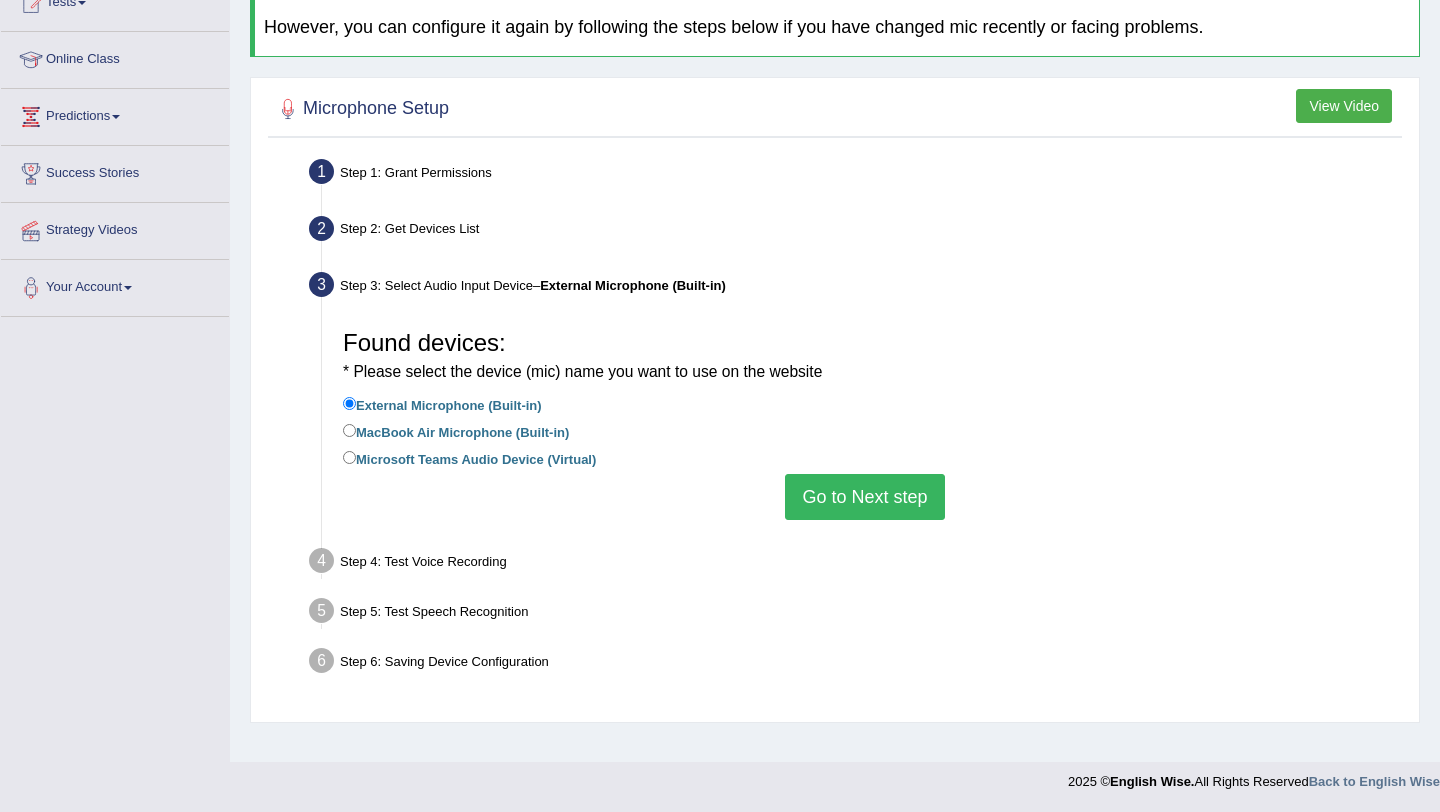 click on "MacBook Air Microphone (Built-in)" at bounding box center [456, 431] 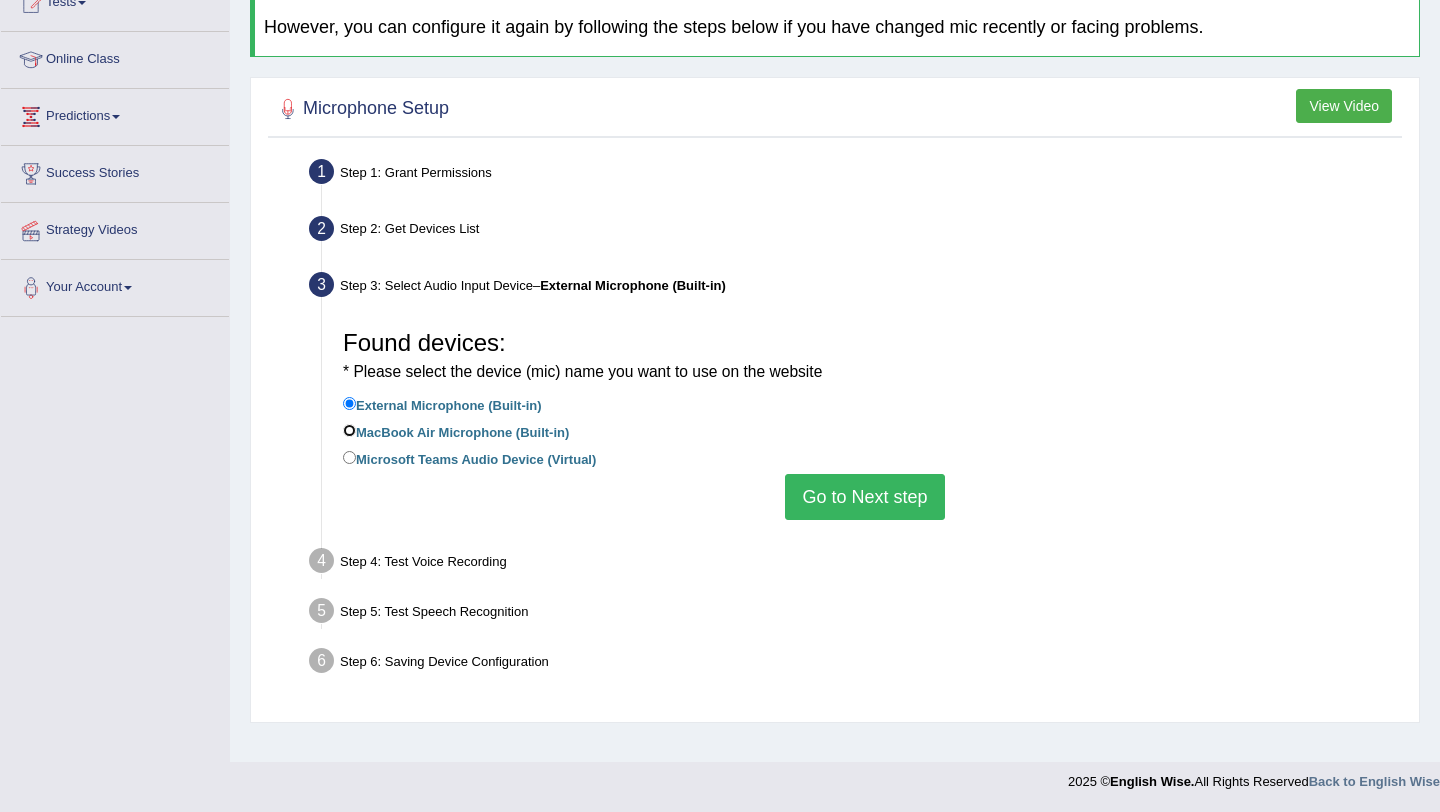 click on "MacBook Air Microphone (Built-in)" at bounding box center (349, 430) 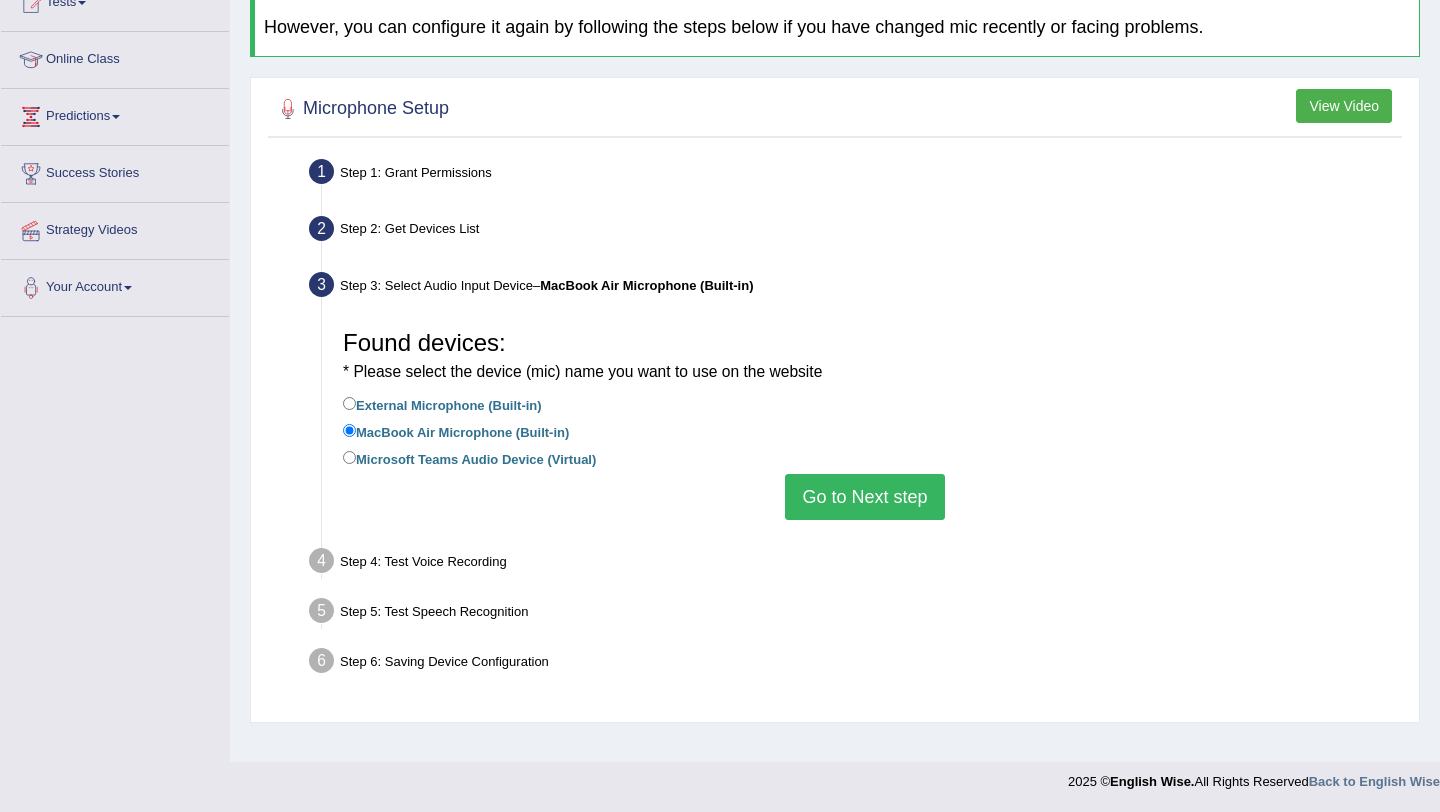click on "External Microphone (Built-in)" at bounding box center (442, 404) 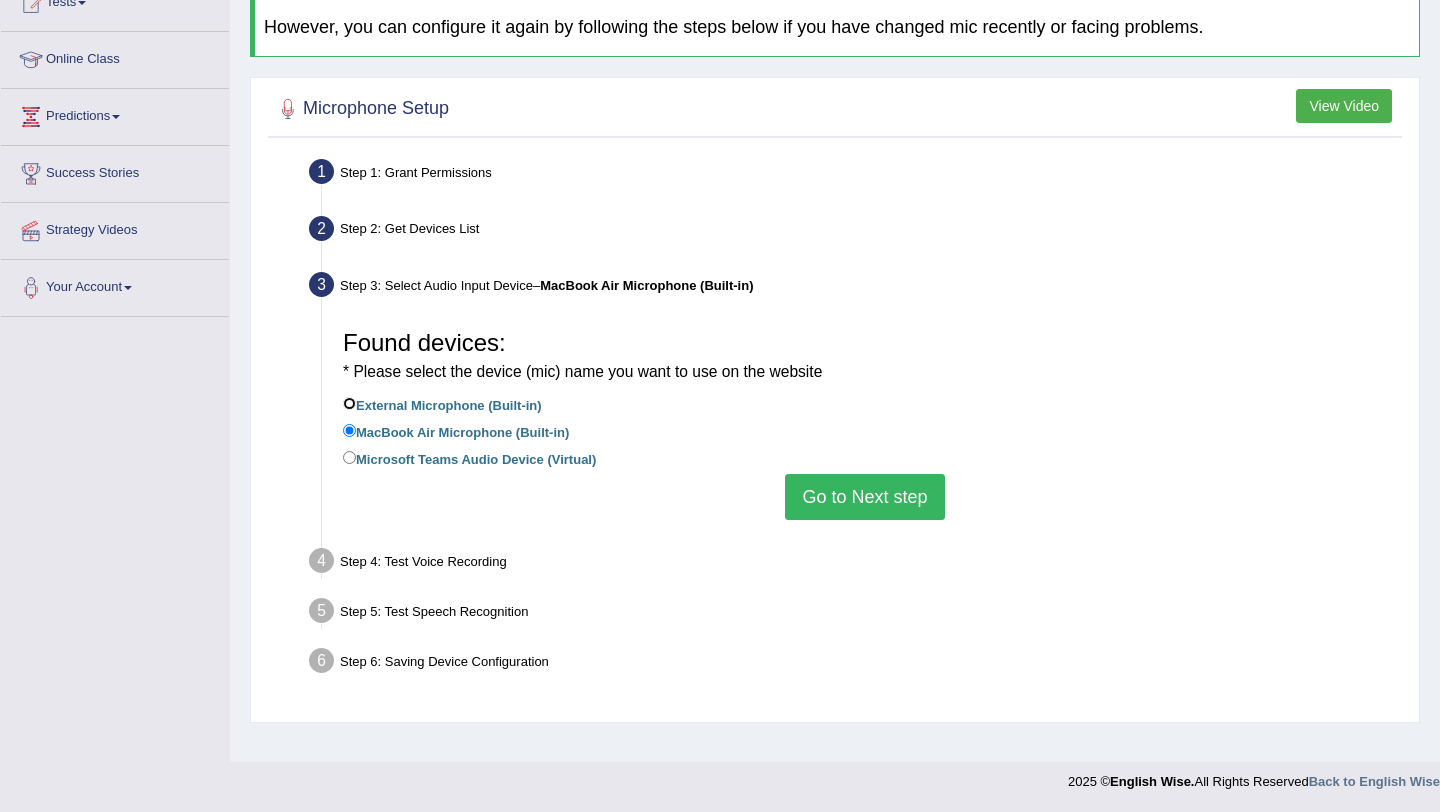 click on "External Microphone (Built-in)" at bounding box center (349, 403) 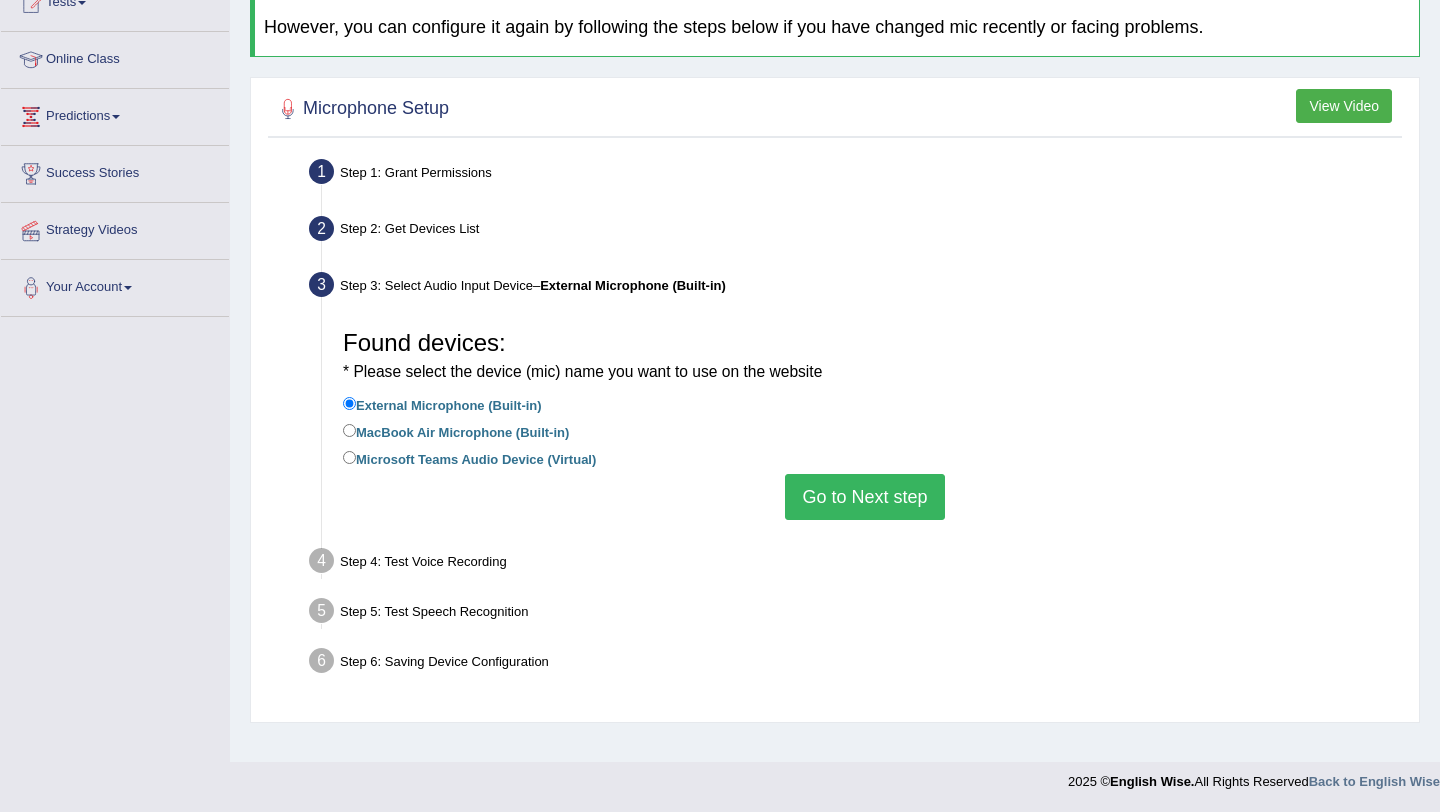 click on "Go to Next step" at bounding box center [864, 497] 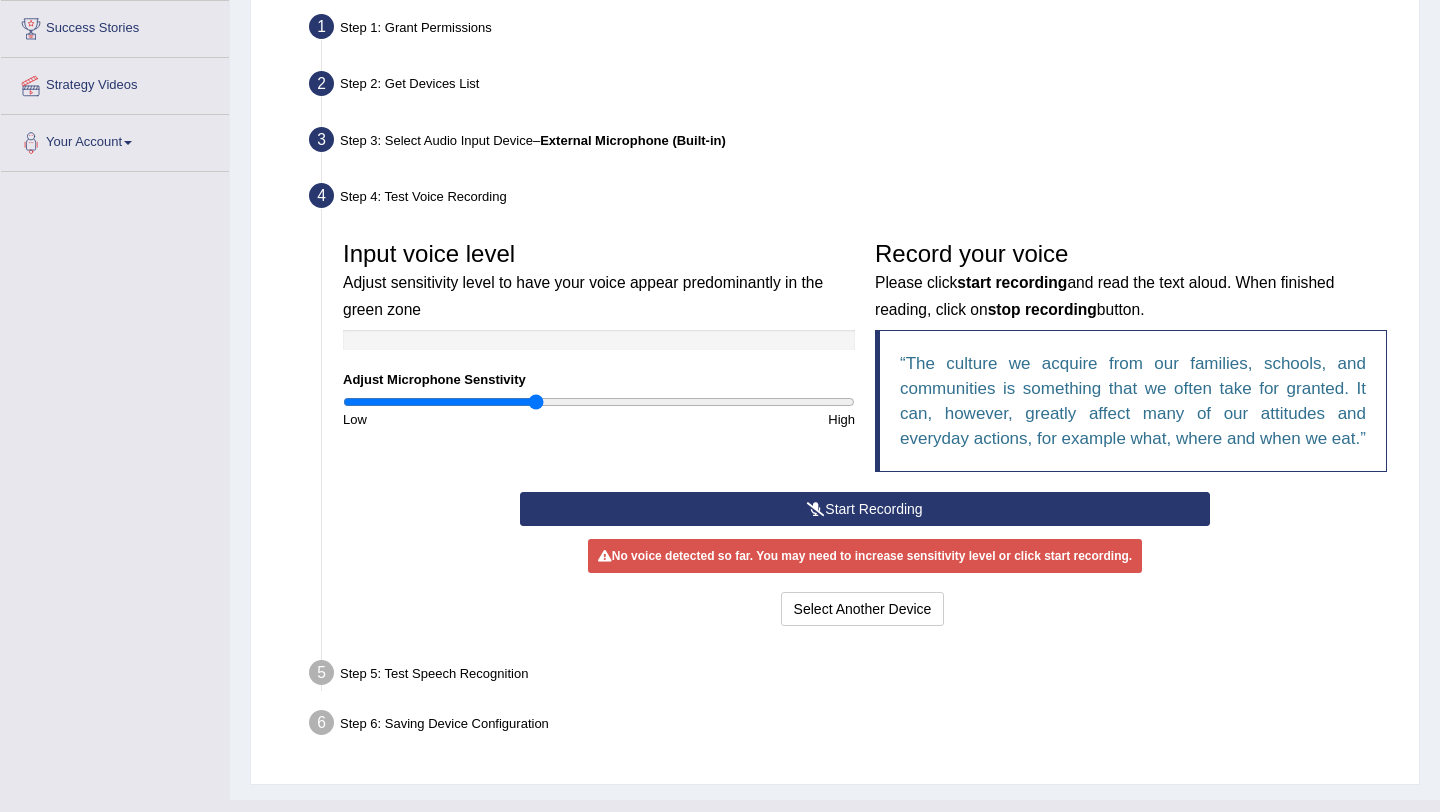scroll, scrollTop: 432, scrollLeft: 0, axis: vertical 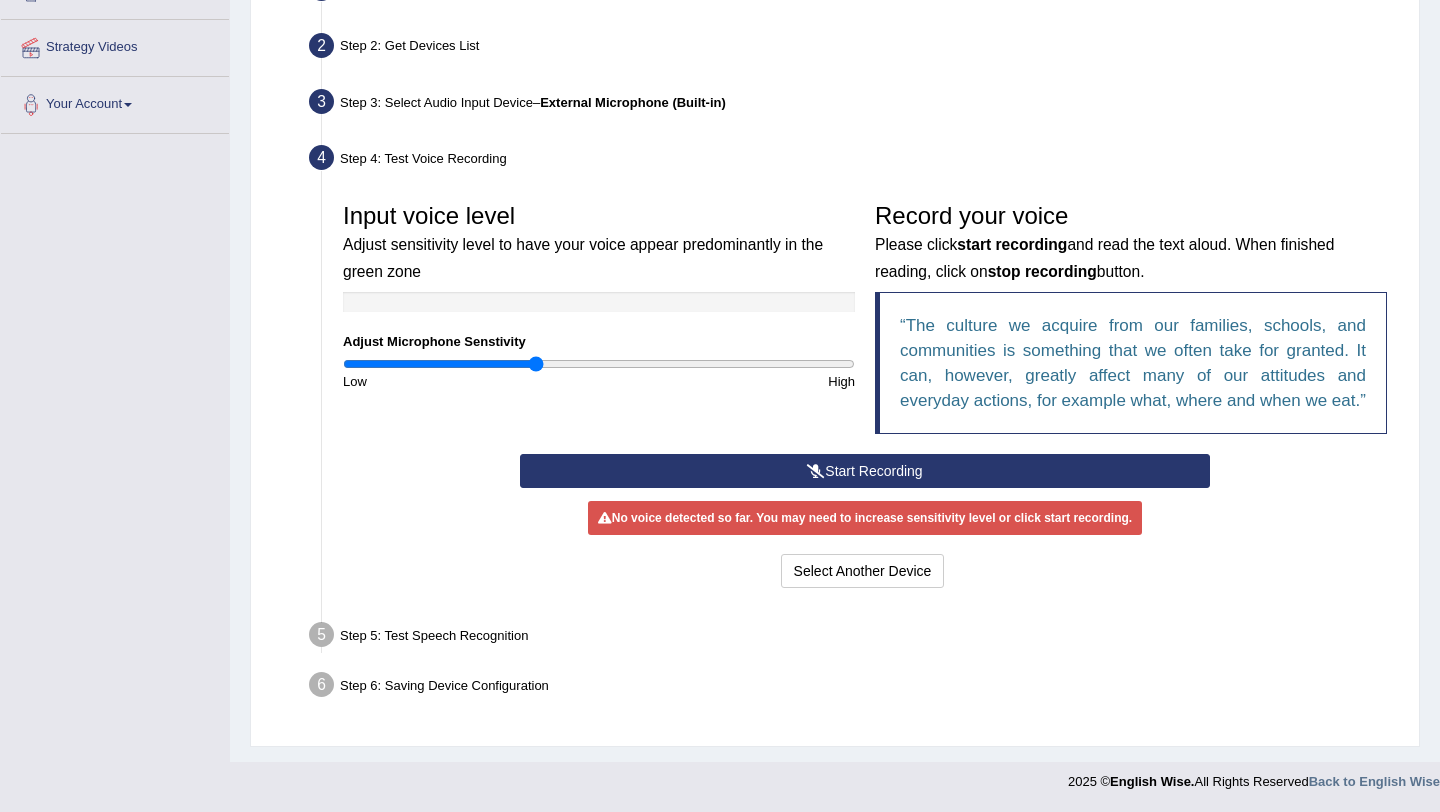 click on "Start Recording" at bounding box center [864, 471] 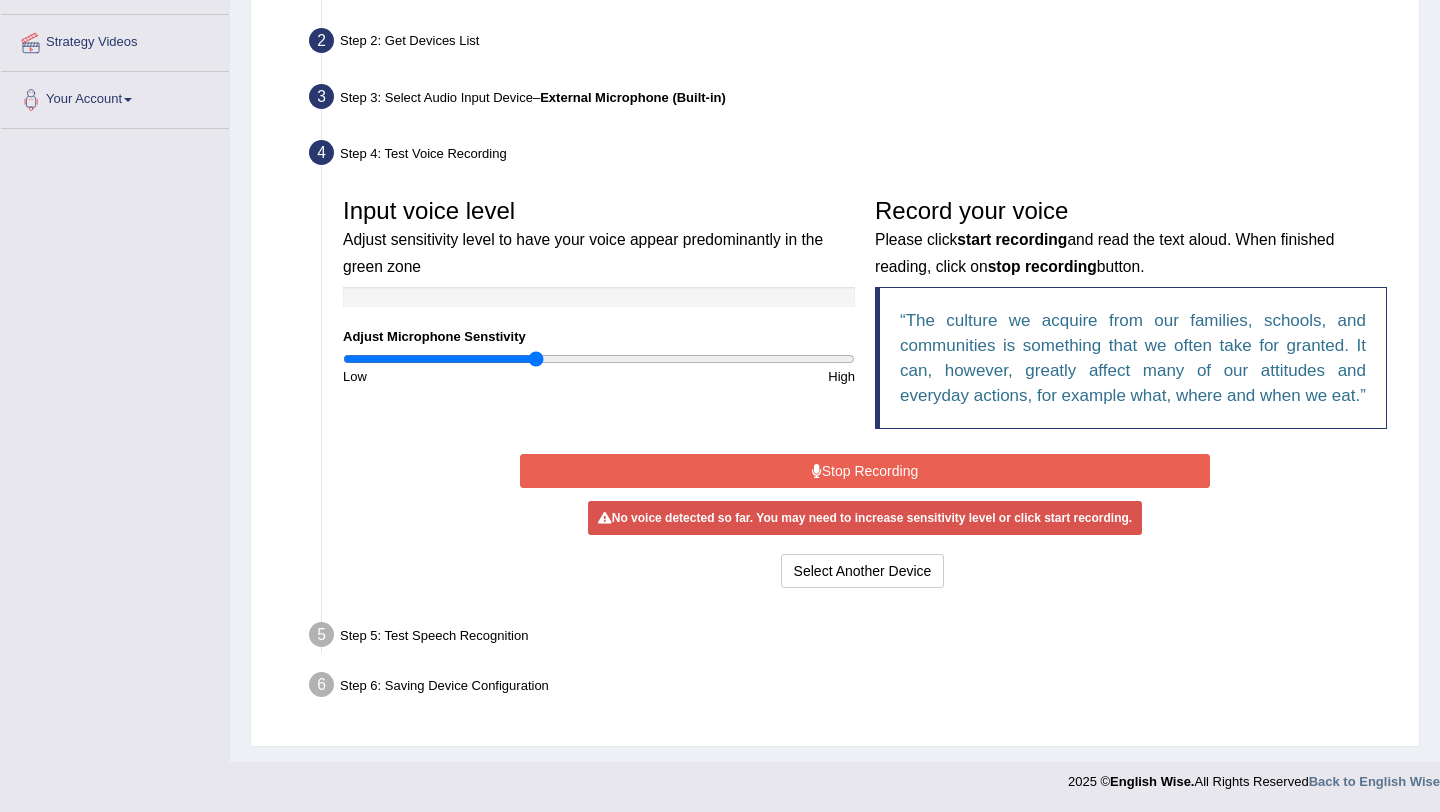 click on "Stop Recording" at bounding box center (864, 471) 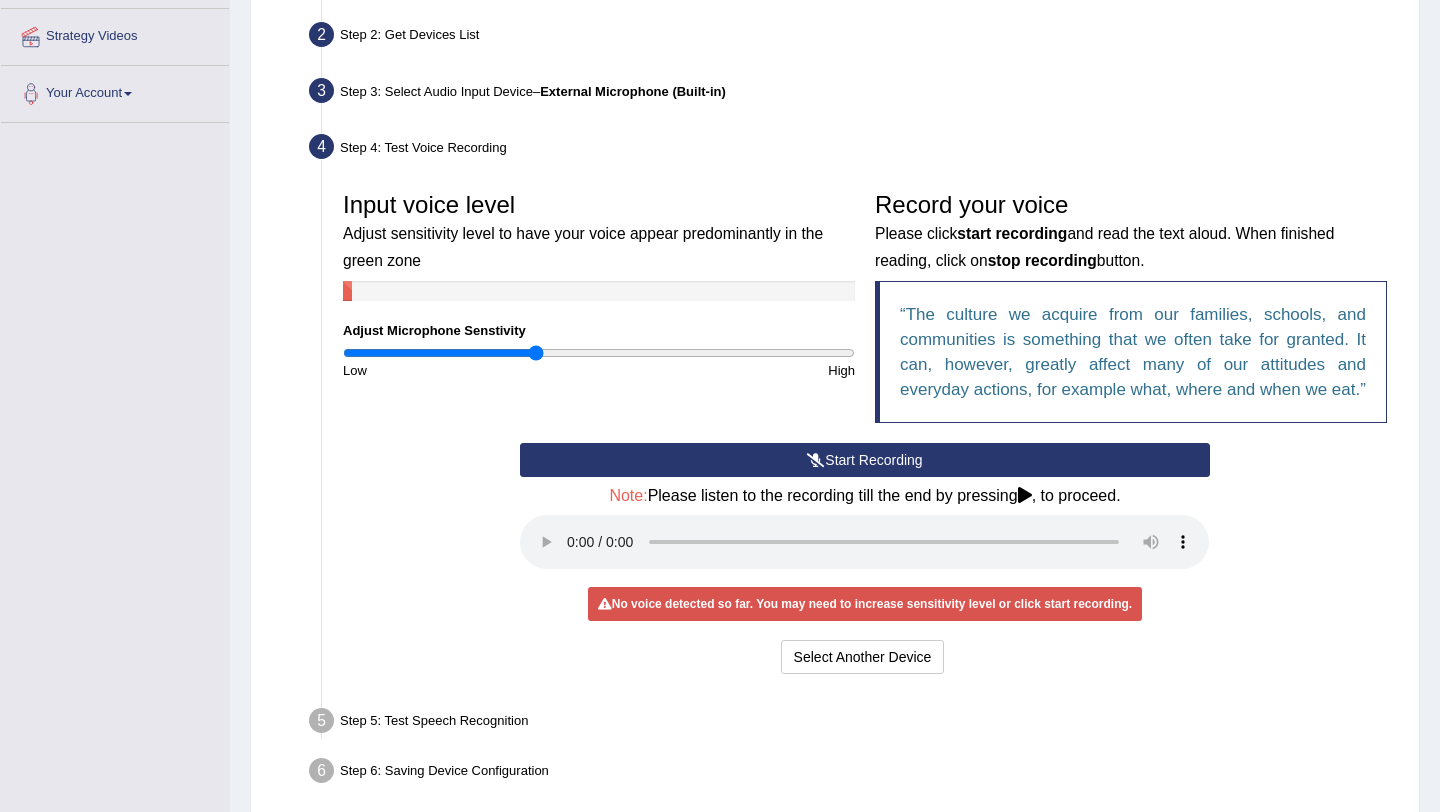 click on "Start Recording" at bounding box center (864, 460) 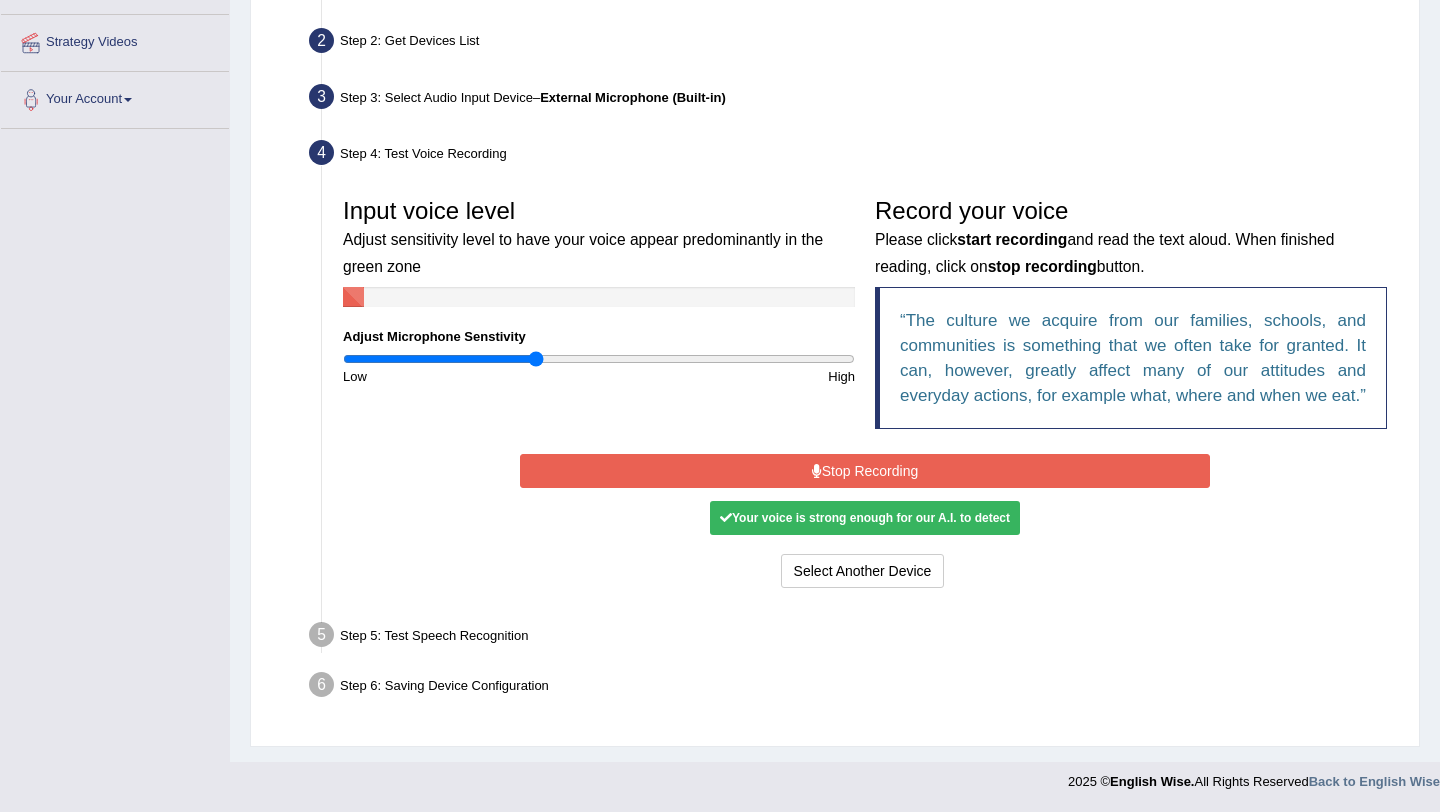 click on "Stop Recording" at bounding box center [864, 471] 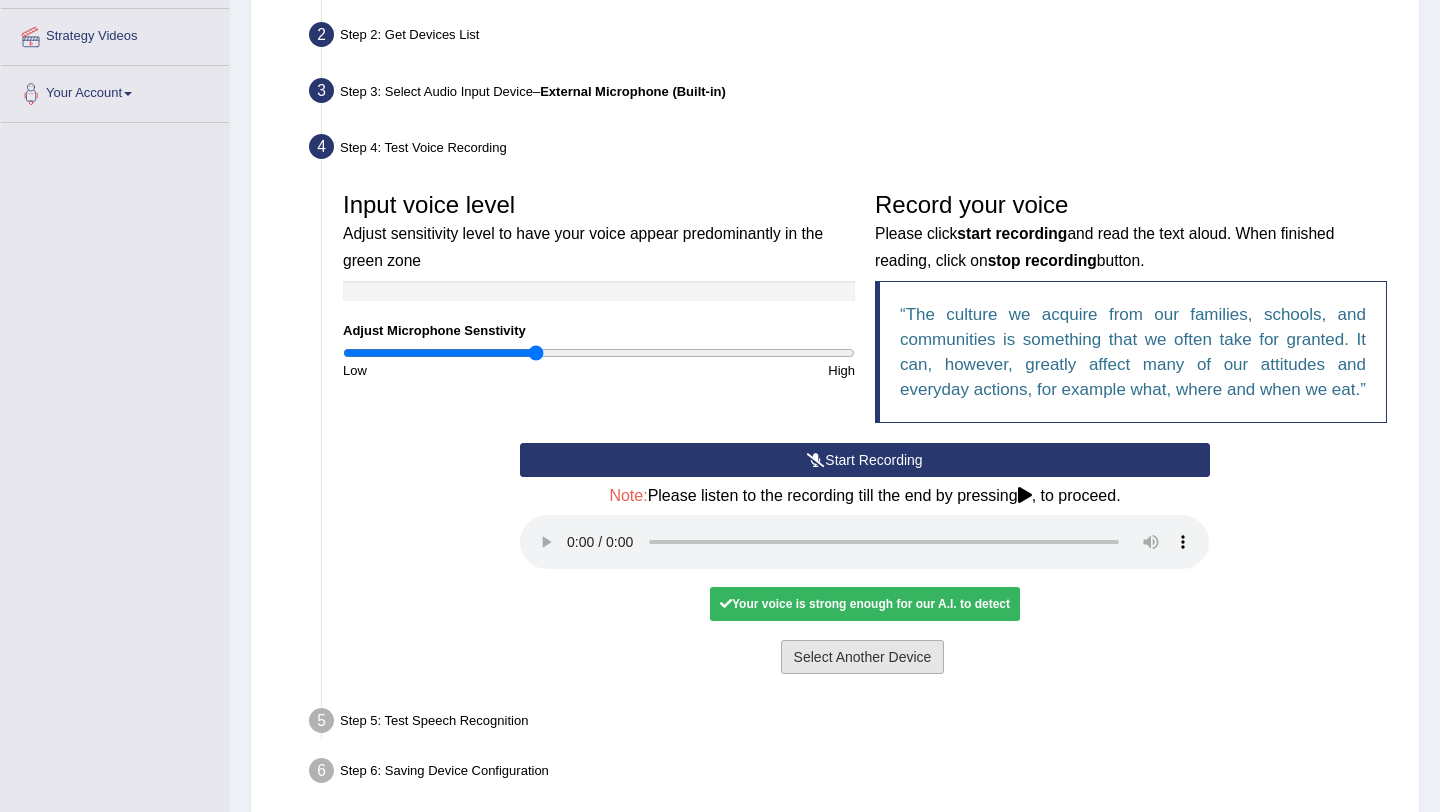 click on "Select Another Device" at bounding box center (863, 657) 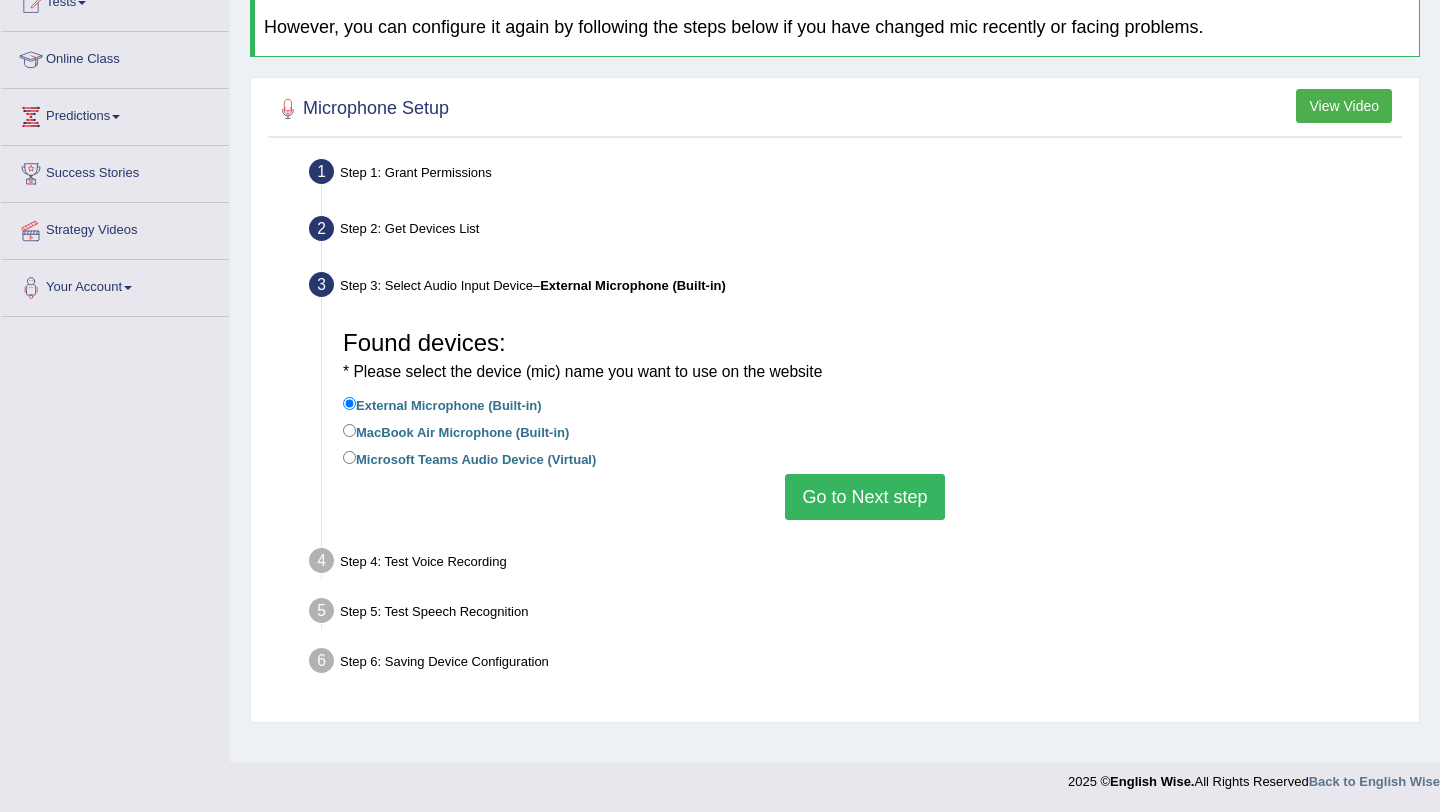 scroll, scrollTop: 238, scrollLeft: 0, axis: vertical 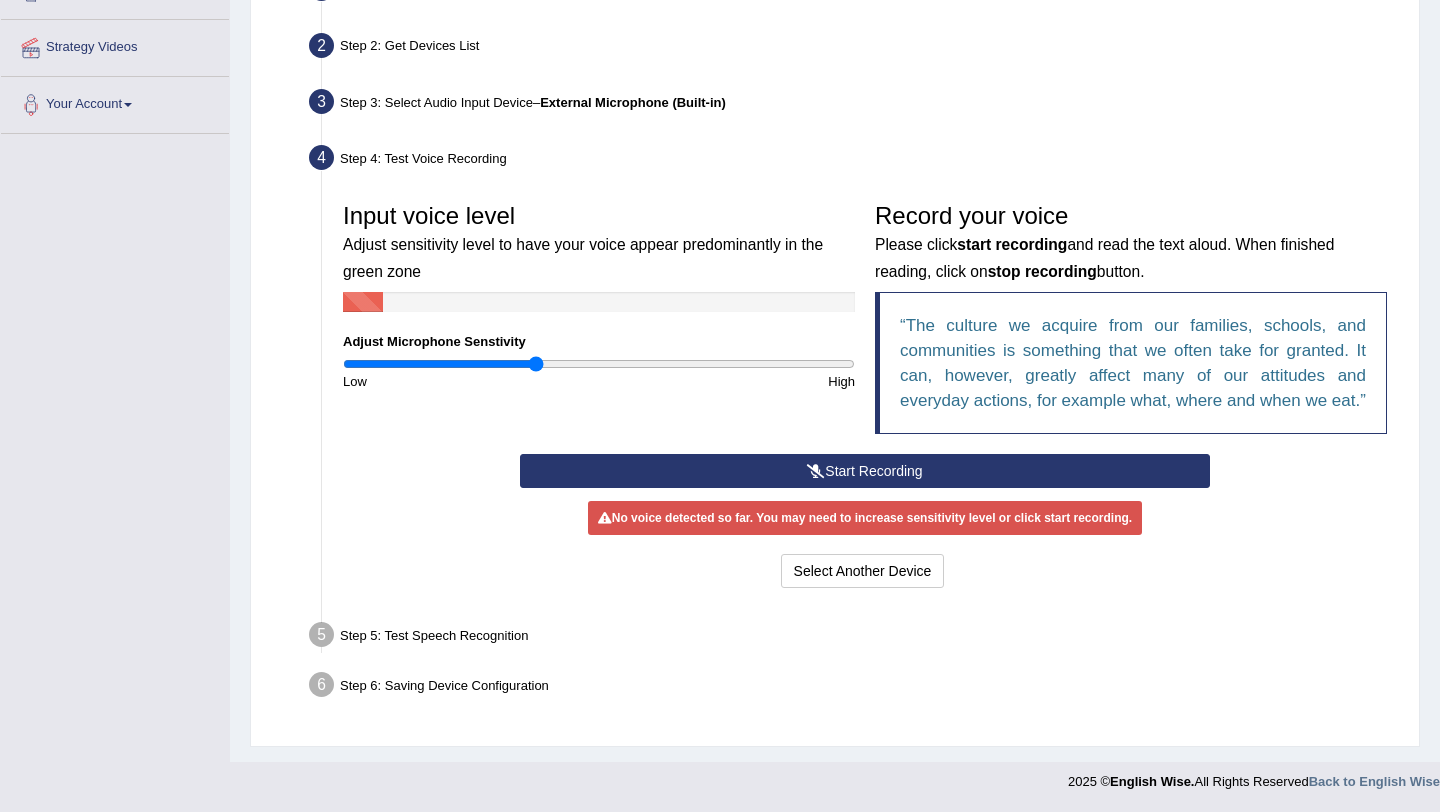 click on "Start Recording" at bounding box center (864, 471) 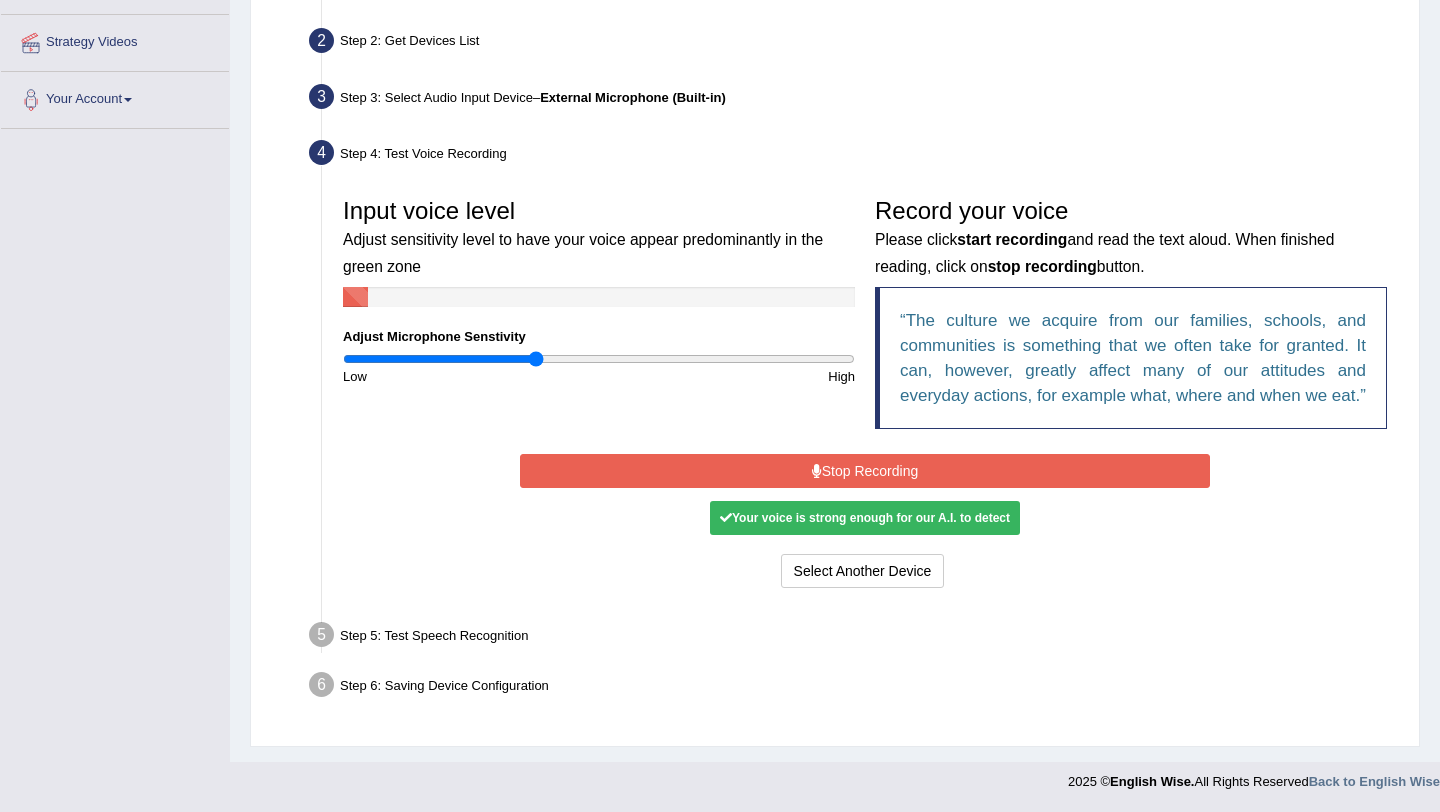 click on "Stop Recording" at bounding box center (864, 471) 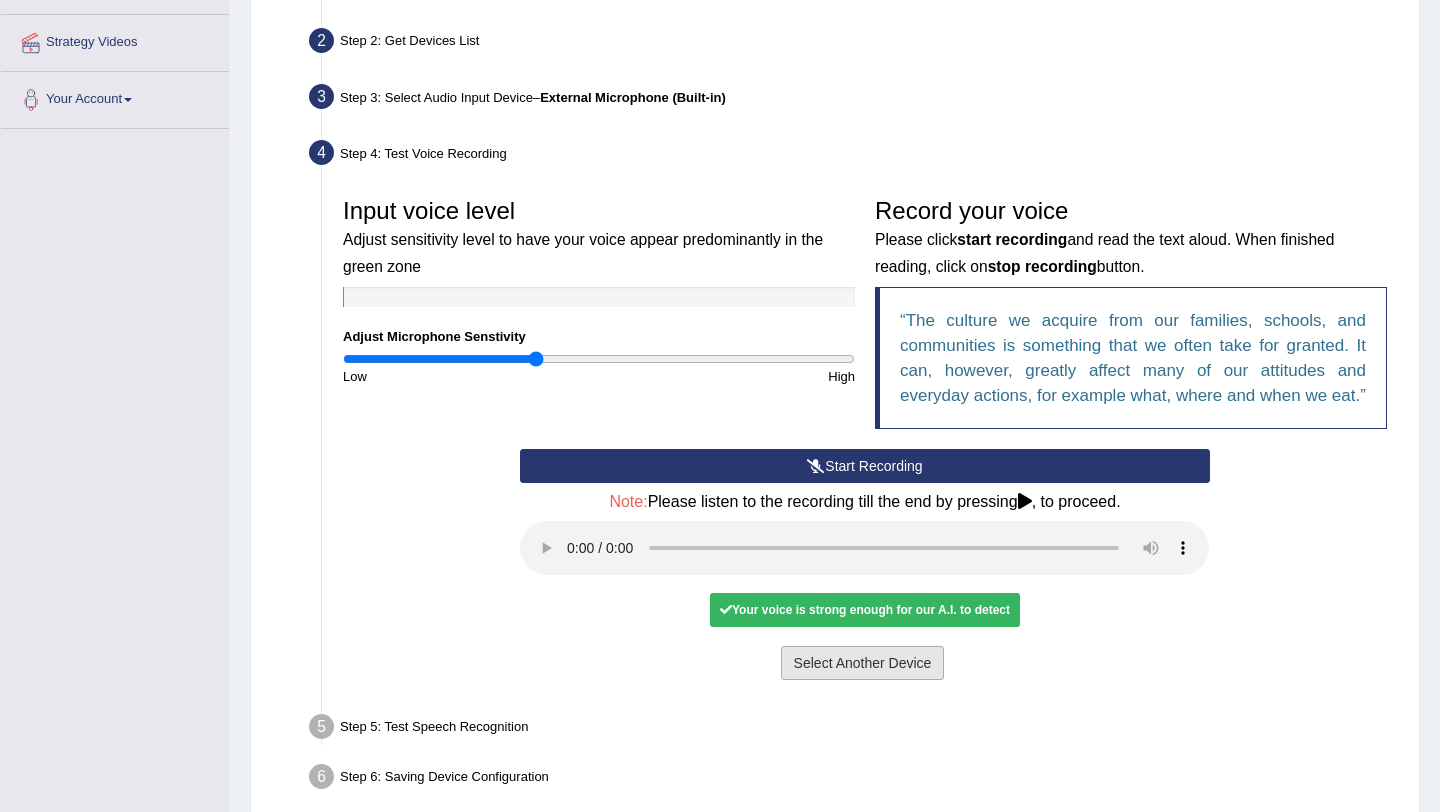 click on "Select Another Device" at bounding box center (863, 663) 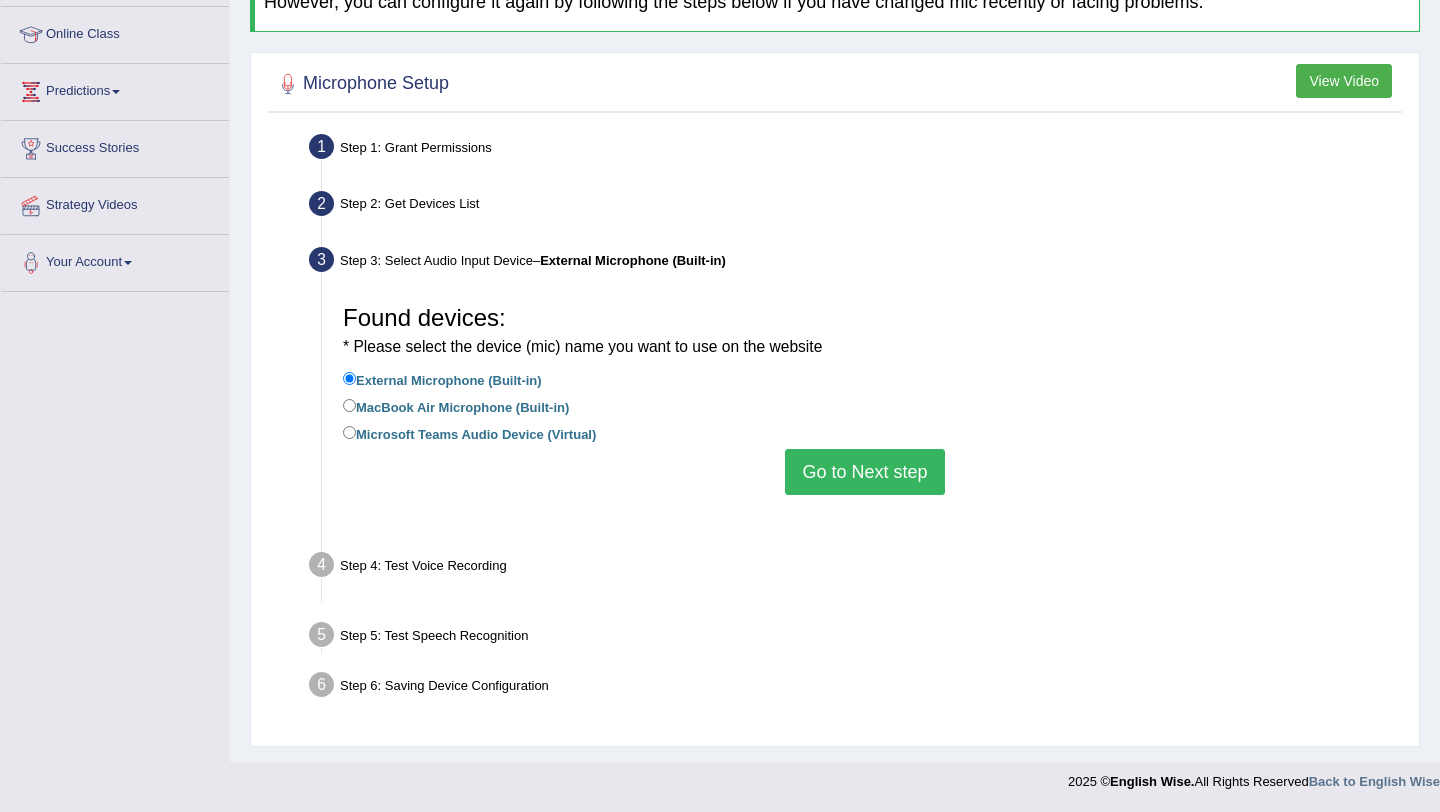 scroll, scrollTop: 238, scrollLeft: 0, axis: vertical 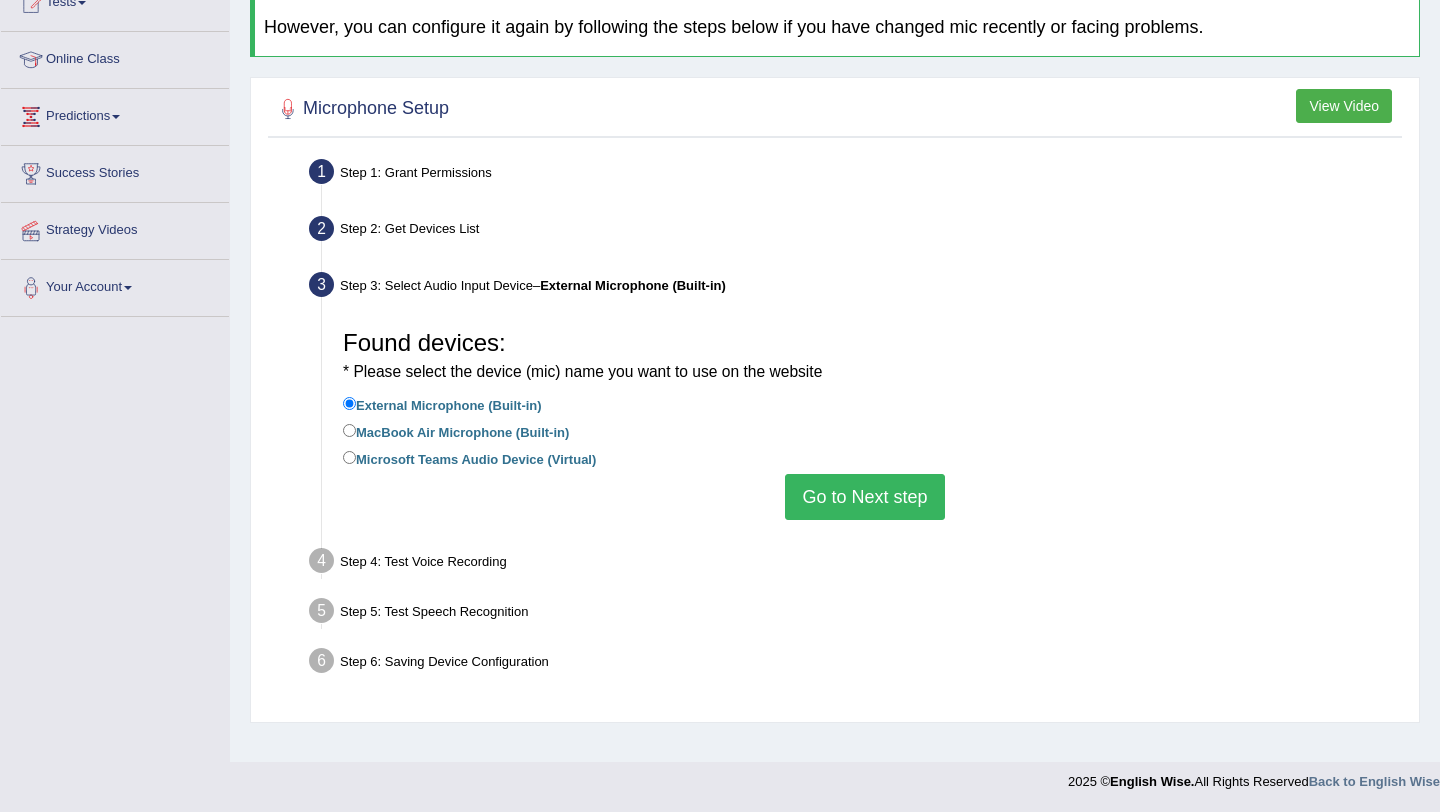 click on "Go to Next step" at bounding box center (864, 497) 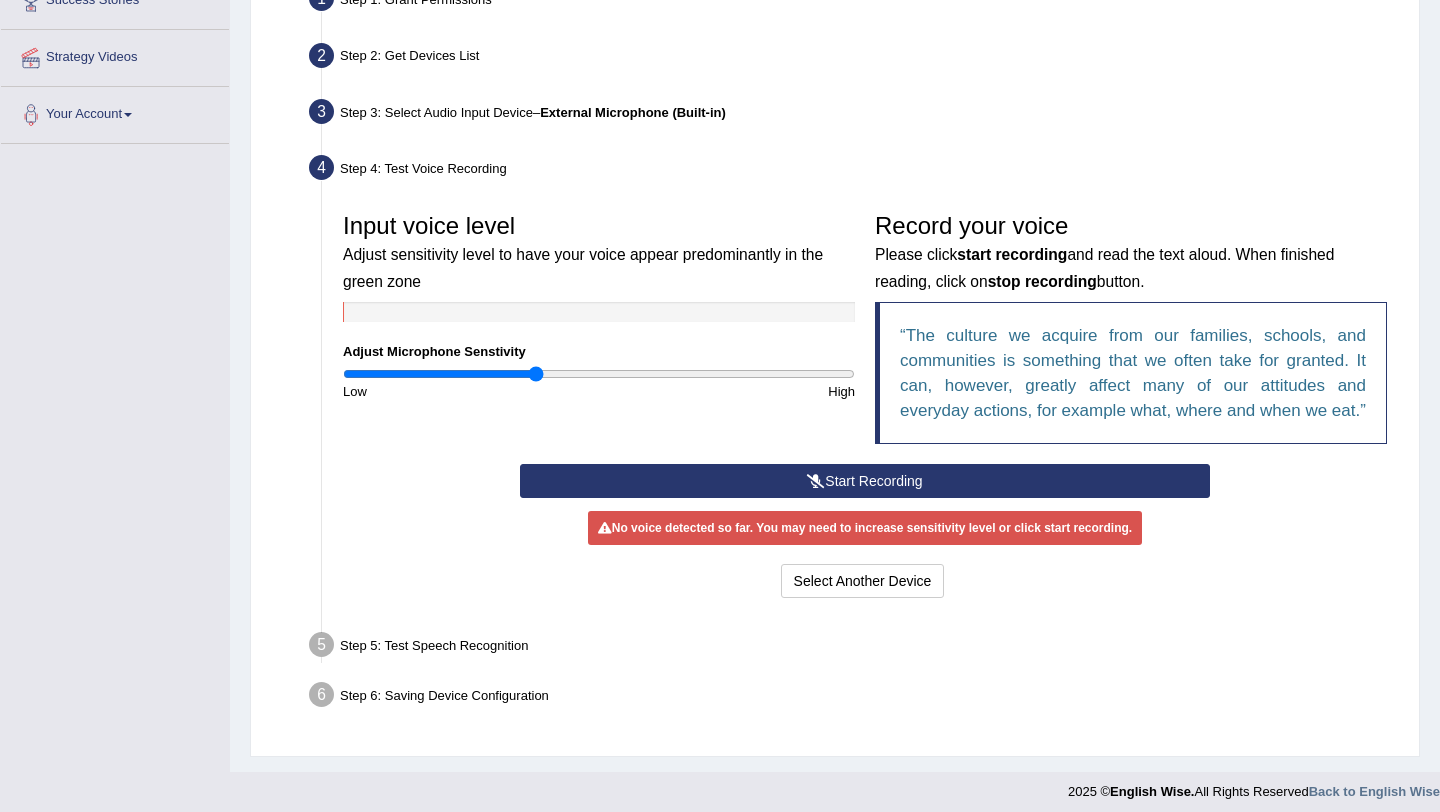 scroll, scrollTop: 420, scrollLeft: 0, axis: vertical 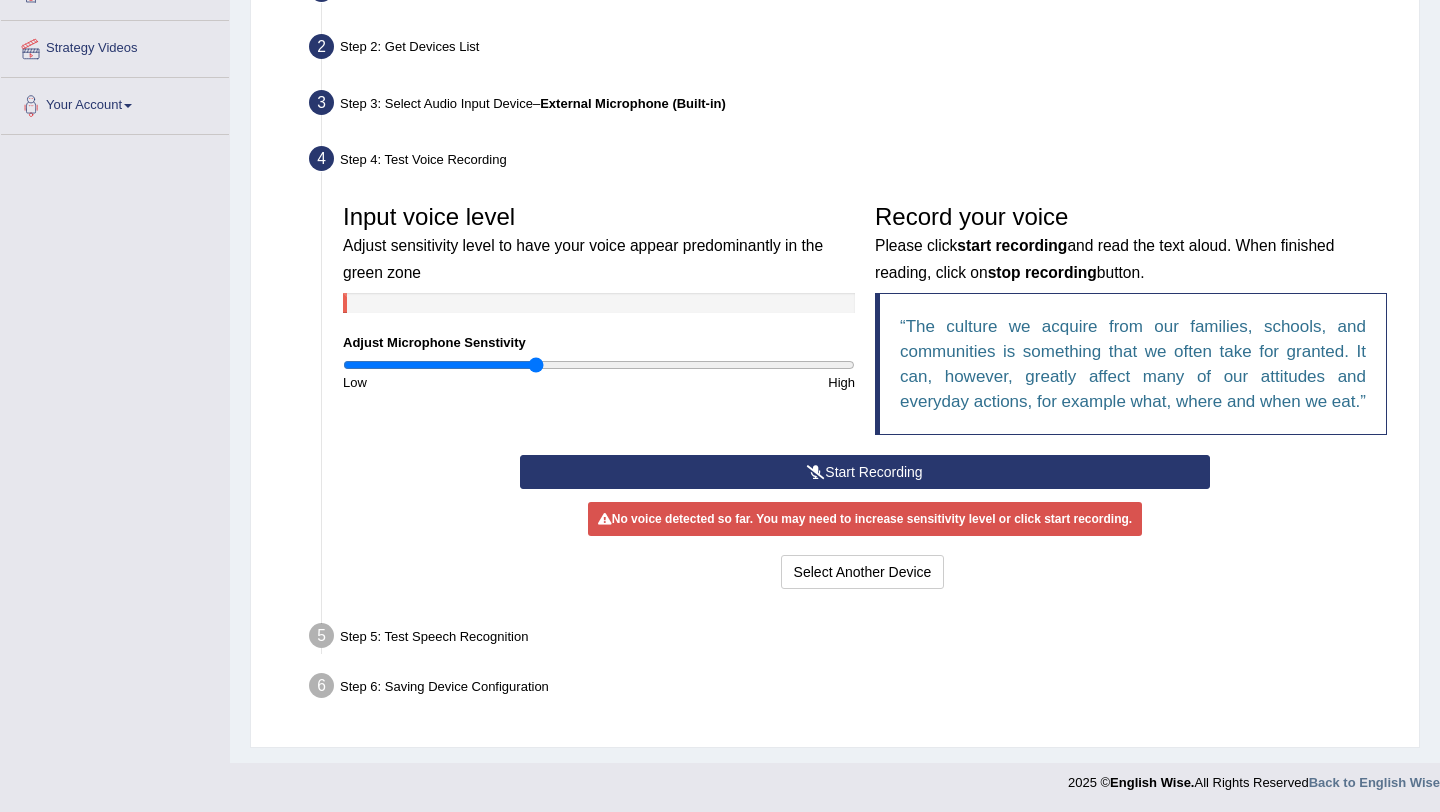 click on "Start Recording" at bounding box center (864, 472) 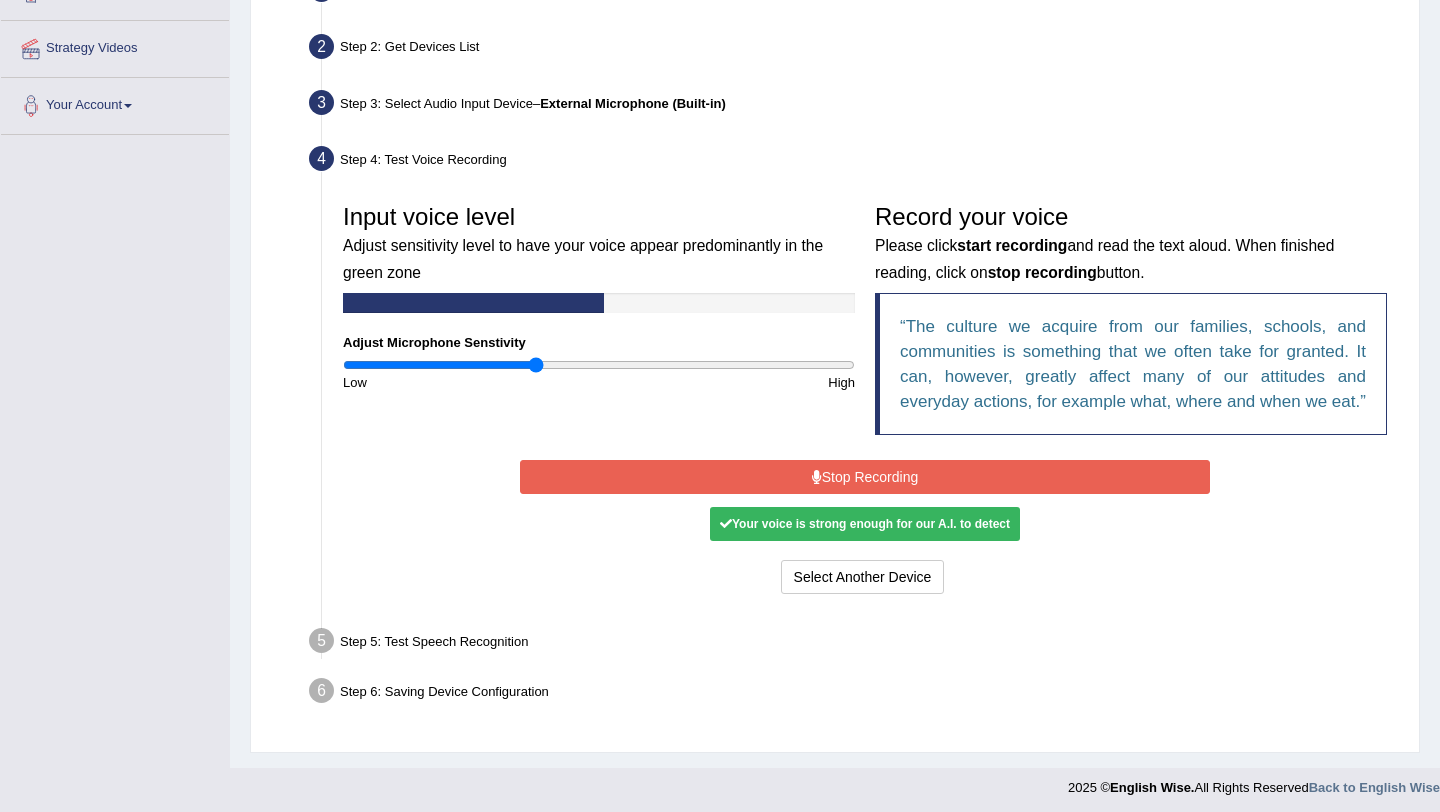 click on "Stop Recording" at bounding box center (864, 477) 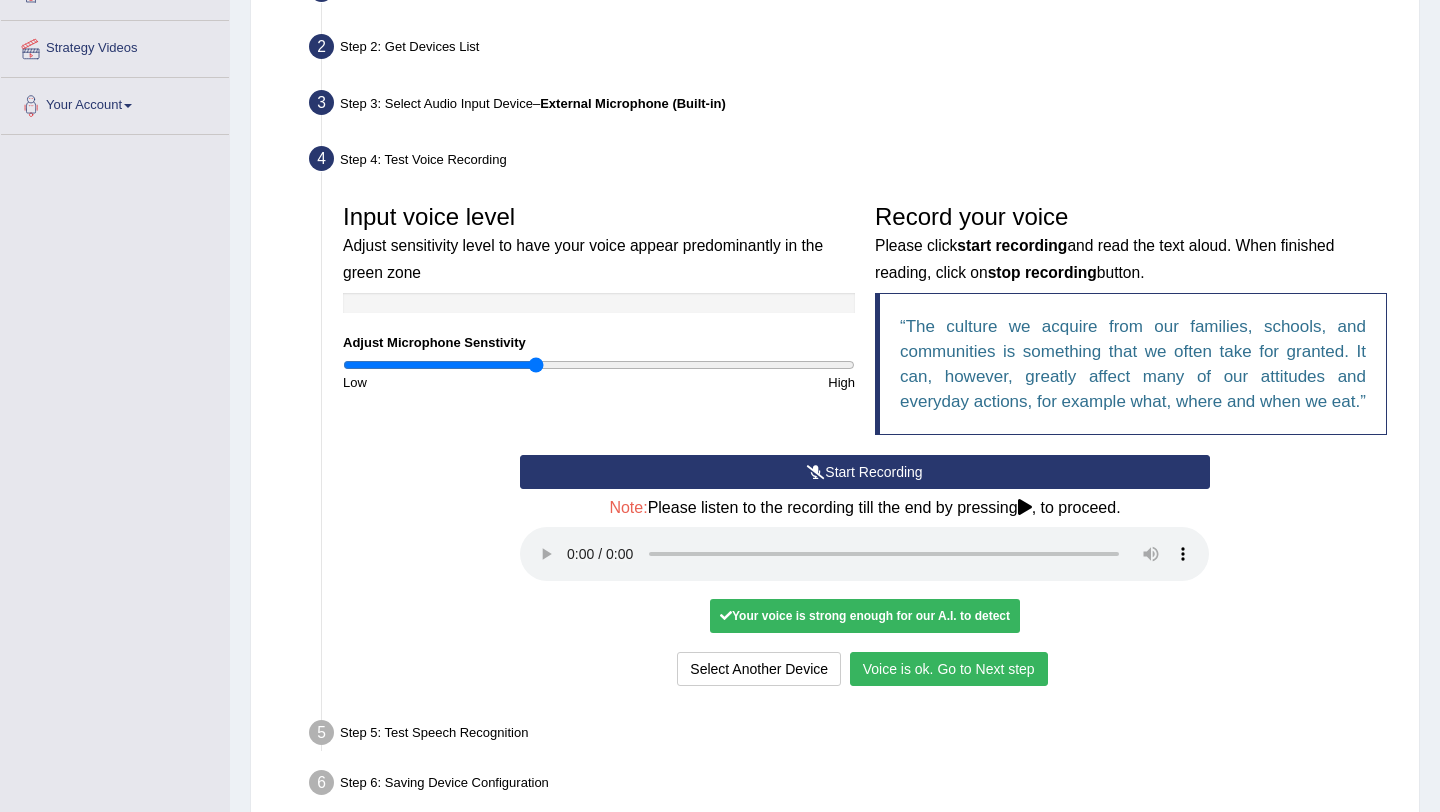 scroll, scrollTop: 541, scrollLeft: 0, axis: vertical 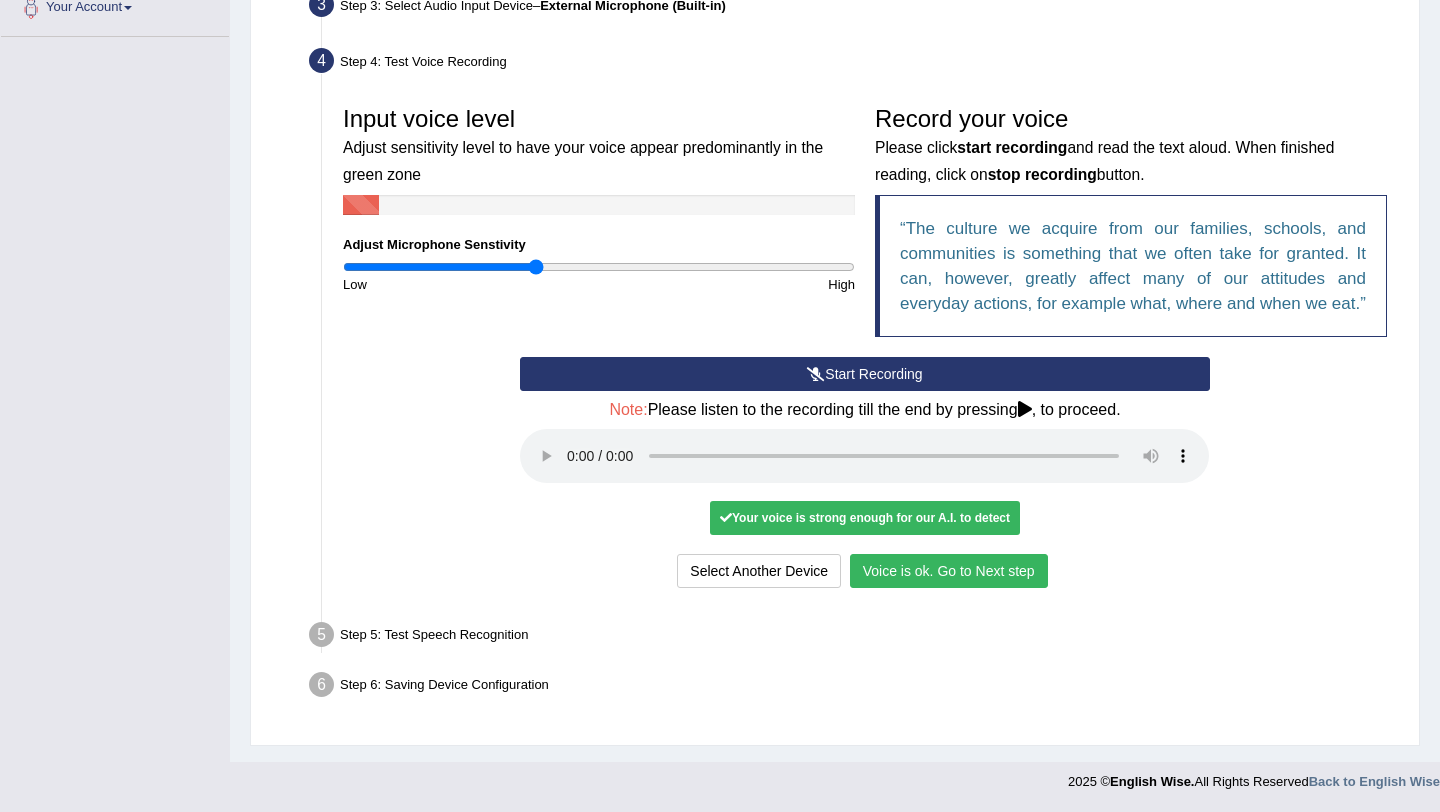 click on "Voice is ok. Go to Next step" at bounding box center (949, 571) 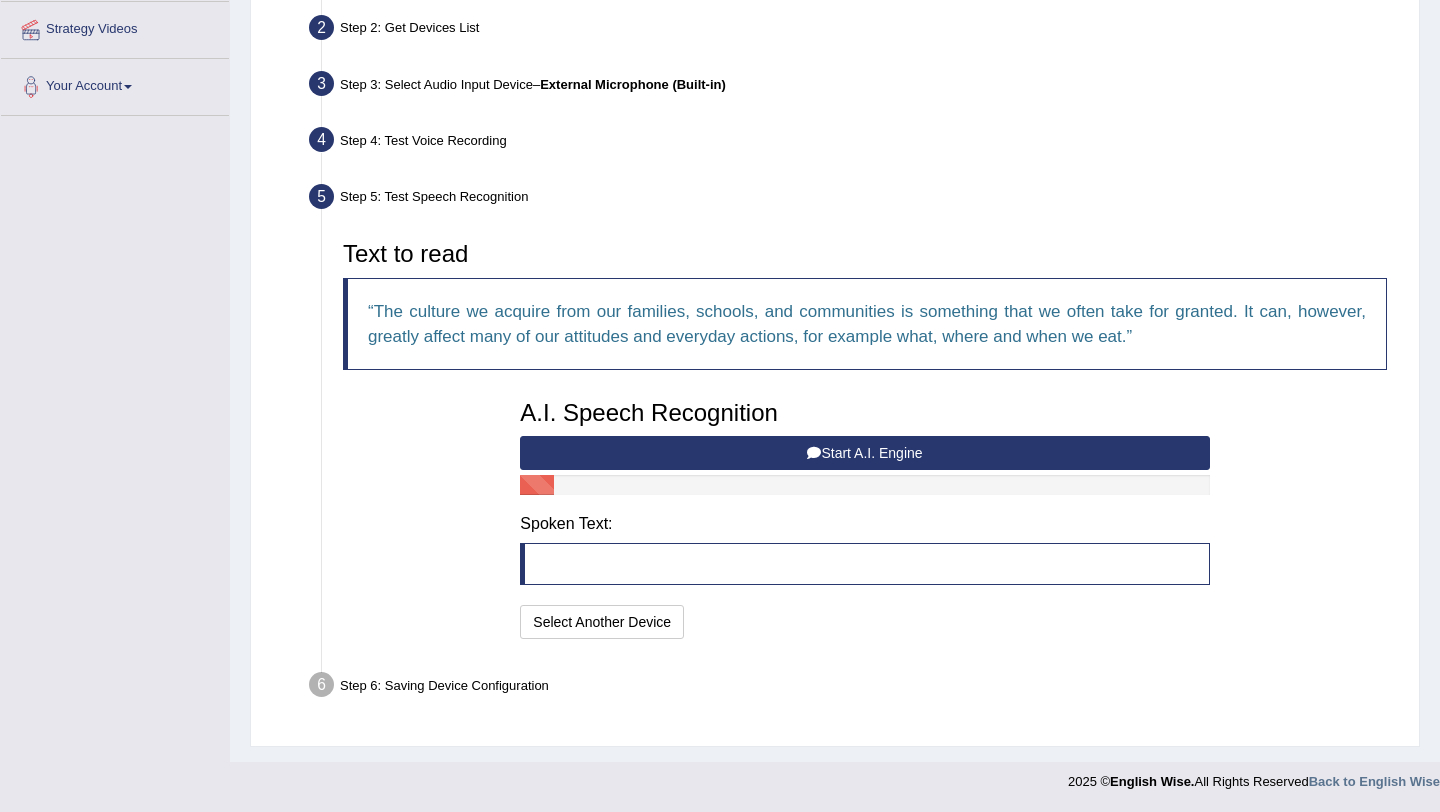 scroll, scrollTop: 438, scrollLeft: 0, axis: vertical 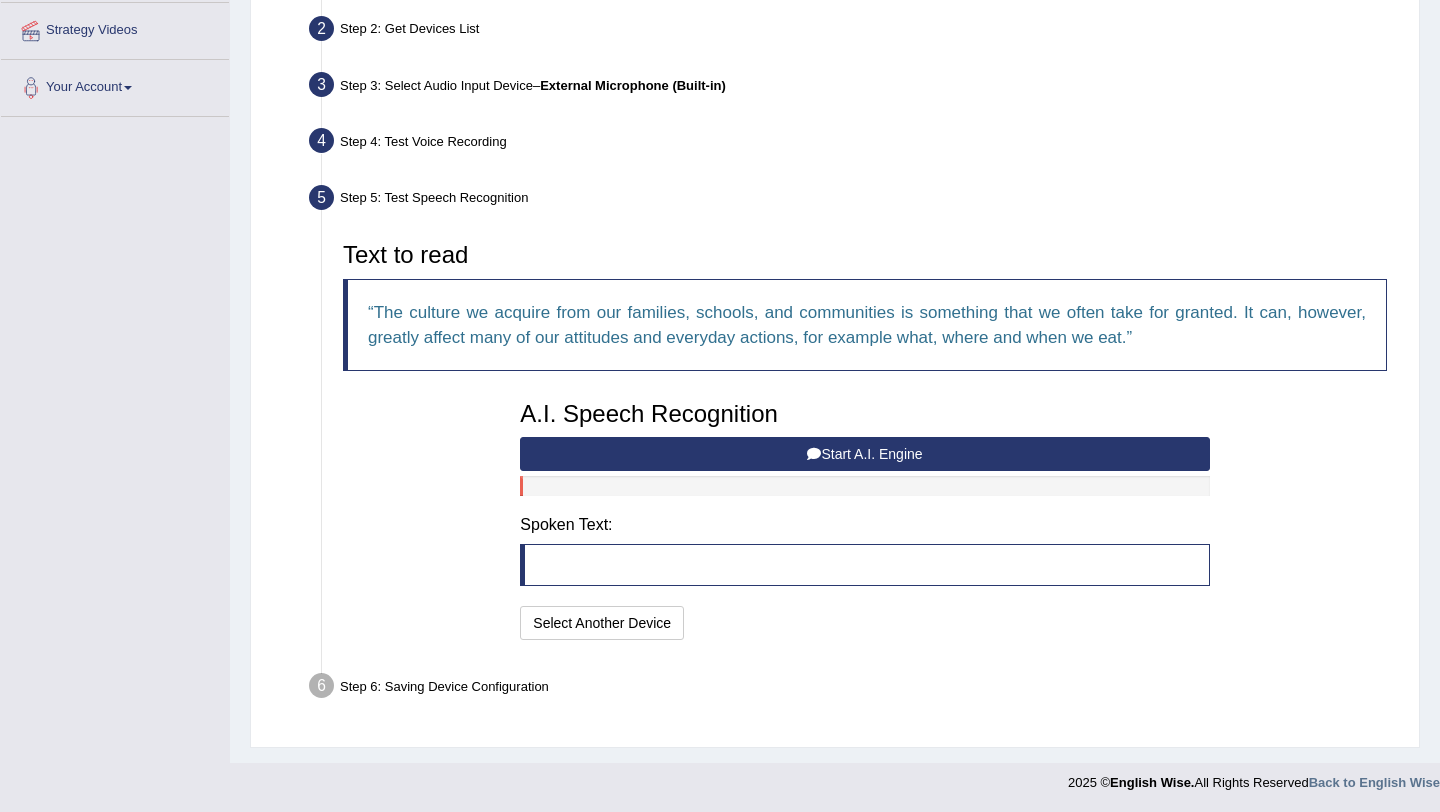 click on "Start A.I. Engine" at bounding box center (864, 454) 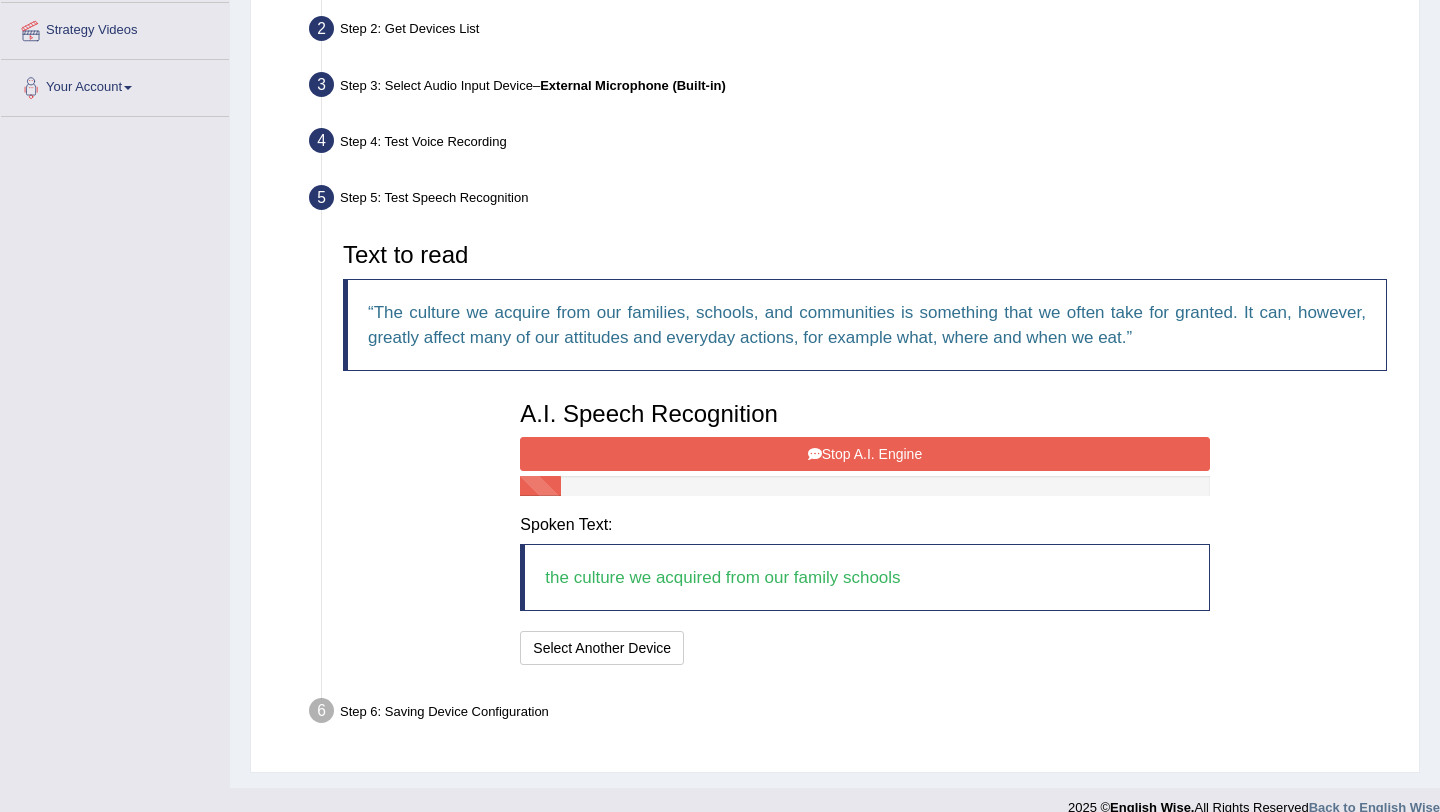 click on "Stop A.I. Engine" at bounding box center [864, 454] 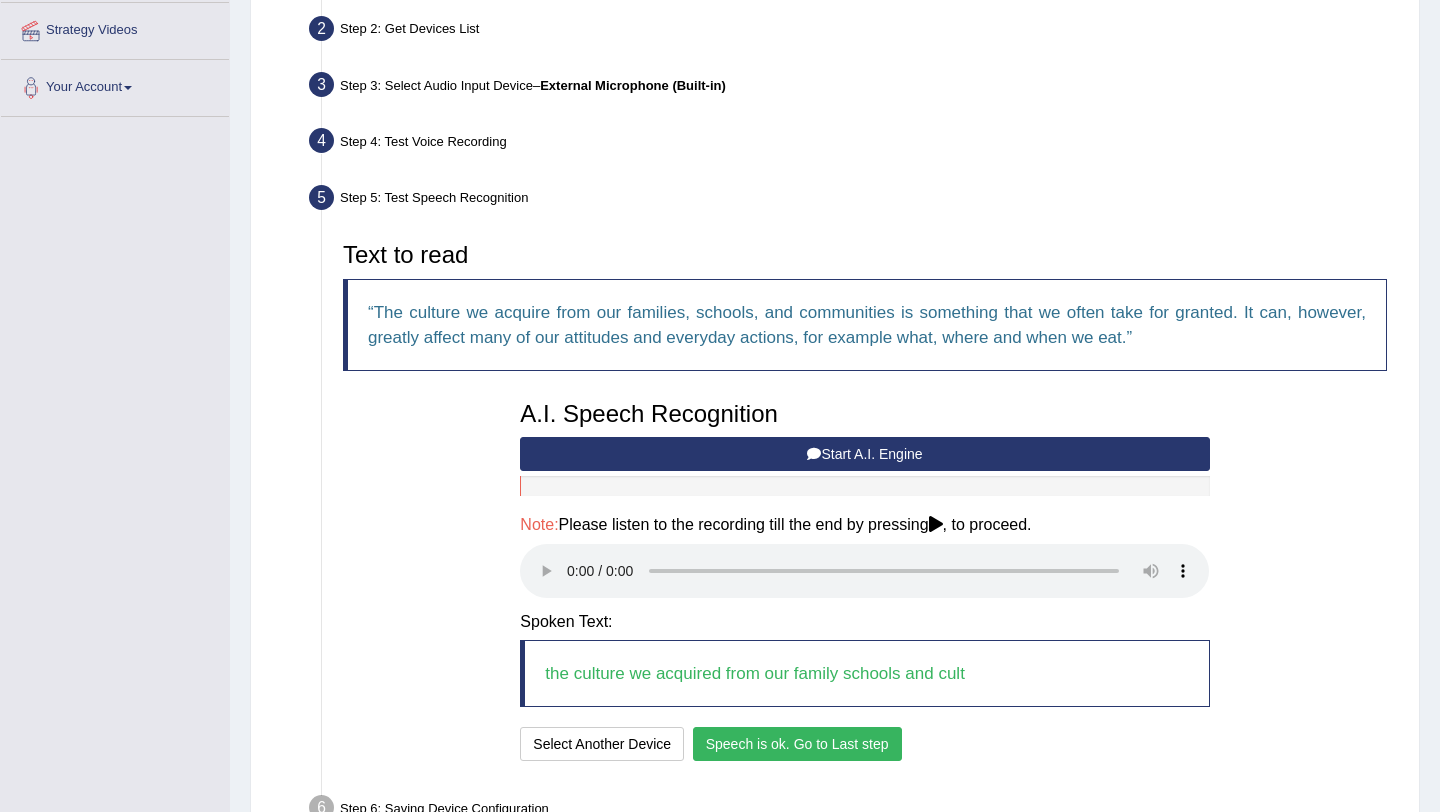 click on "Speech is ok. Go to Last step" at bounding box center (797, 744) 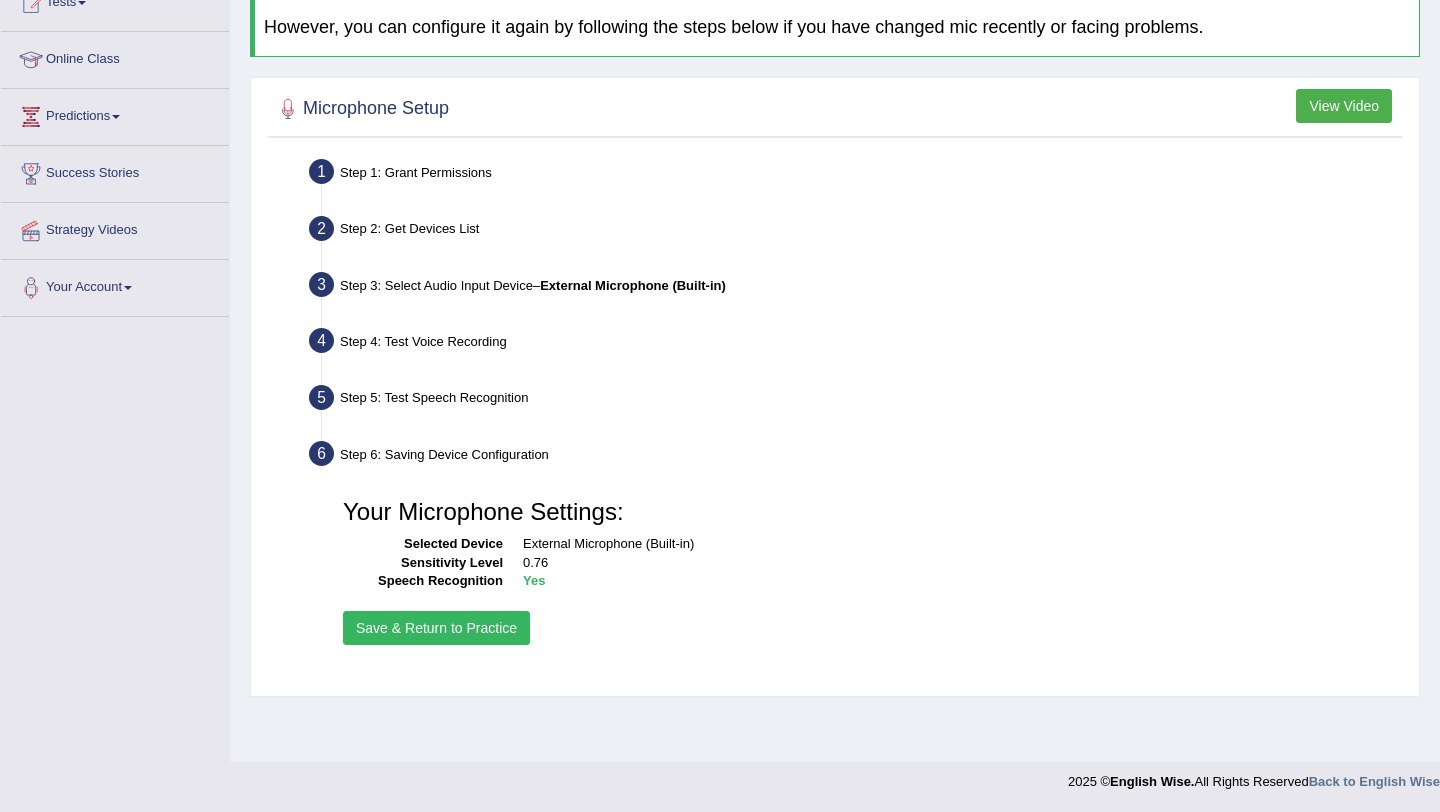 scroll, scrollTop: 238, scrollLeft: 0, axis: vertical 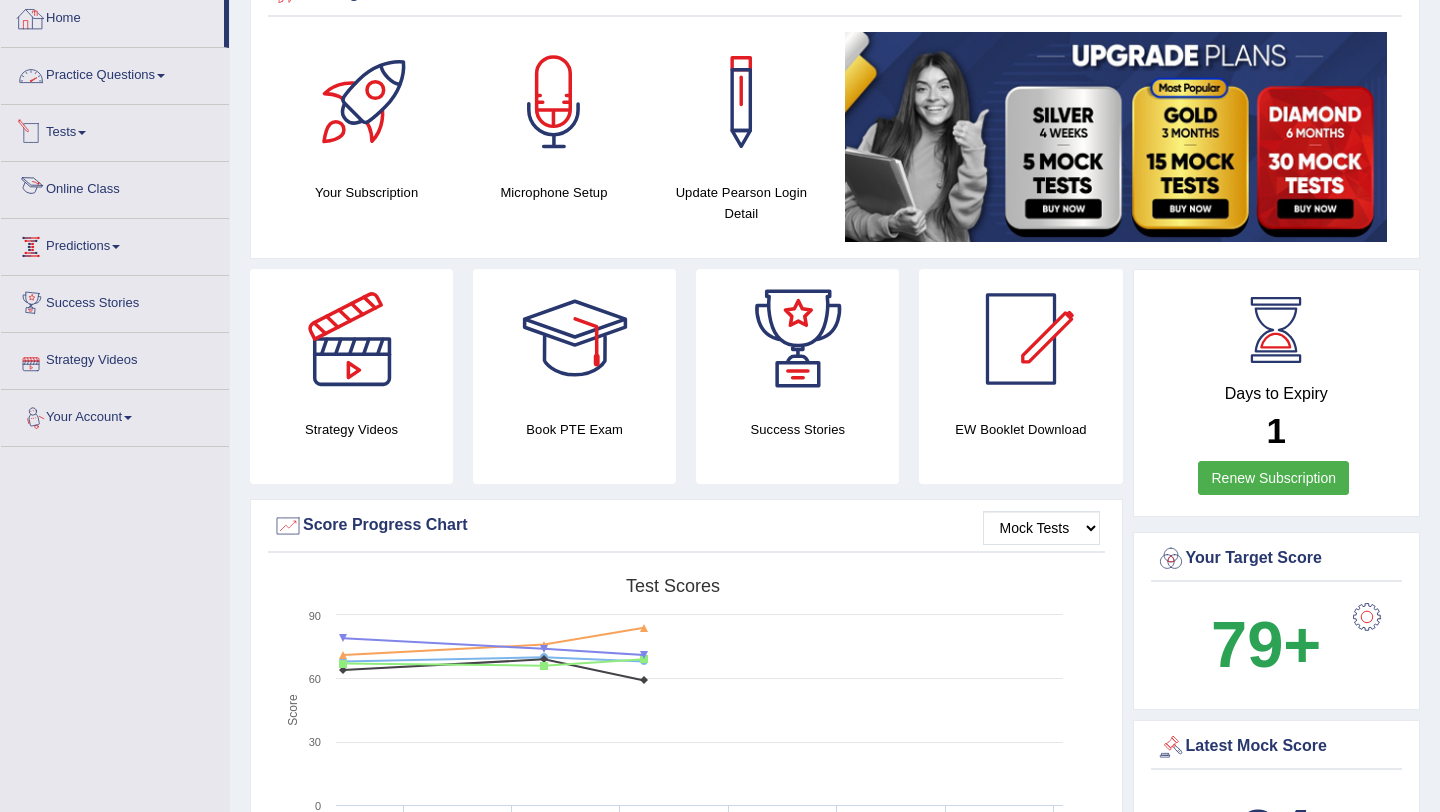 click on "Practice Questions" at bounding box center [115, 73] 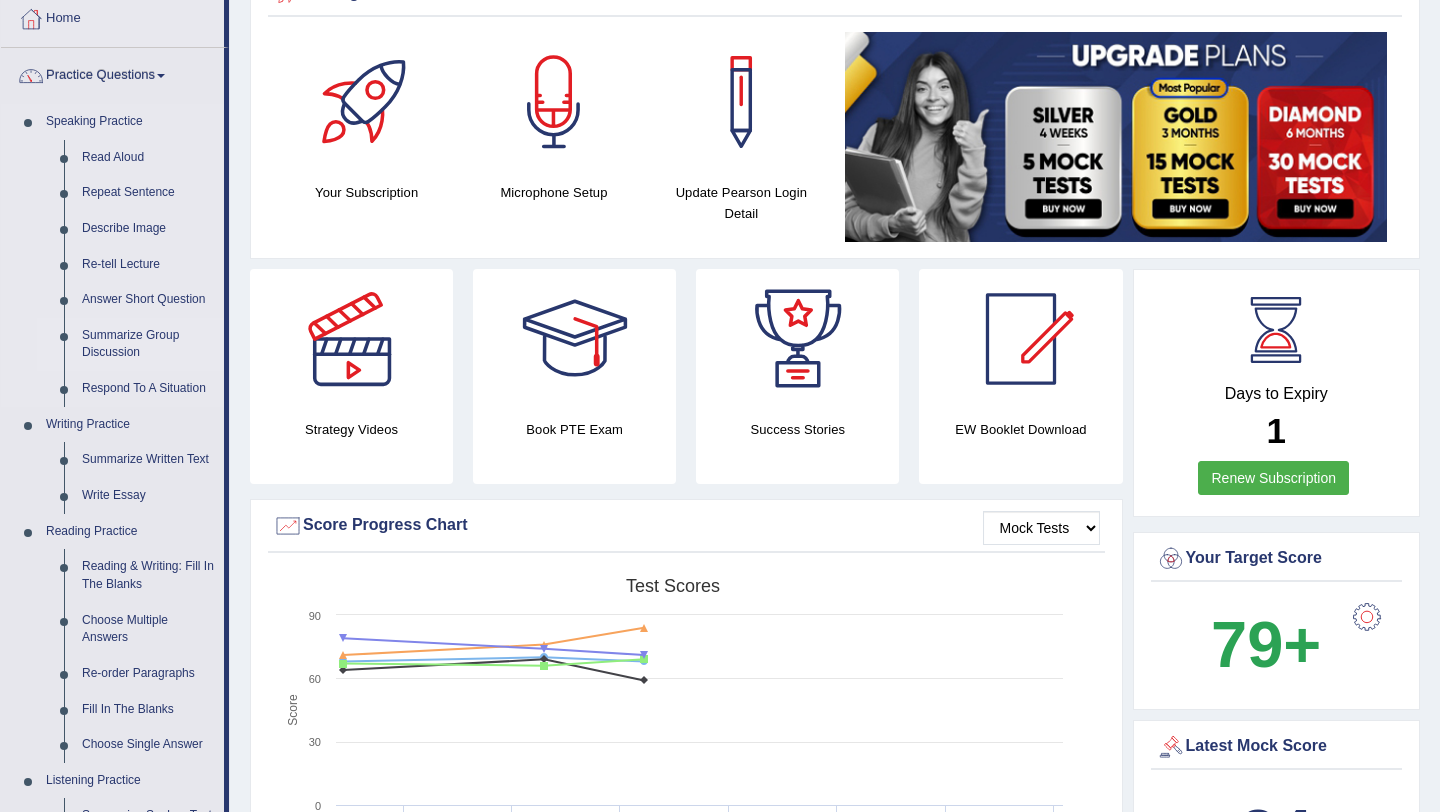 click on "Summarize Group Discussion" at bounding box center (148, 344) 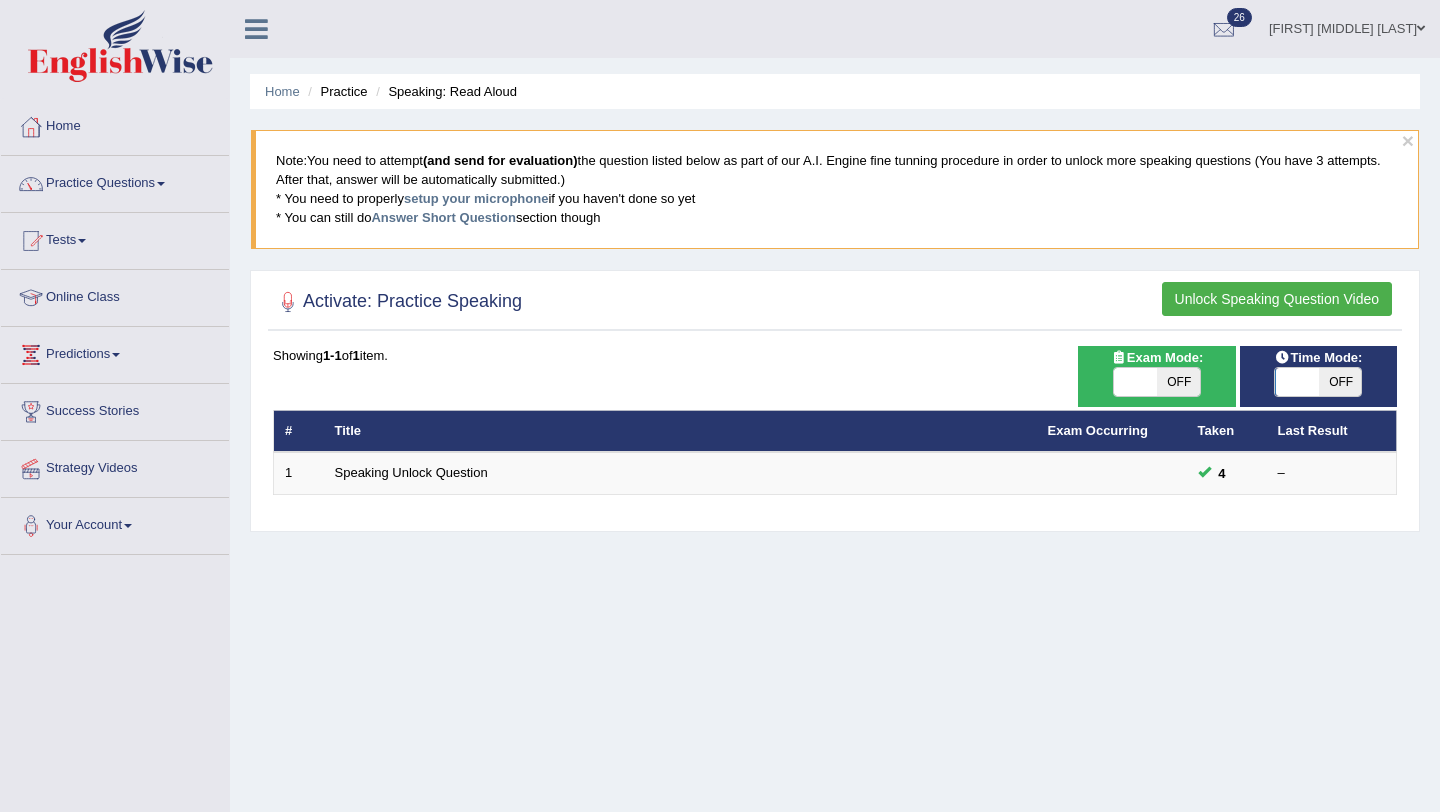 scroll, scrollTop: 0, scrollLeft: 0, axis: both 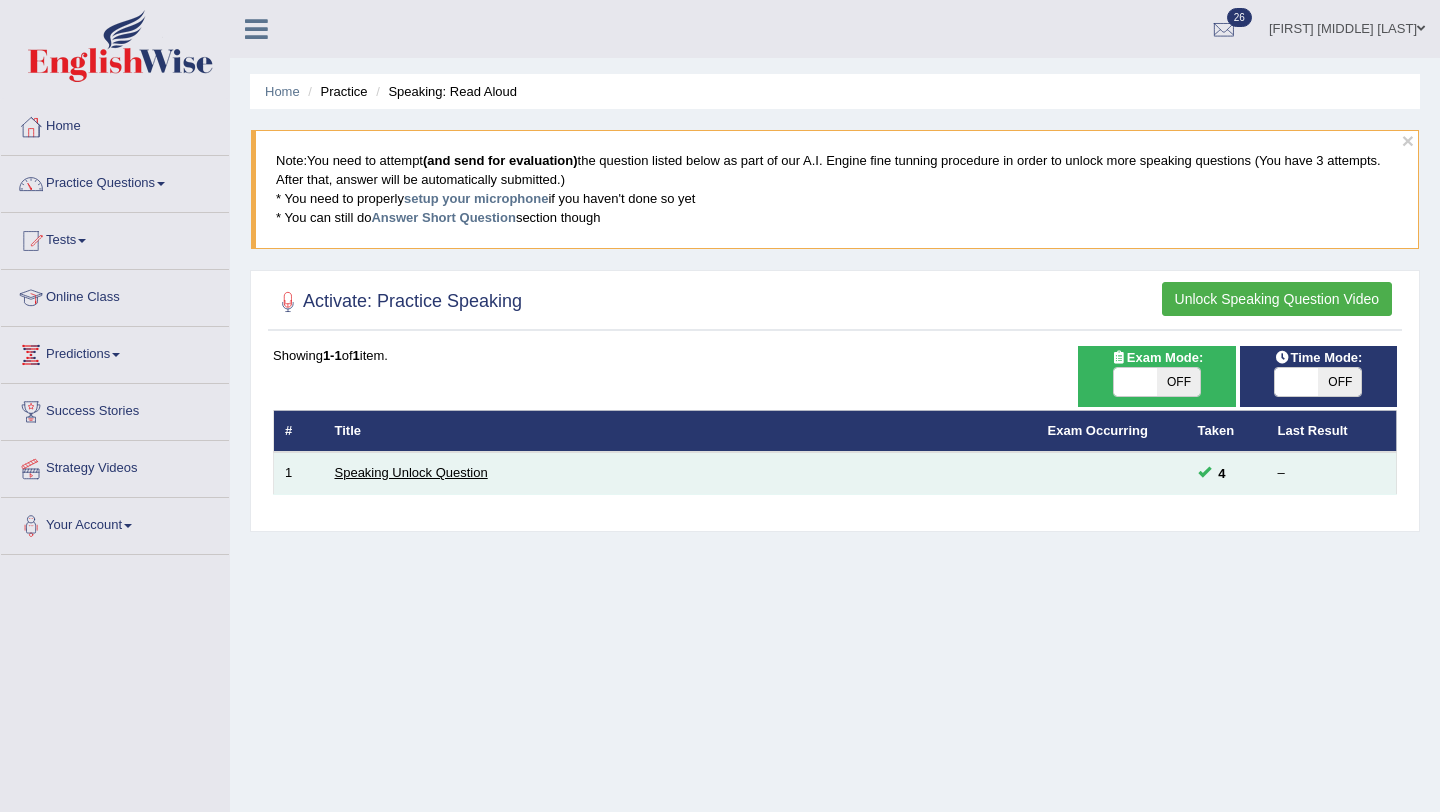 click on "Speaking Unlock Question" at bounding box center (411, 472) 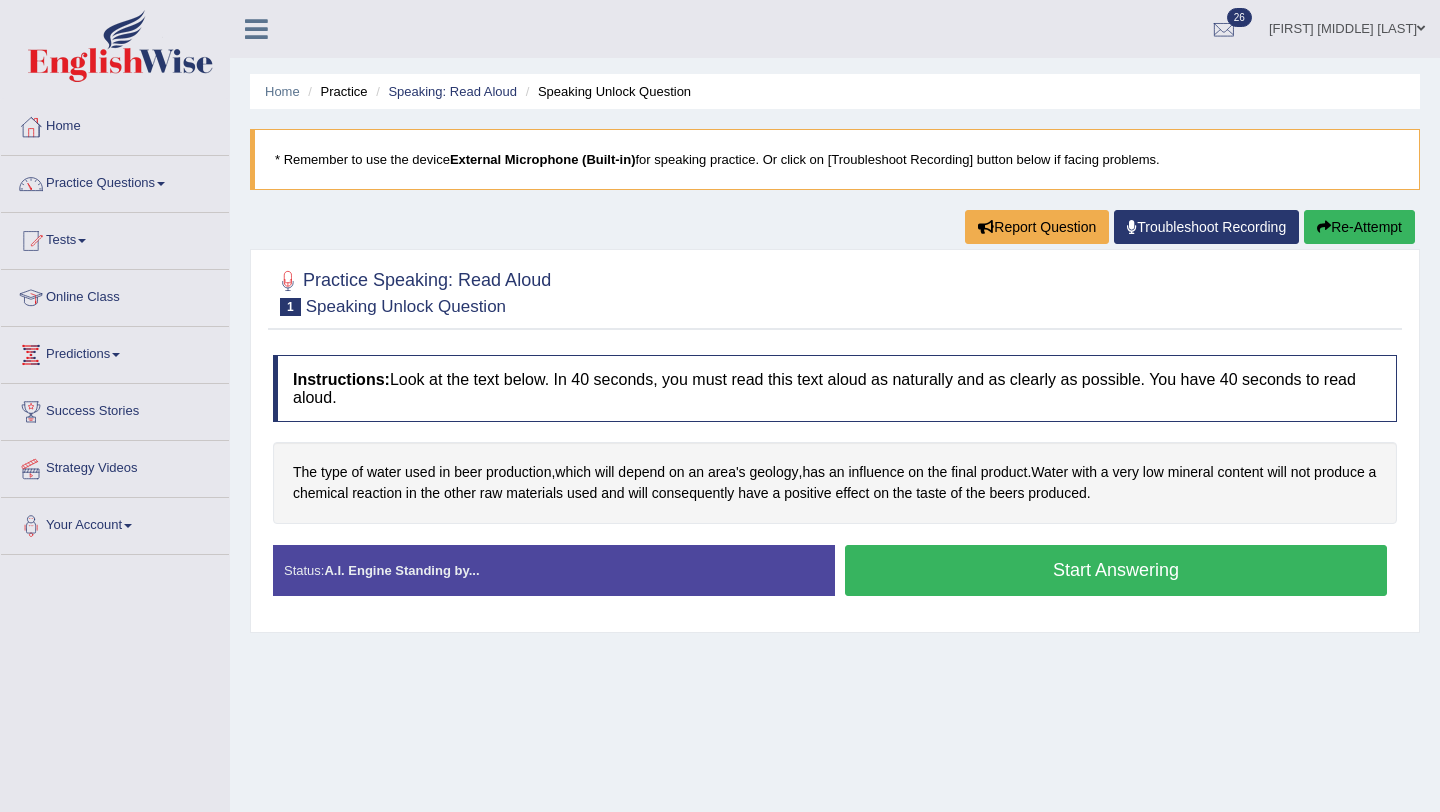scroll, scrollTop: 0, scrollLeft: 0, axis: both 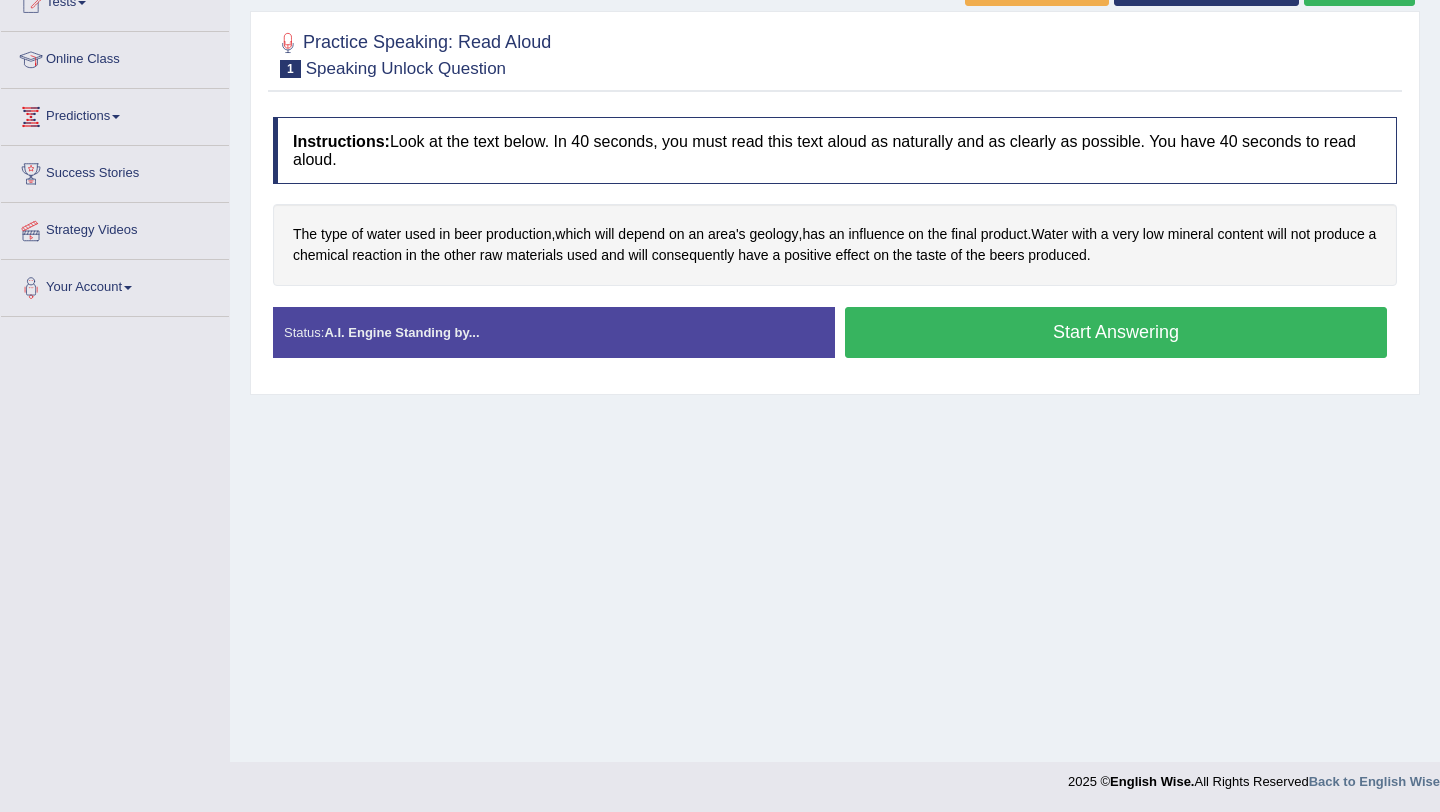 click on "Start Answering" at bounding box center [1116, 332] 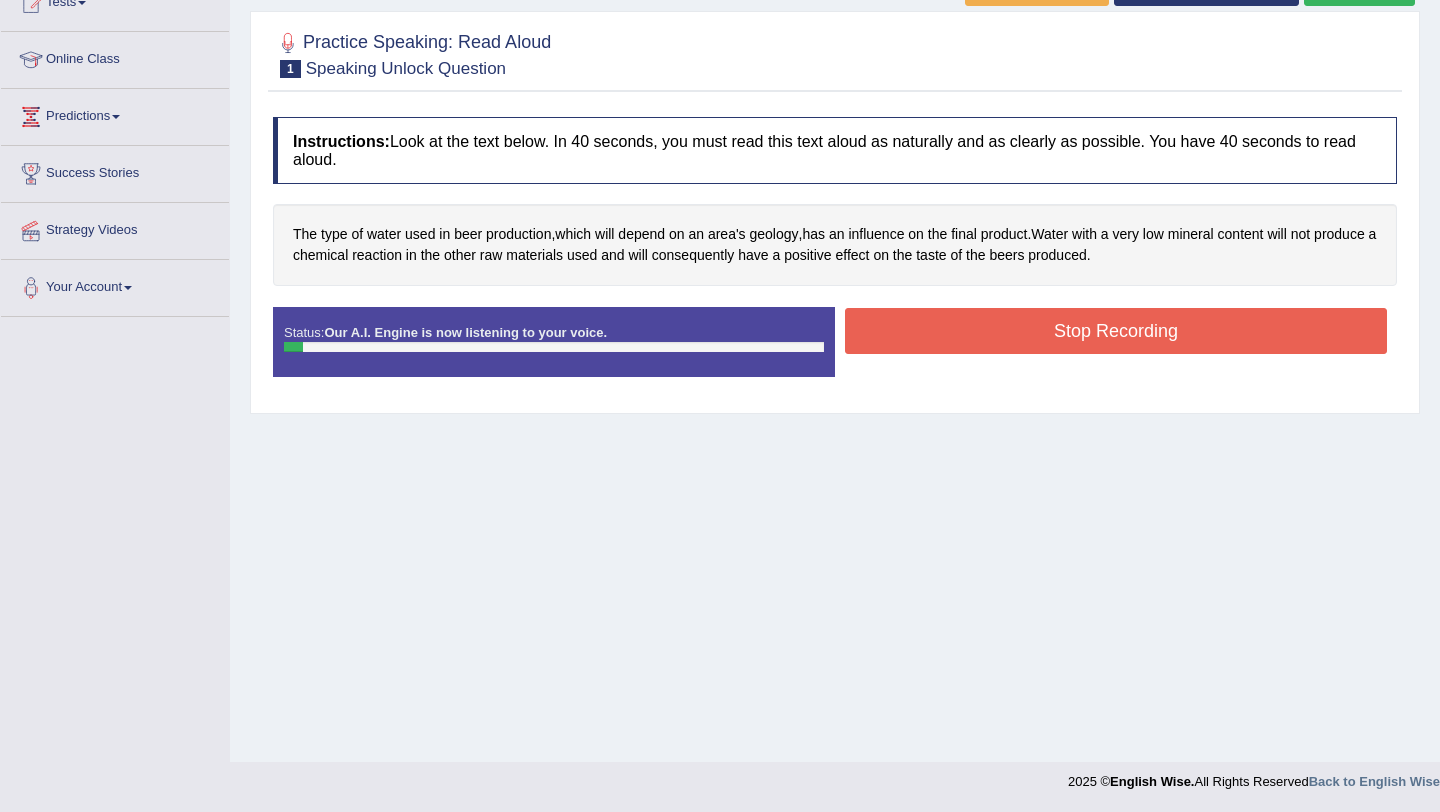 click on "Stop Recording" at bounding box center (1116, 331) 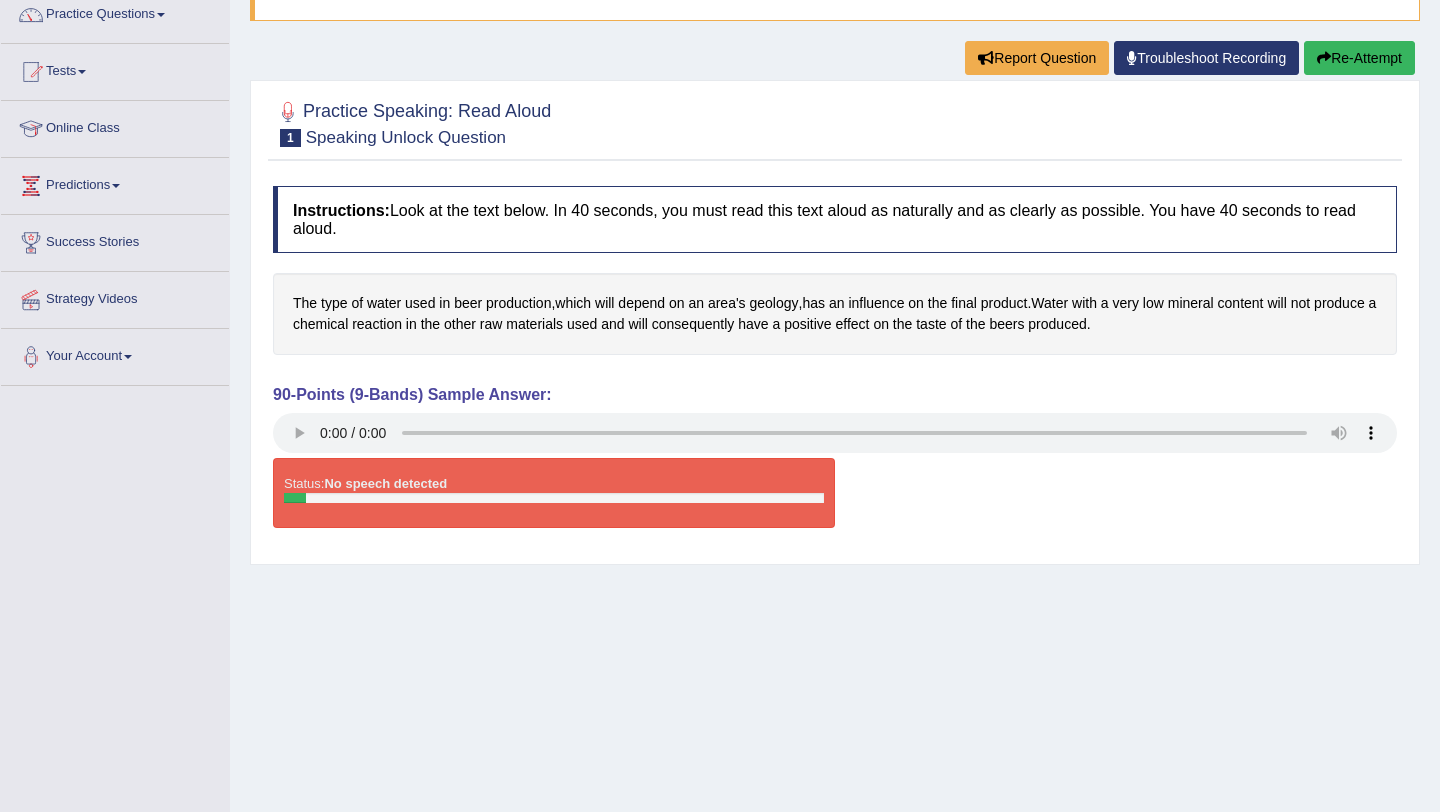 scroll, scrollTop: 165, scrollLeft: 0, axis: vertical 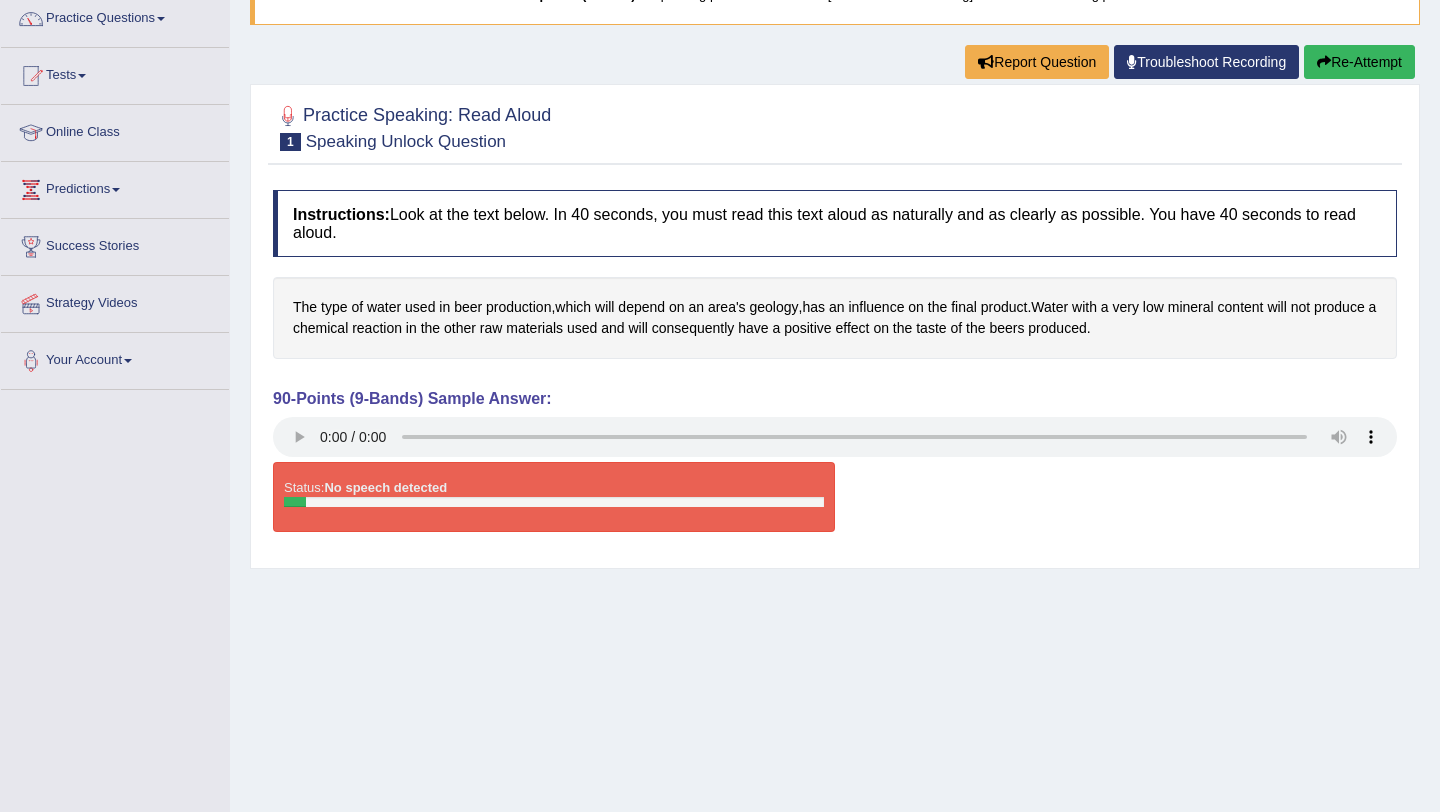 click on "Re-Attempt" at bounding box center (1359, 62) 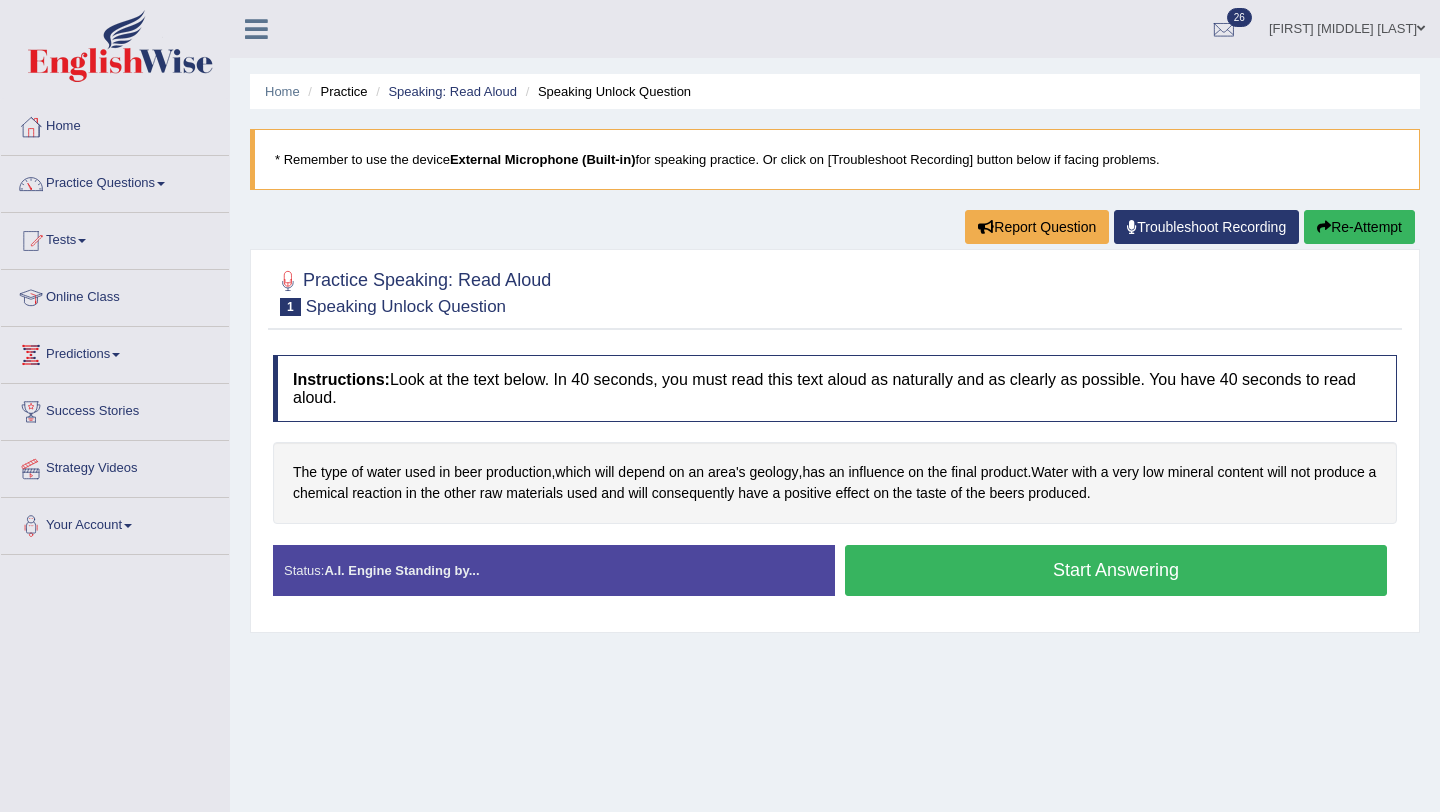 scroll, scrollTop: 171, scrollLeft: 0, axis: vertical 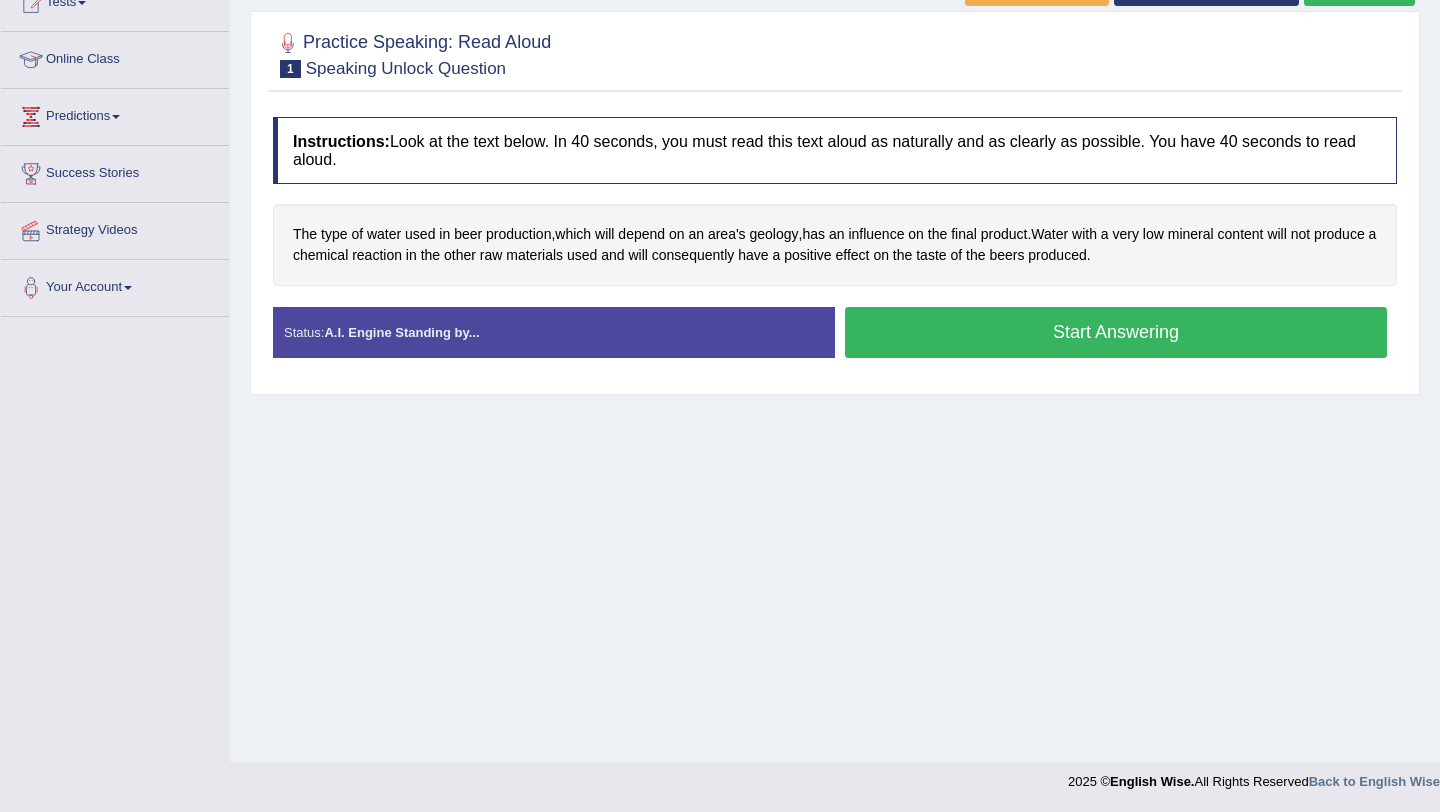 click on "Start Answering" at bounding box center (1116, 332) 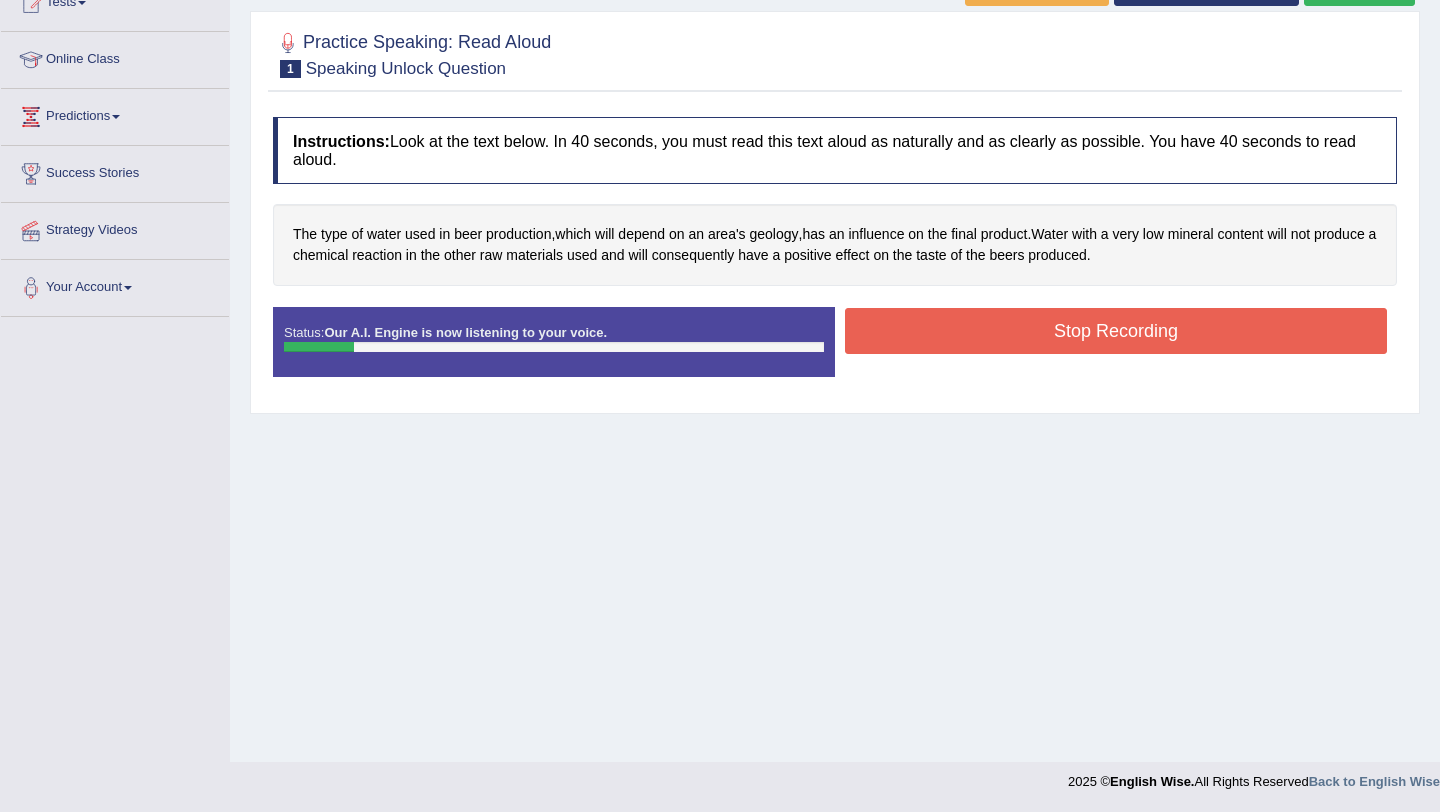 click on "Stop Recording" at bounding box center (1116, 331) 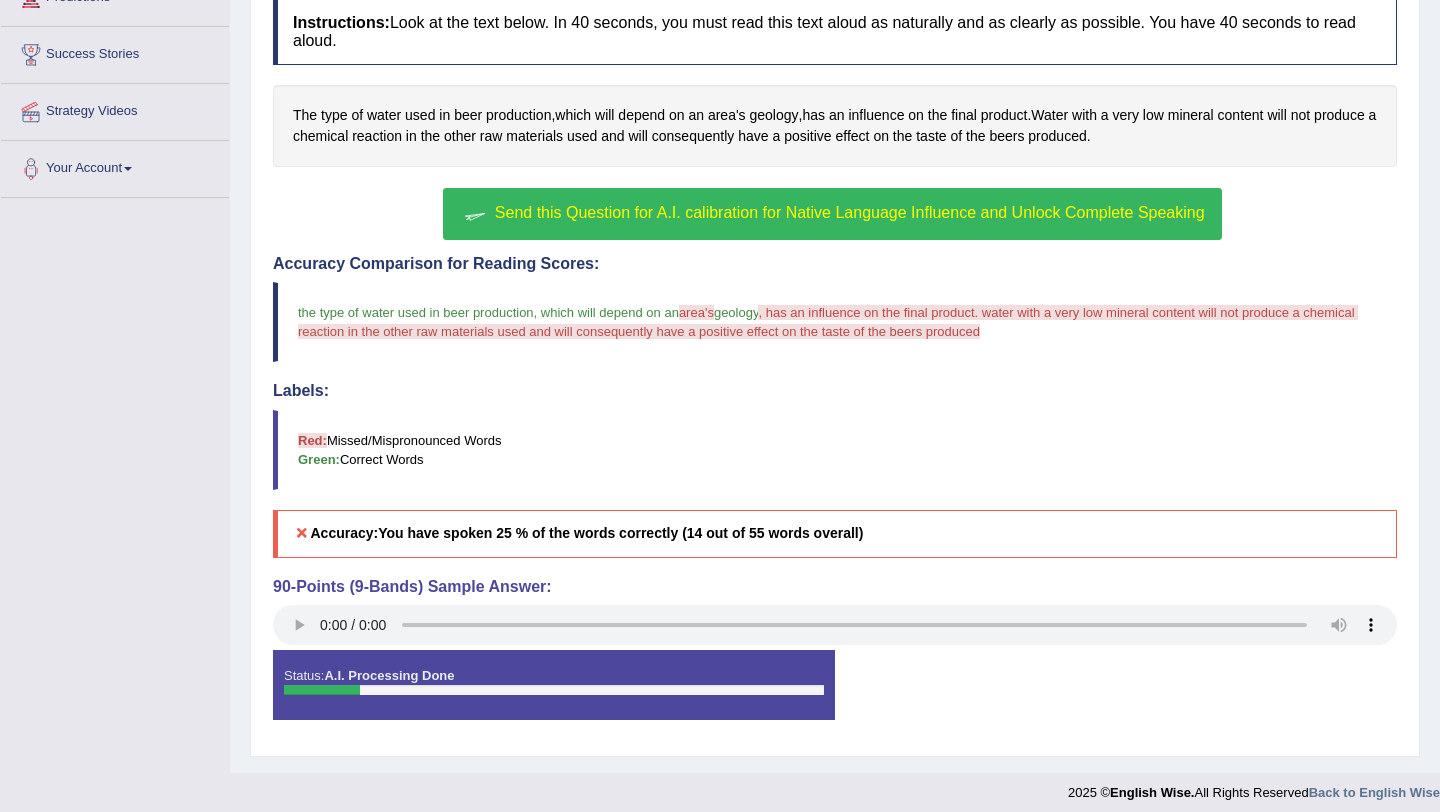 scroll, scrollTop: 368, scrollLeft: 0, axis: vertical 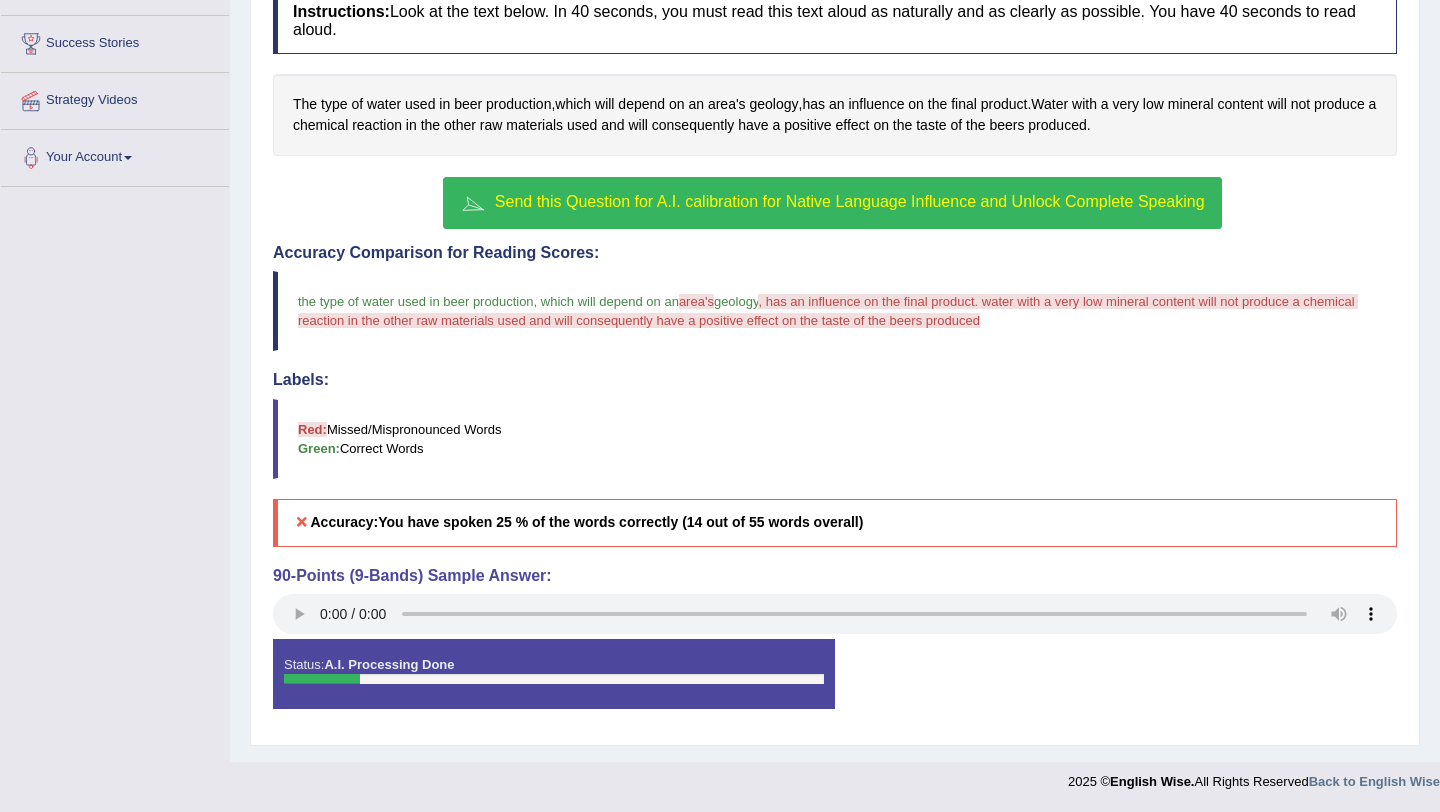 click on "Send this Question for A.I. calibration for Native Language Influence and Unlock Complete Speaking" at bounding box center [850, 201] 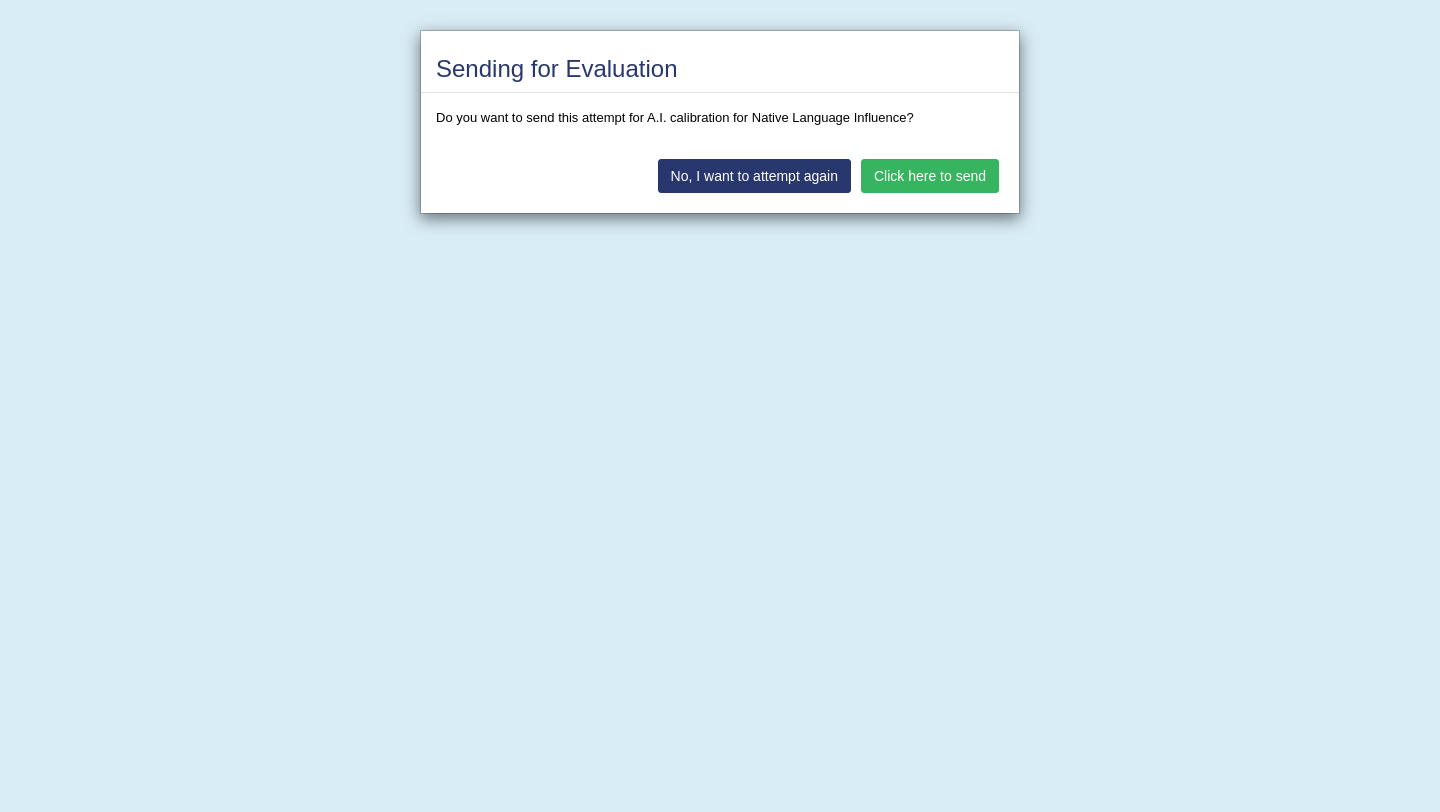 click on "Click here to send" at bounding box center [930, 176] 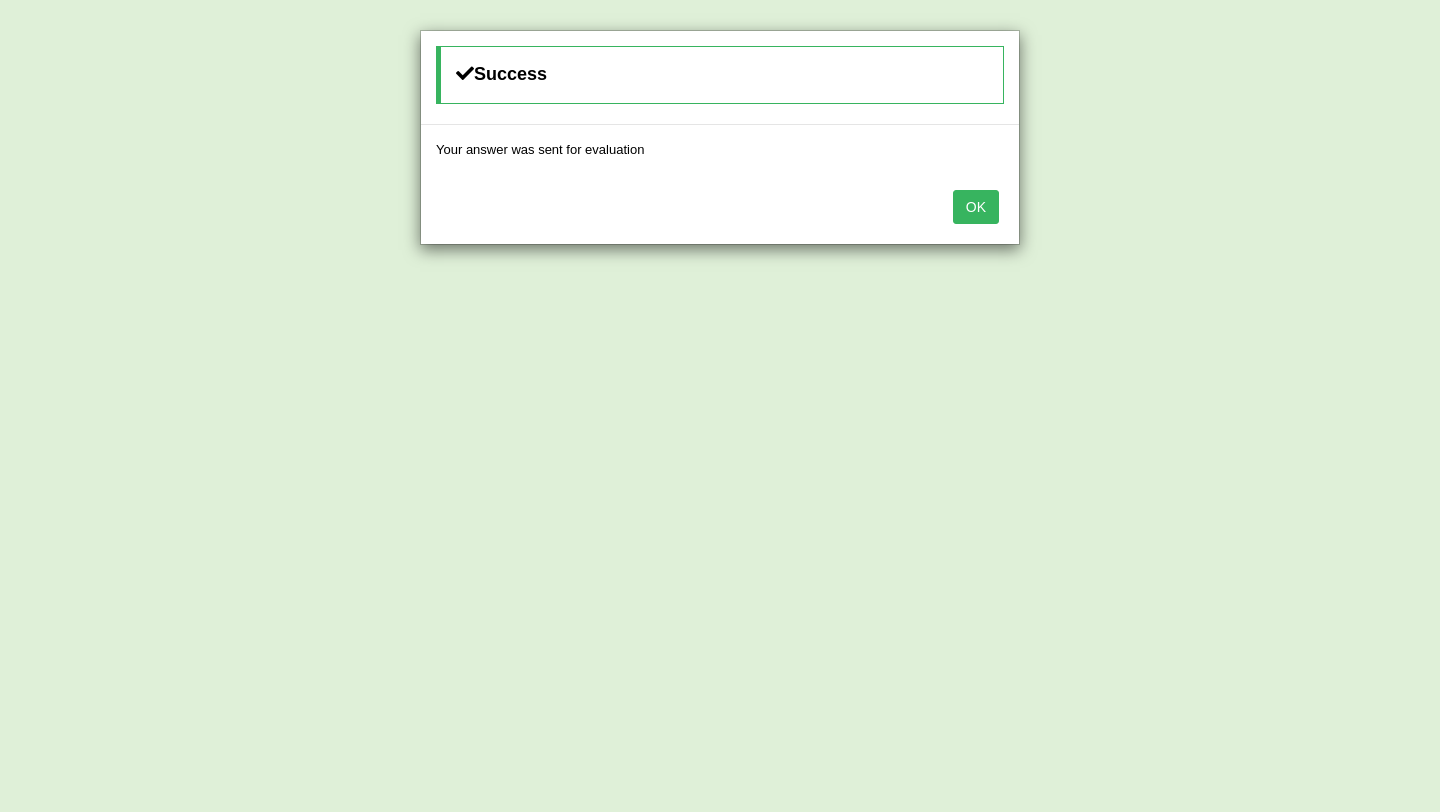 click on "OK" at bounding box center [976, 207] 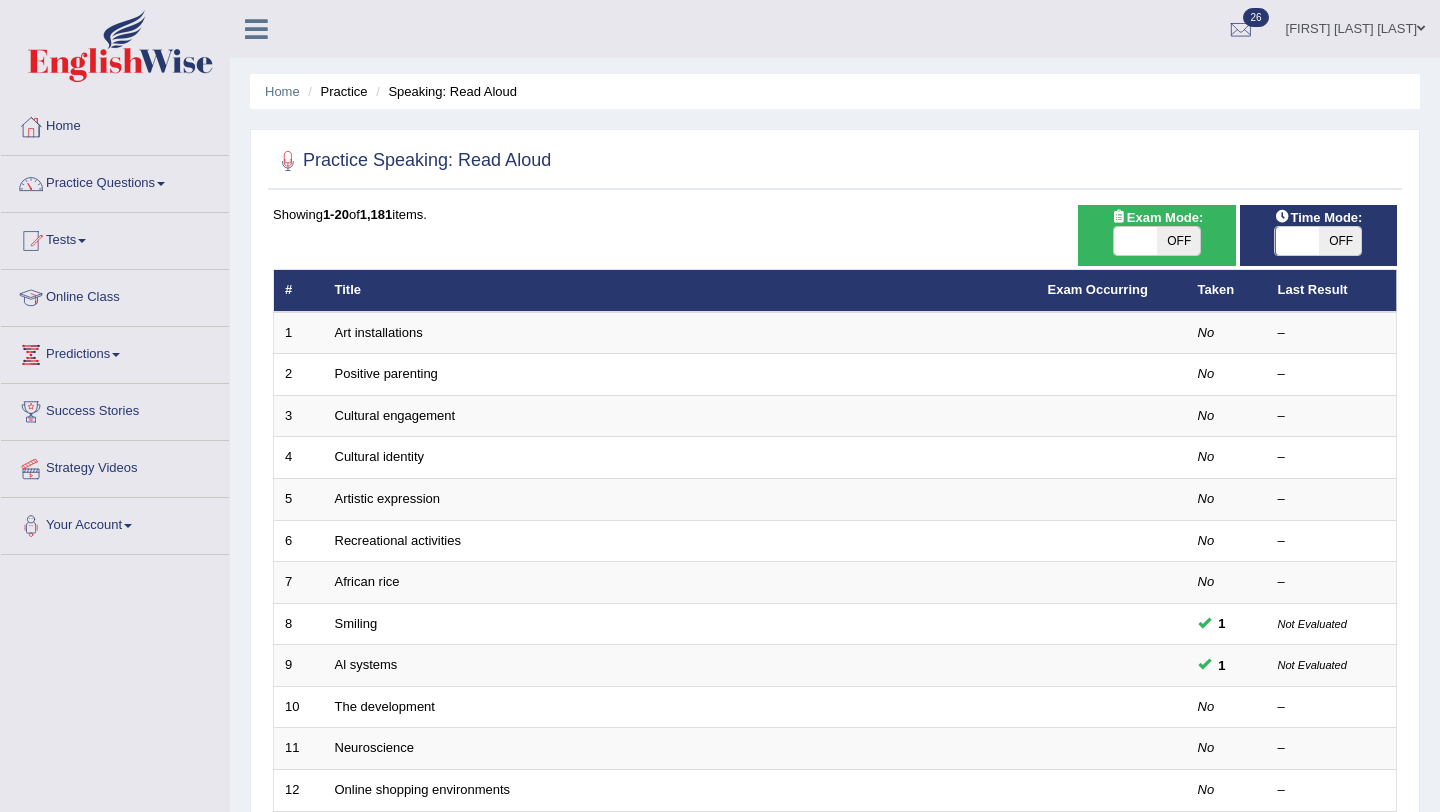 scroll, scrollTop: 0, scrollLeft: 0, axis: both 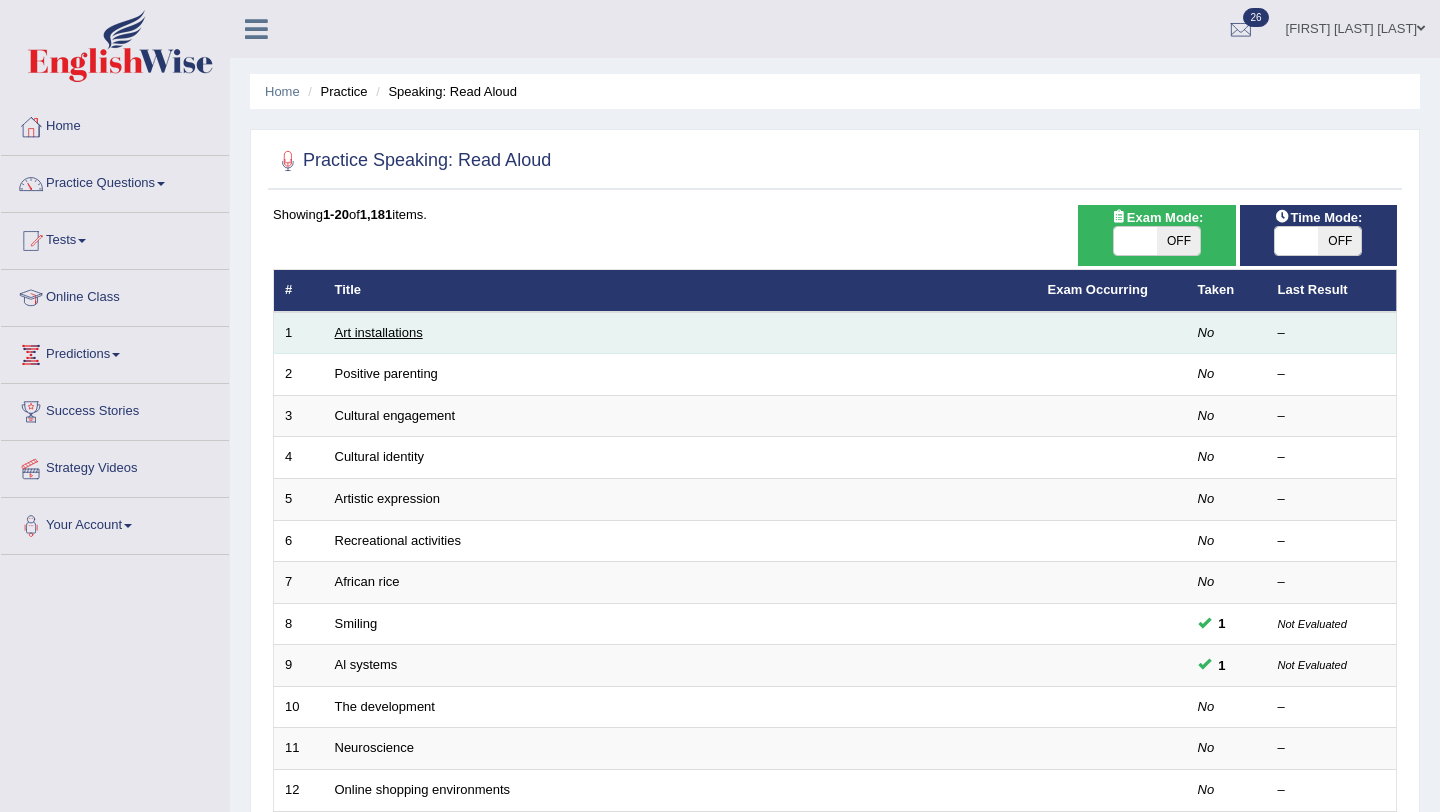 click on "Art installations" at bounding box center (379, 332) 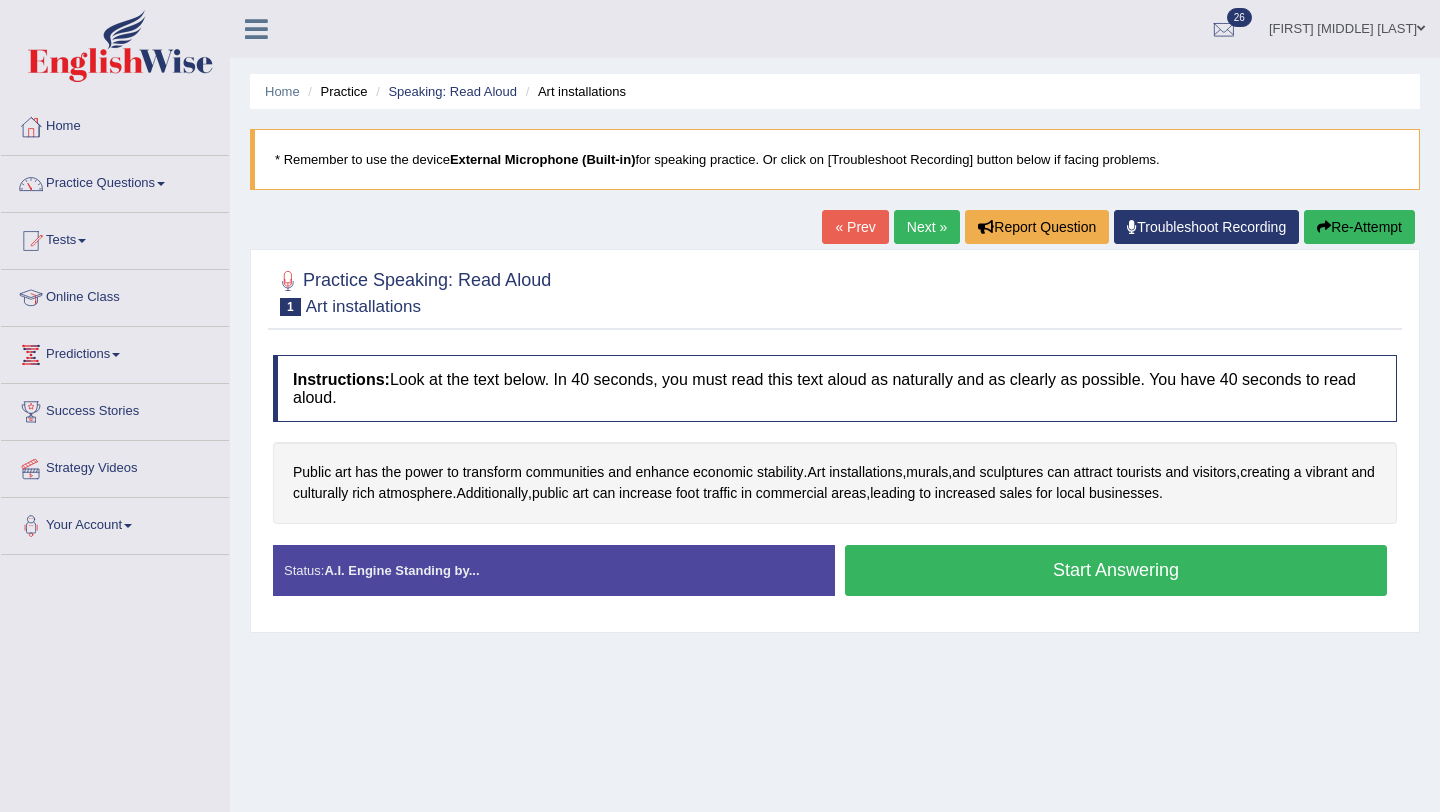 scroll, scrollTop: 0, scrollLeft: 0, axis: both 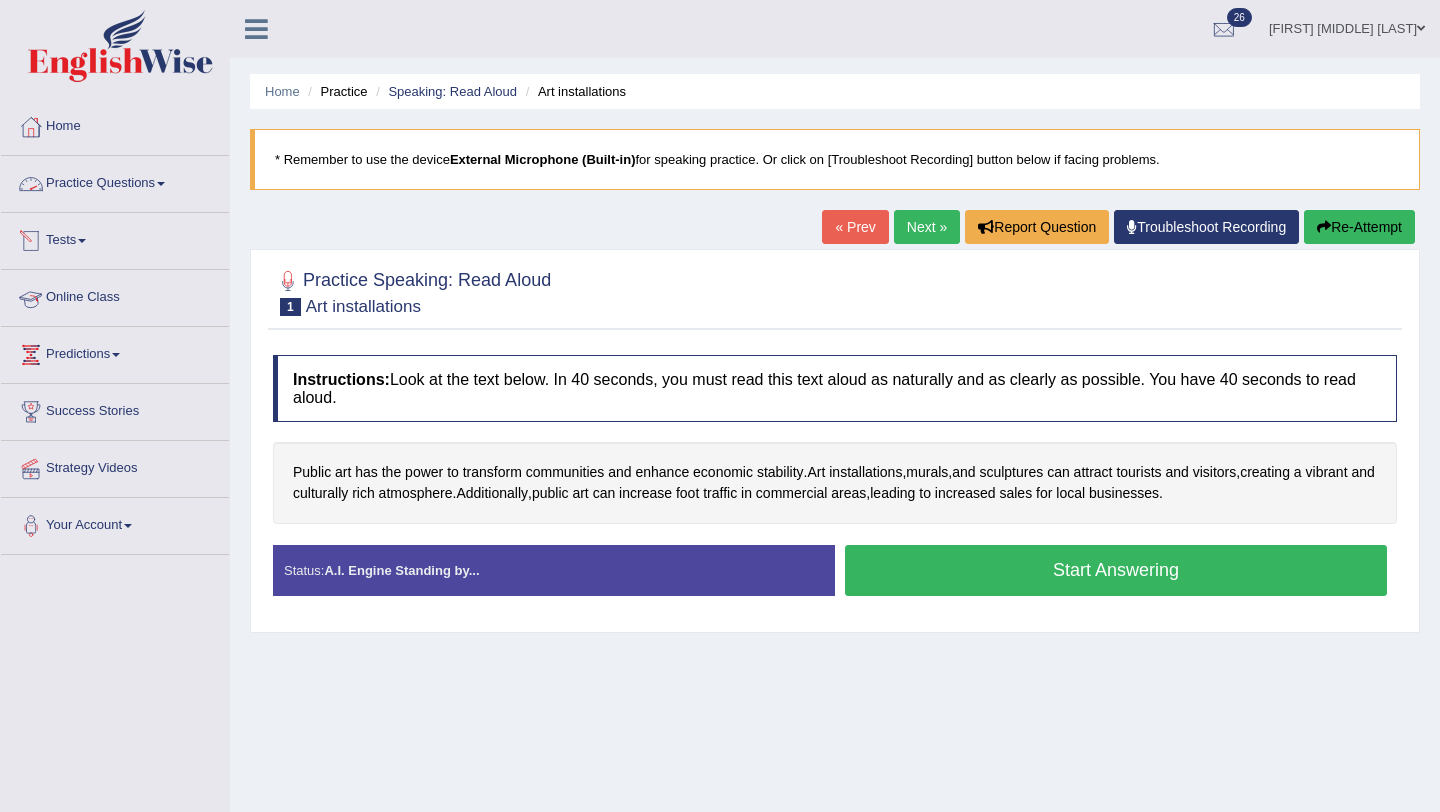 click on "Practice Questions" at bounding box center (115, 181) 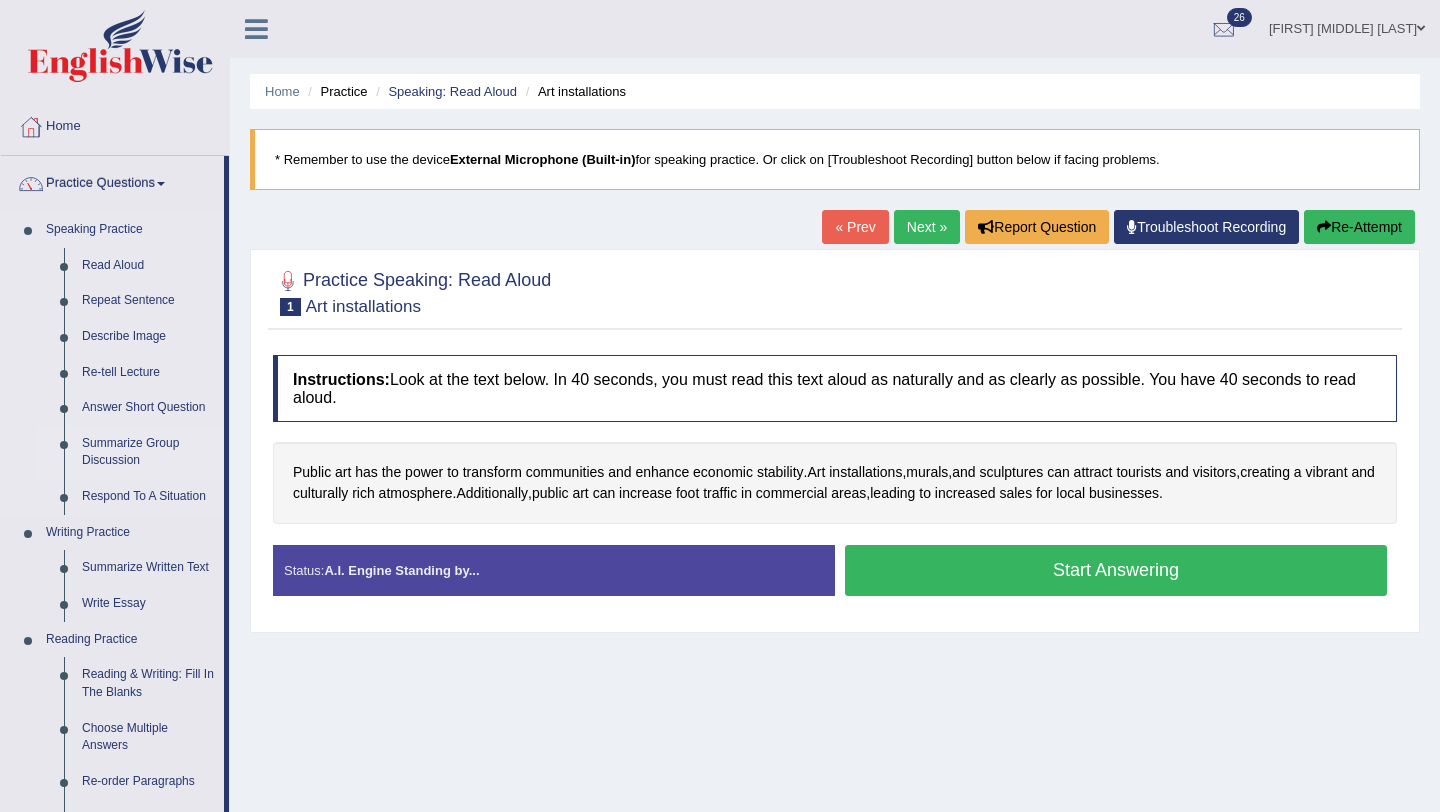 click on "Summarize Group Discussion" at bounding box center [148, 452] 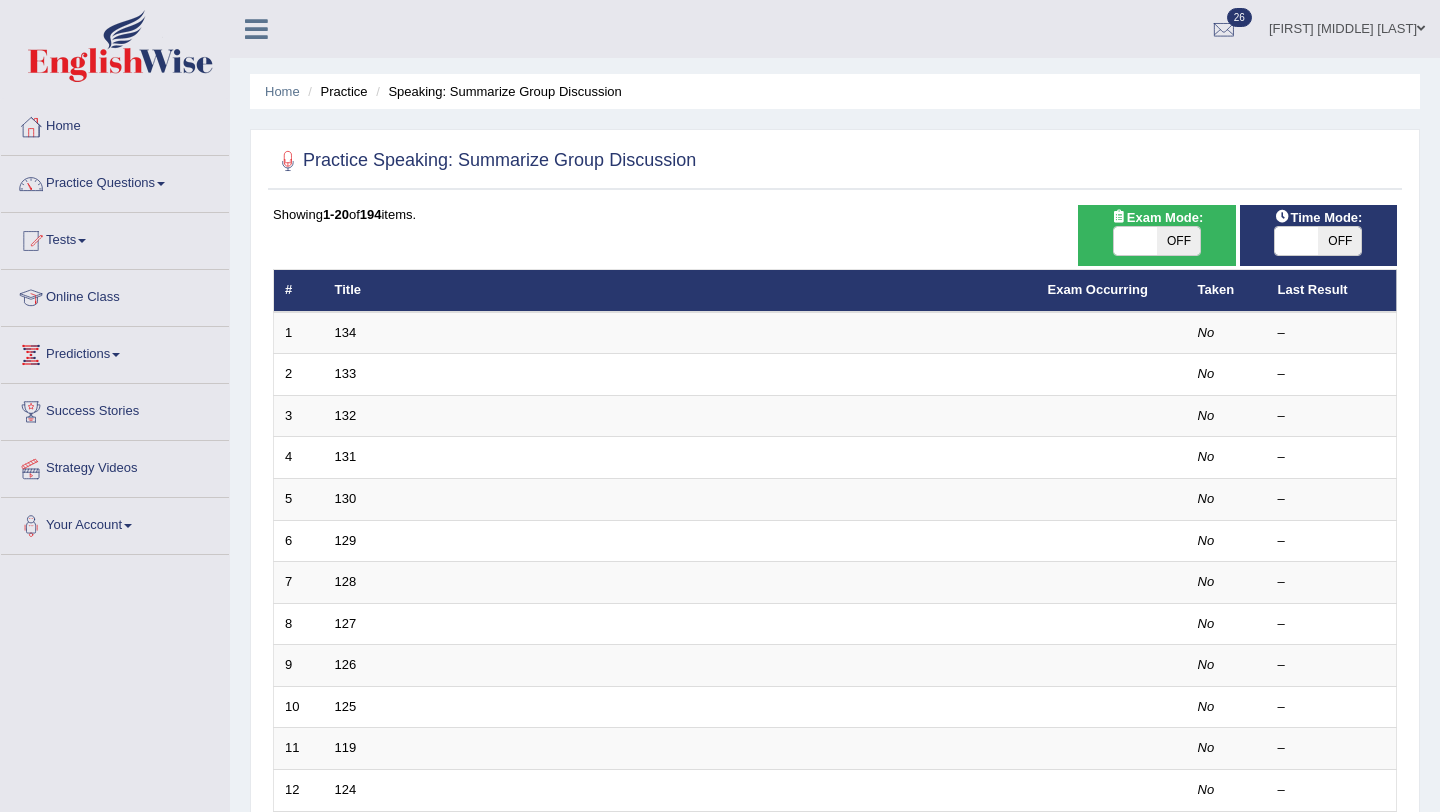 scroll, scrollTop: 0, scrollLeft: 0, axis: both 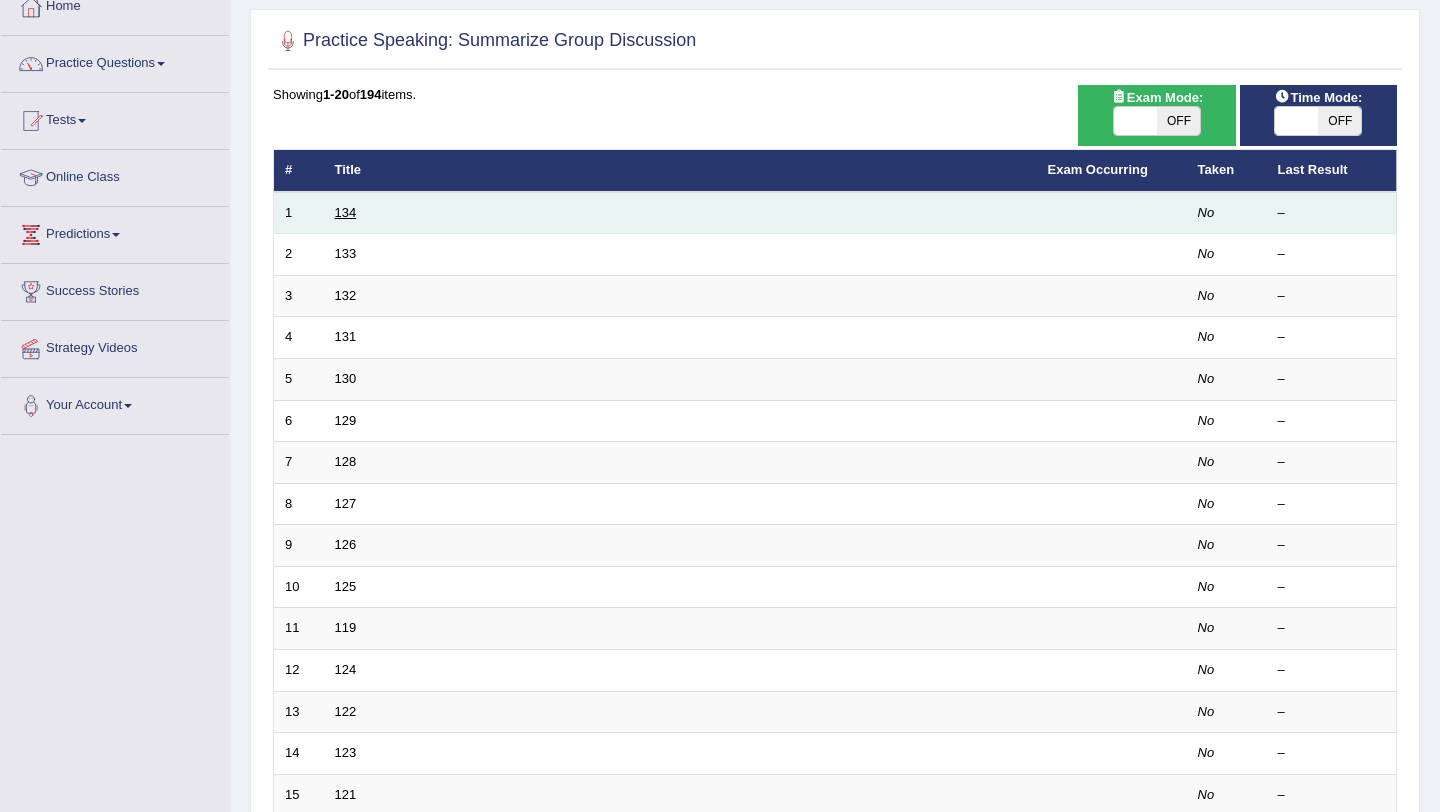 click on "134" at bounding box center (346, 212) 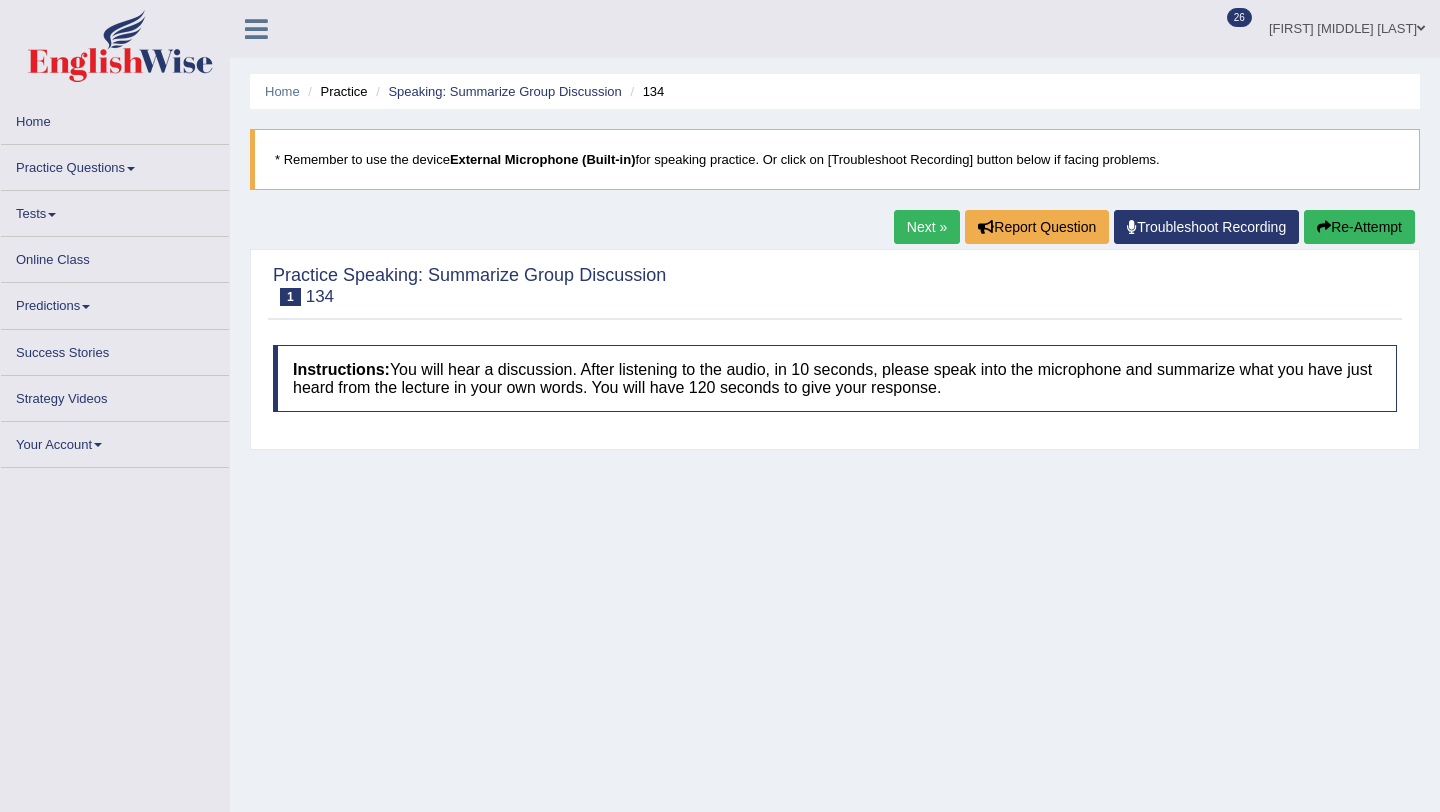 scroll, scrollTop: 0, scrollLeft: 0, axis: both 